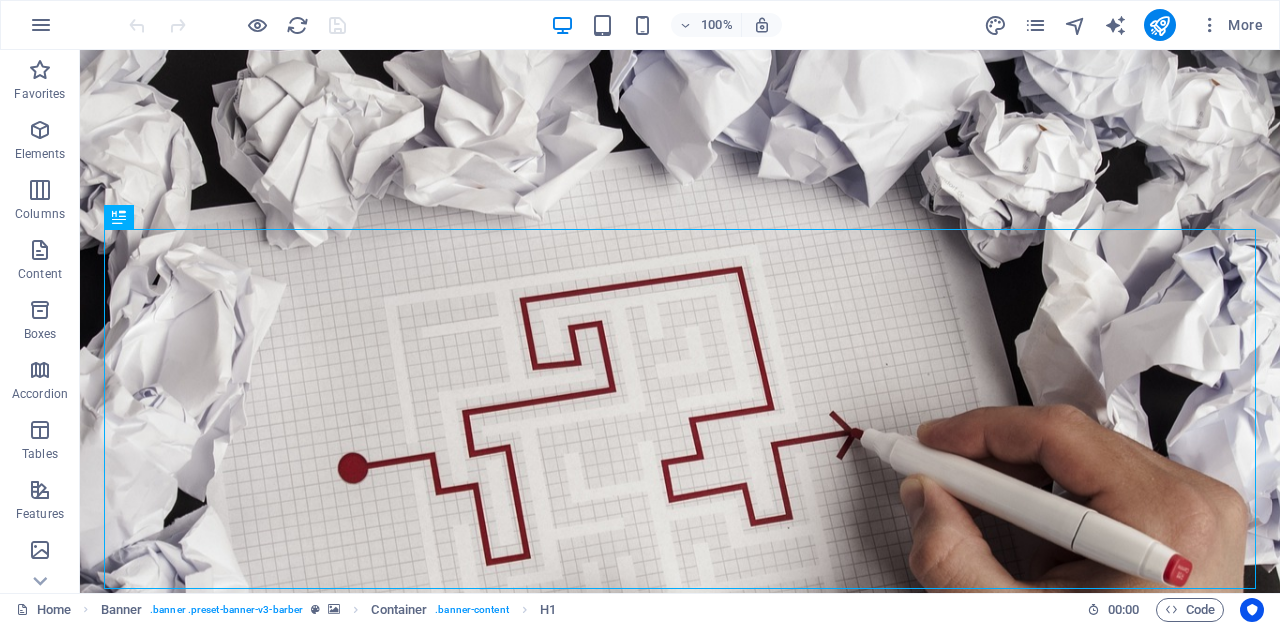 scroll, scrollTop: 0, scrollLeft: 0, axis: both 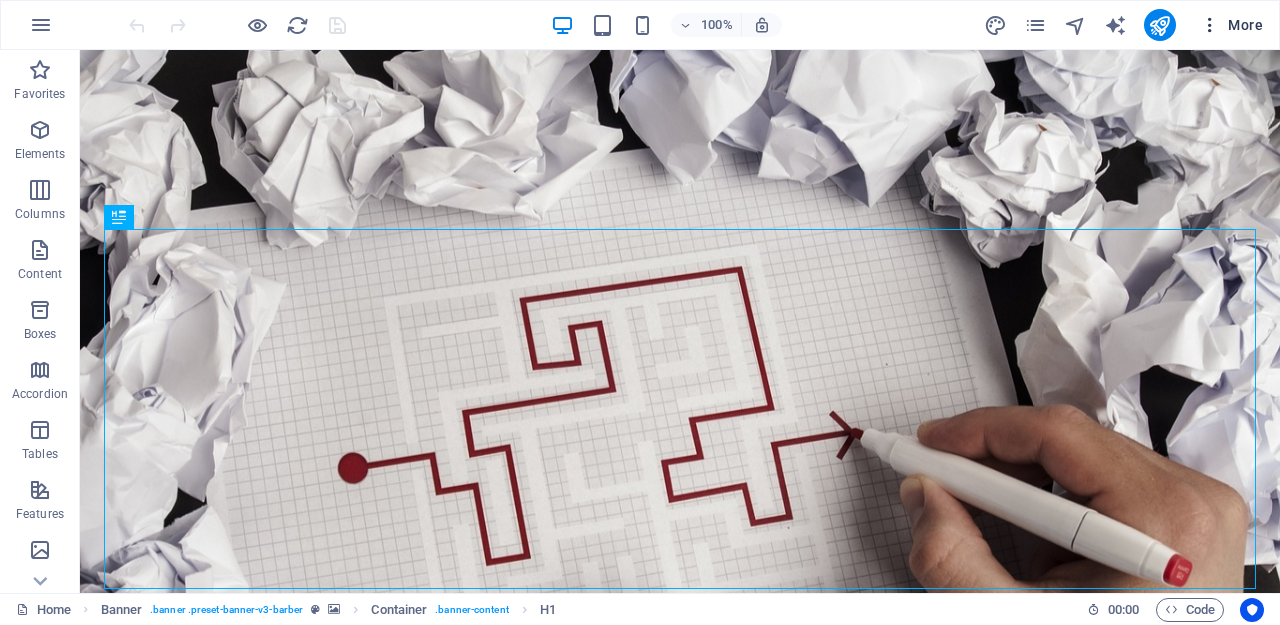 click at bounding box center [1210, 25] 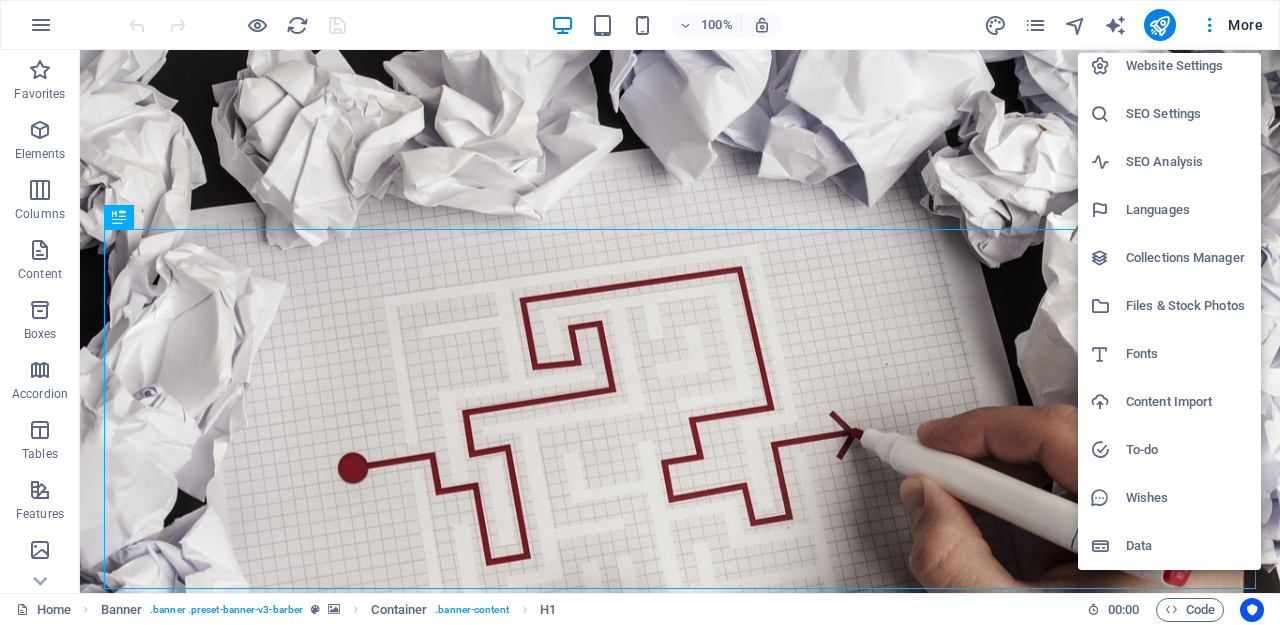 scroll, scrollTop: 11, scrollLeft: 0, axis: vertical 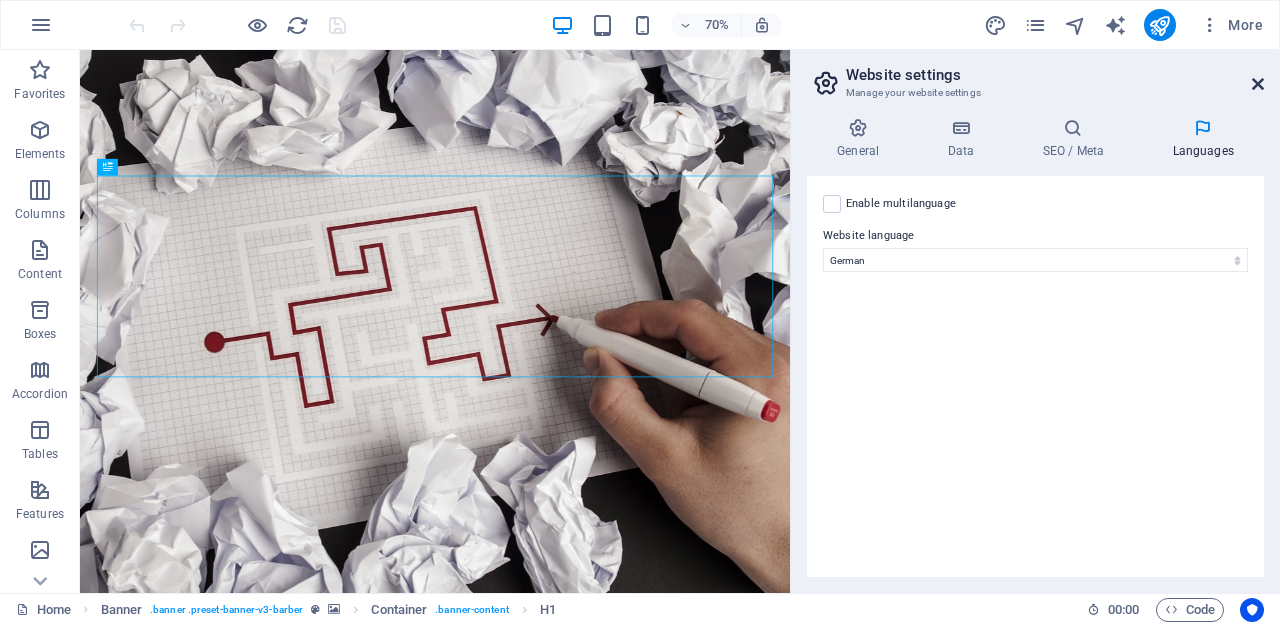 click at bounding box center (1258, 84) 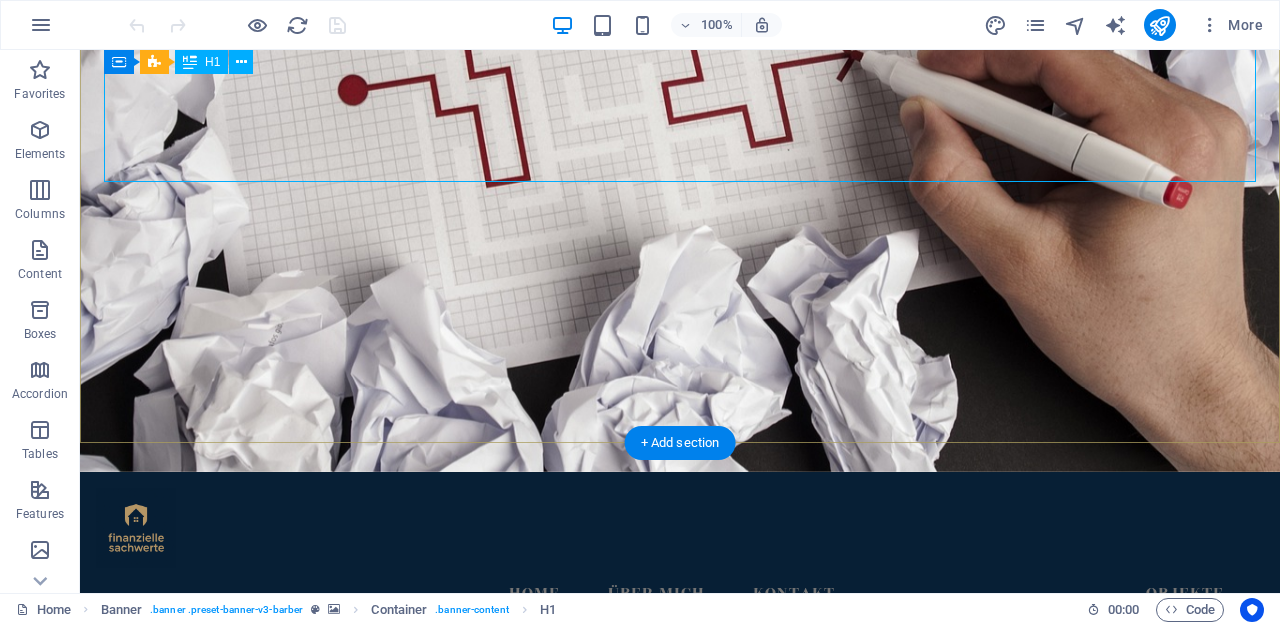 scroll, scrollTop: 407, scrollLeft: 0, axis: vertical 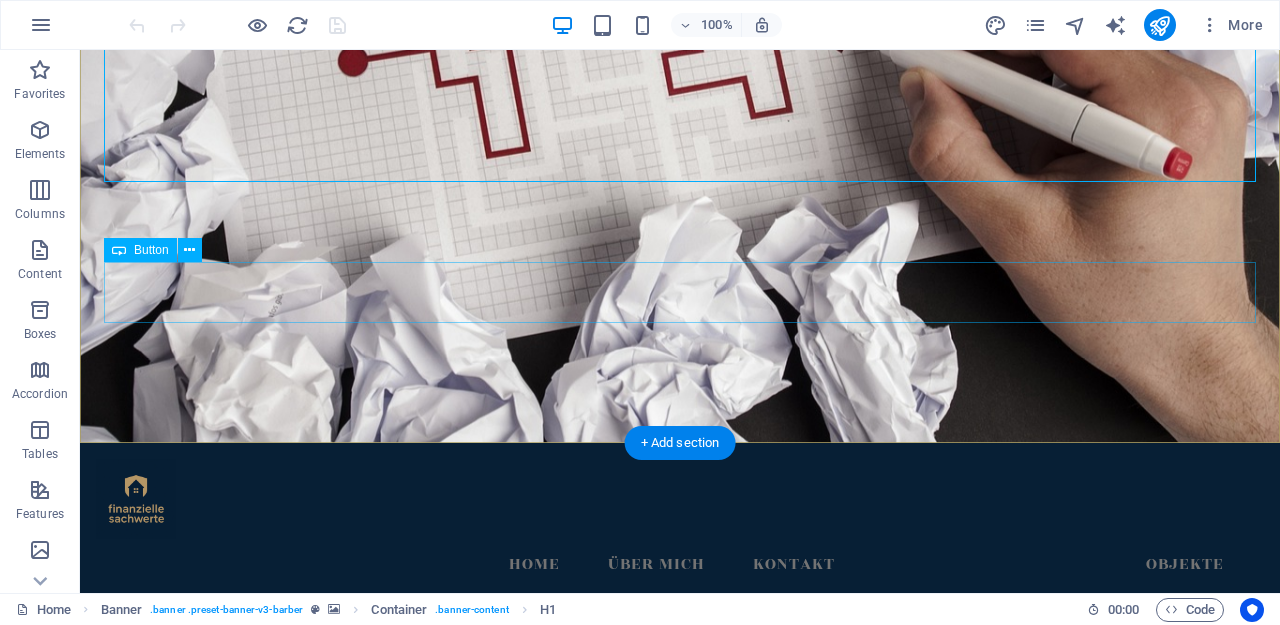 click on "Kontaktiere mich" at bounding box center [680, 1142] 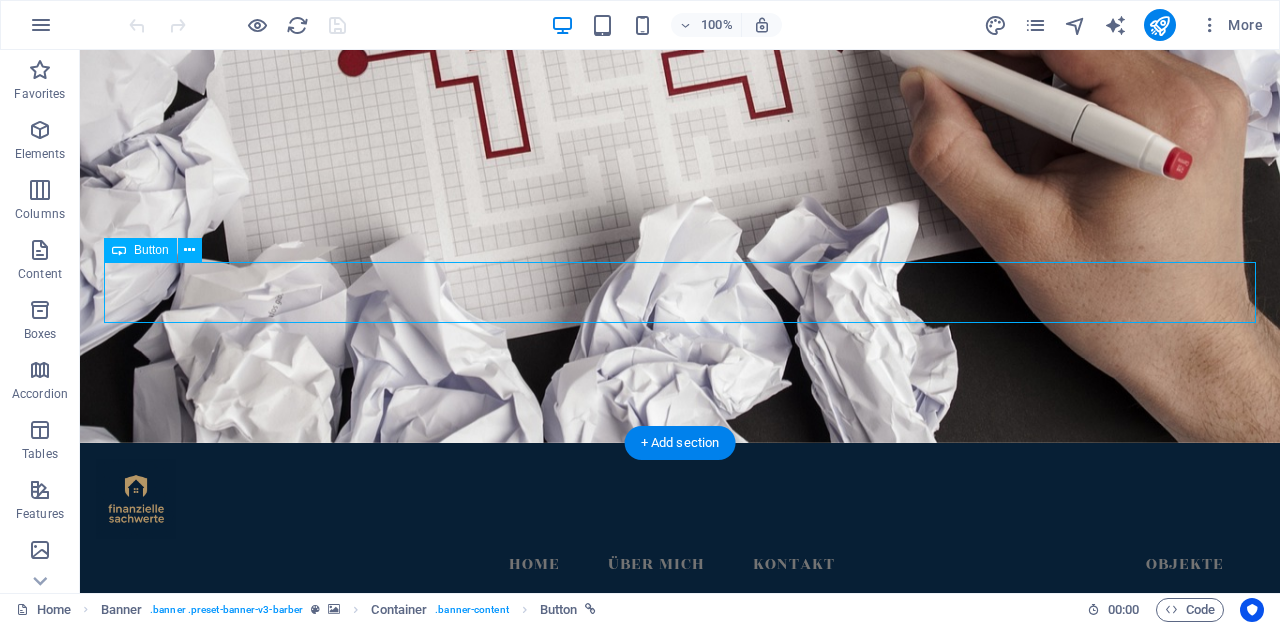 click on "Kontaktiere mich" at bounding box center (680, 1142) 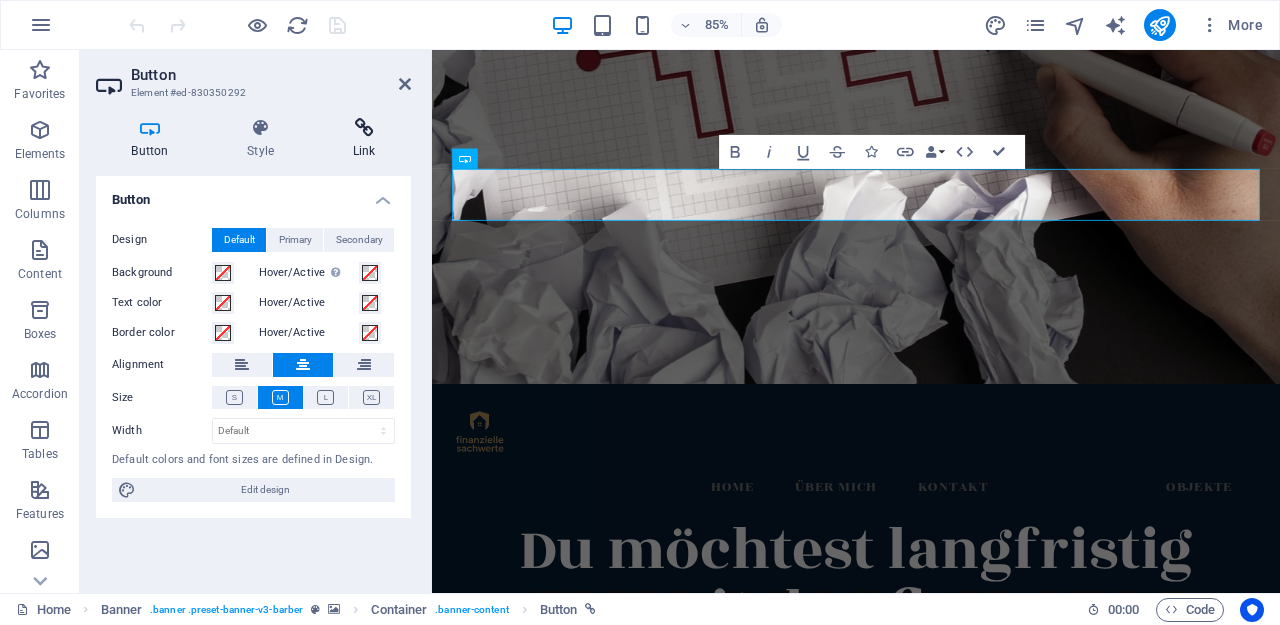 click at bounding box center (364, 128) 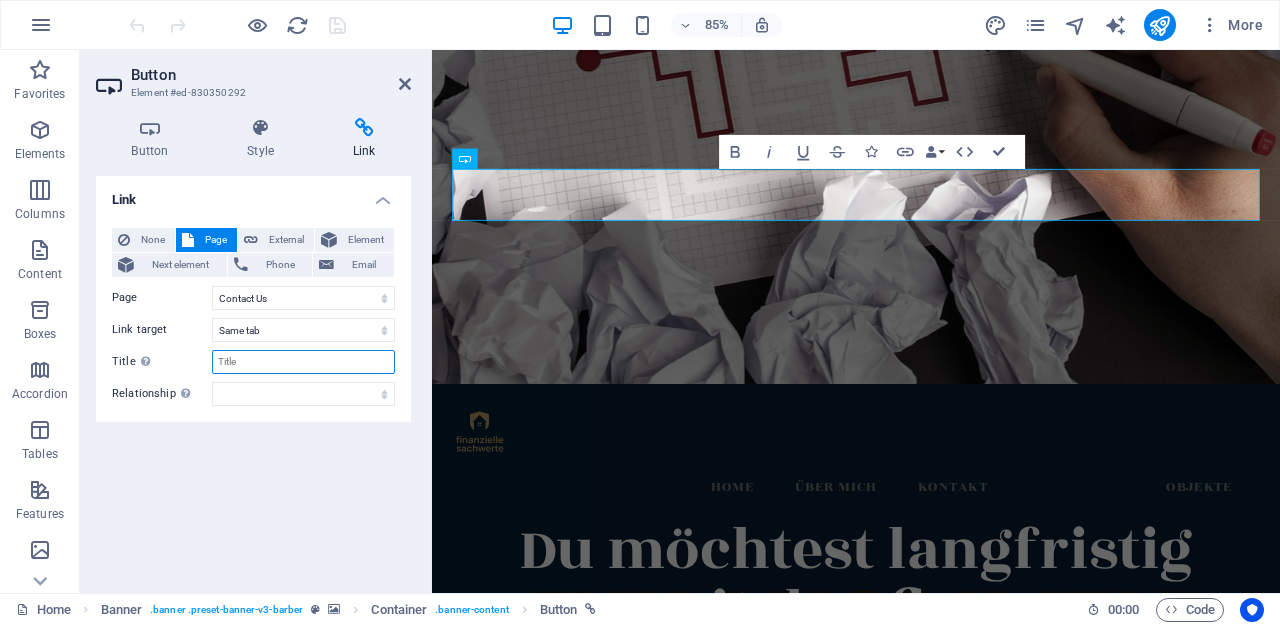 click on "Title Additional link description, should not be the same as the link text. The title is most often shown as a tooltip text when the mouse moves over the element. Leave empty if uncertain." at bounding box center (303, 362) 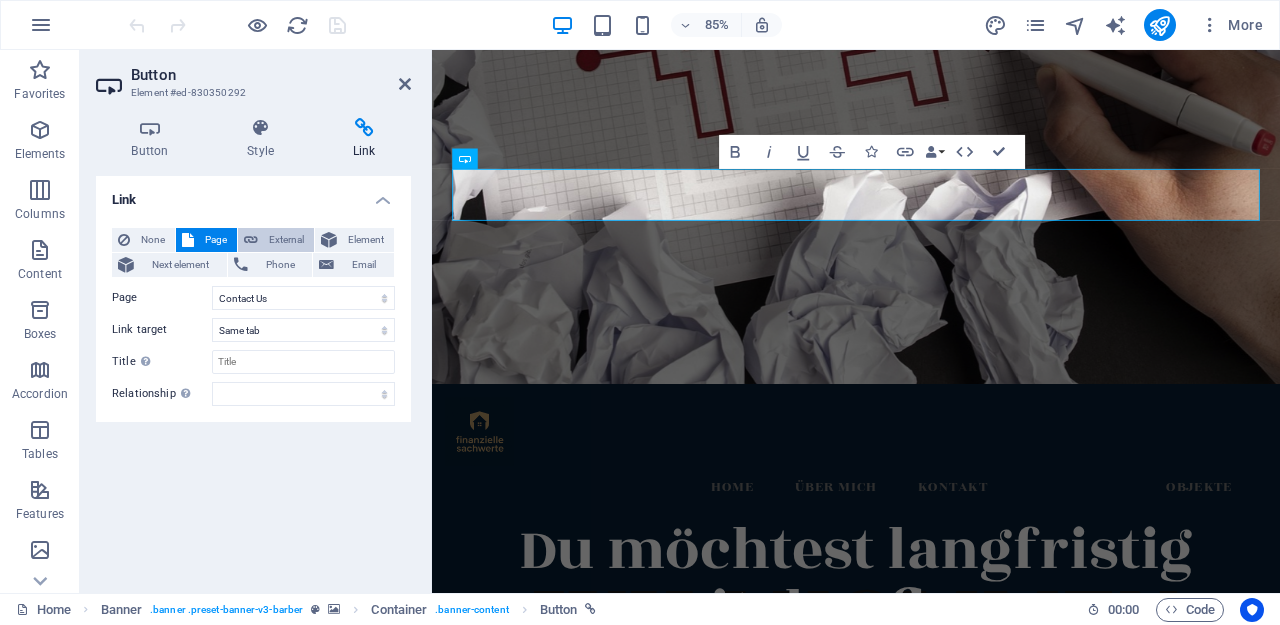 click on "External" at bounding box center [286, 240] 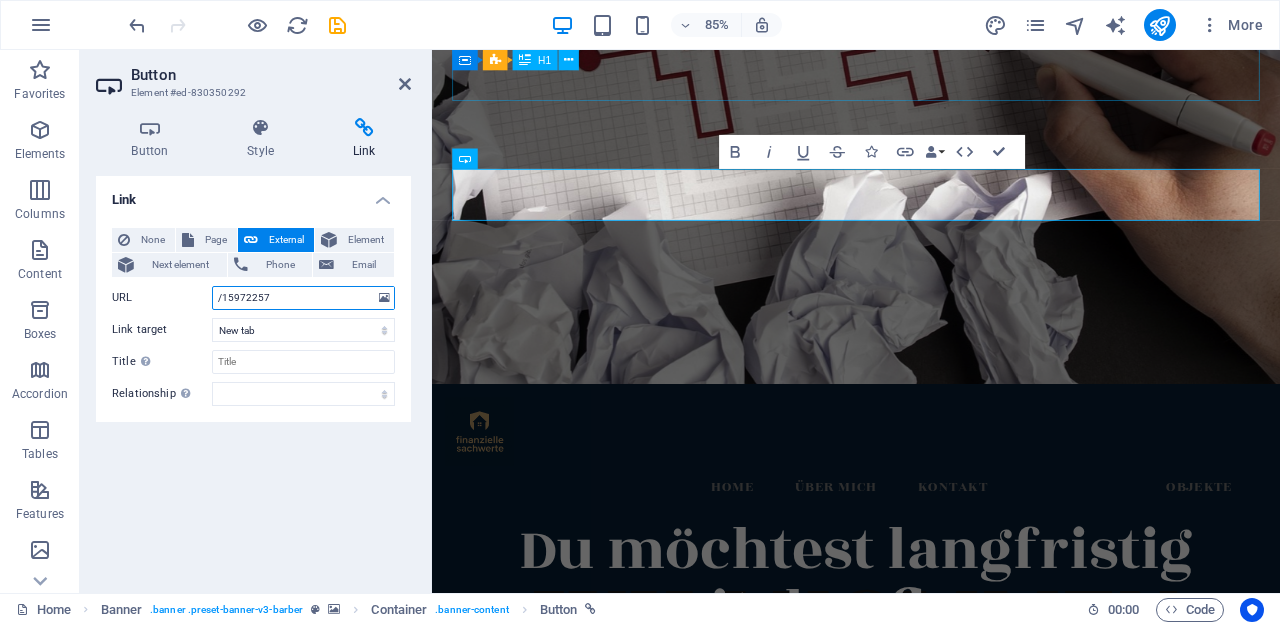 paste on "[URL]" 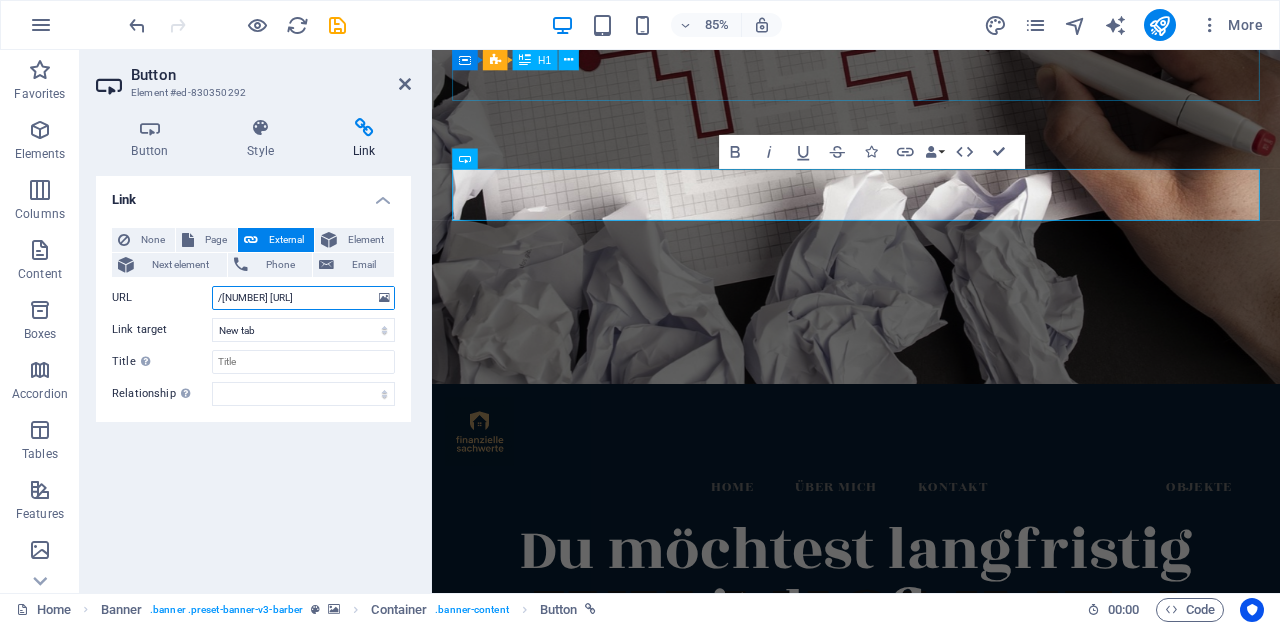 drag, startPoint x: 346, startPoint y: 293, endPoint x: 176, endPoint y: 289, distance: 170.04706 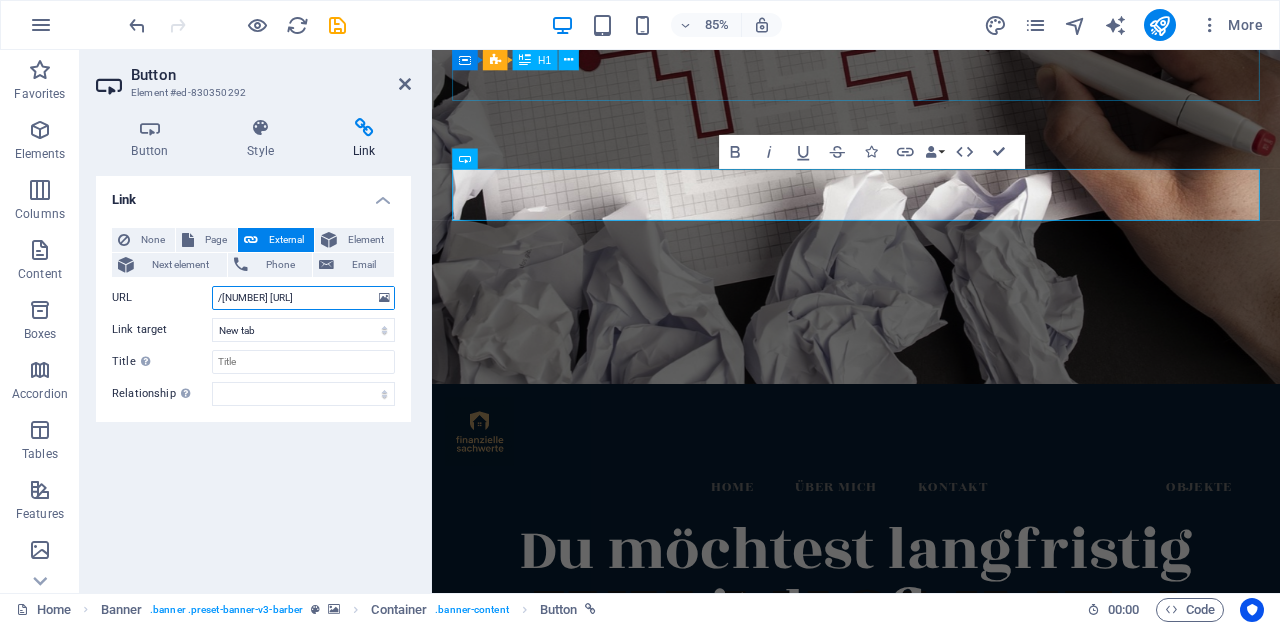 click on "URL /[NUMBER] [URL]" at bounding box center [253, 298] 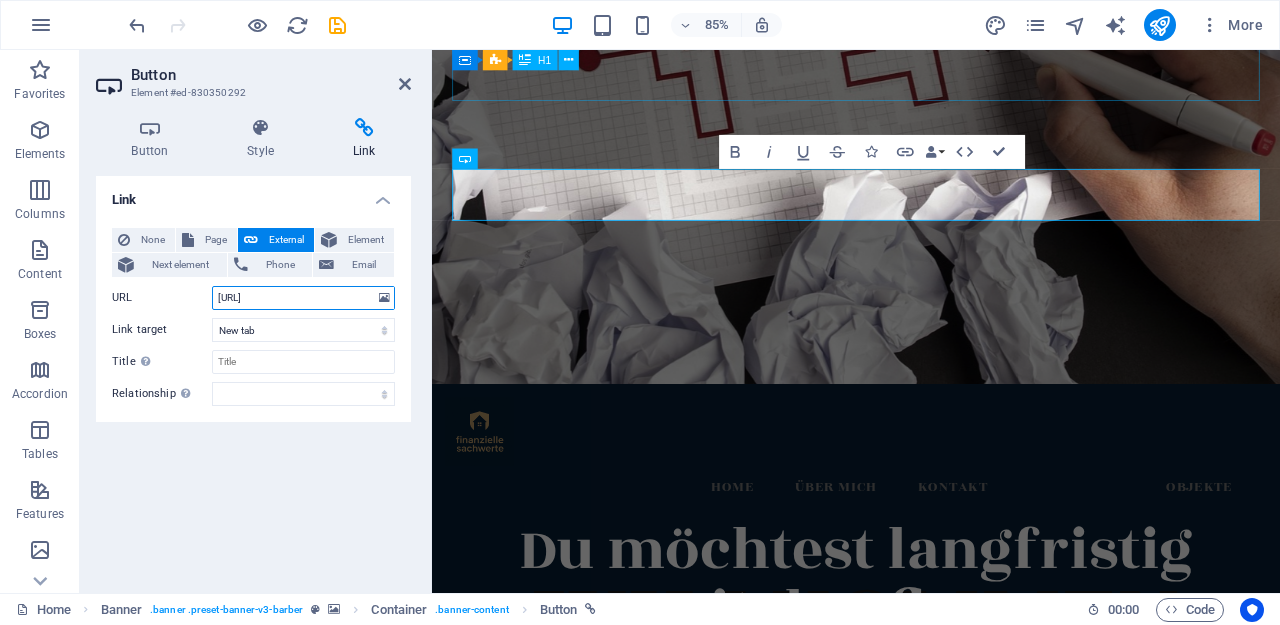 type on "[URL]" 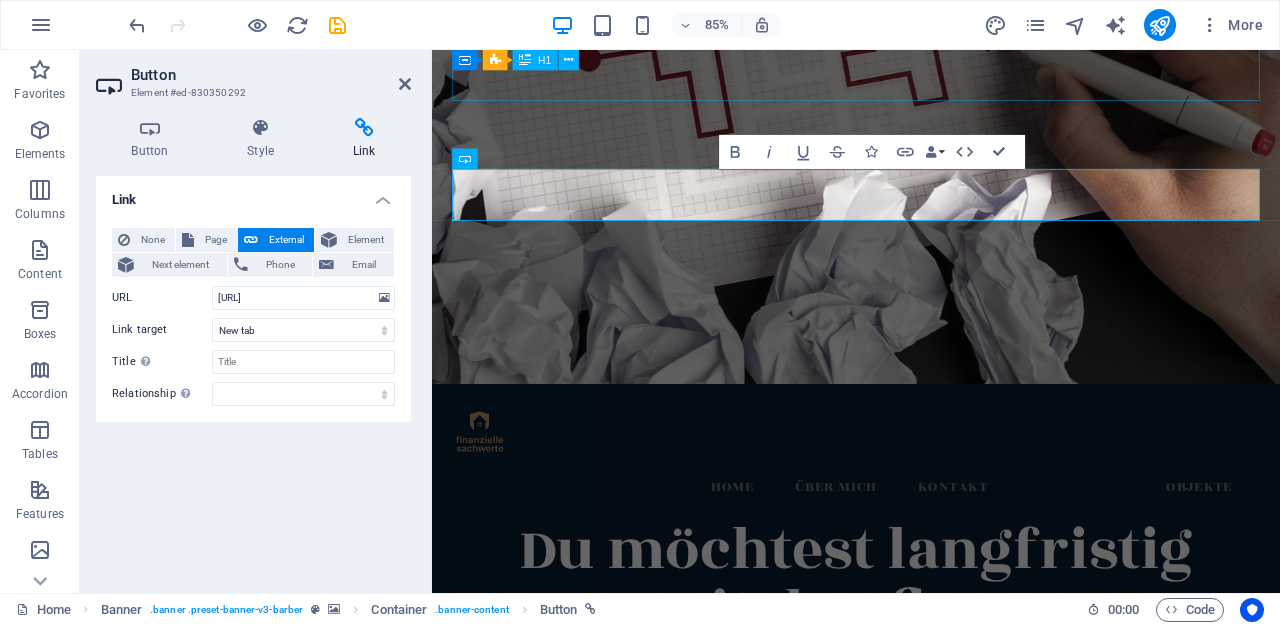 click on "Link None Page External Element Next element Phone Email Page Home About Us Services Gallery Testimonials Contact Us Legal Notice Privacy Element
URL [URL] Phone Email Link target New tab Same tab Overlay Title Additional link description, should not be the same as the link text. The title is most often shown as a tooltip text when the mouse moves over the element. Leave empty if uncertain. Relationship Sets the  relationship of this link to the link target . For example, the value "nofollow" instructs search engines not to follow the link. Can be left empty. alternate author bookmark external help license next nofollow noreferrer noopener prev search tag" at bounding box center (253, 376) 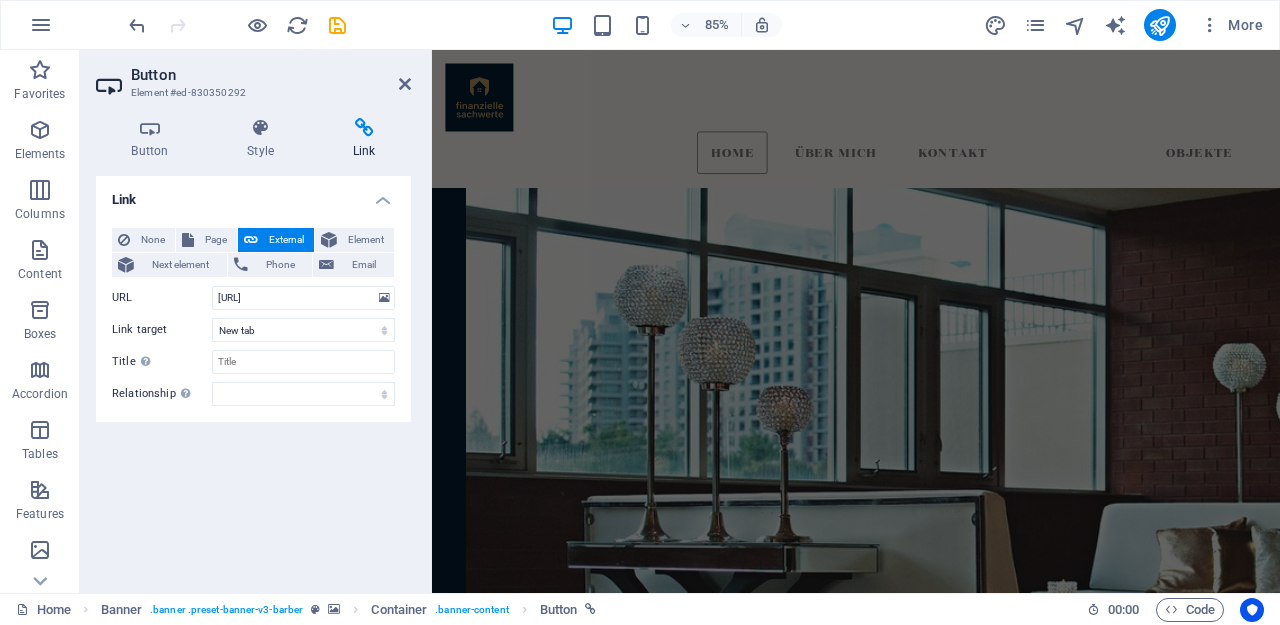 scroll, scrollTop: 2219, scrollLeft: 0, axis: vertical 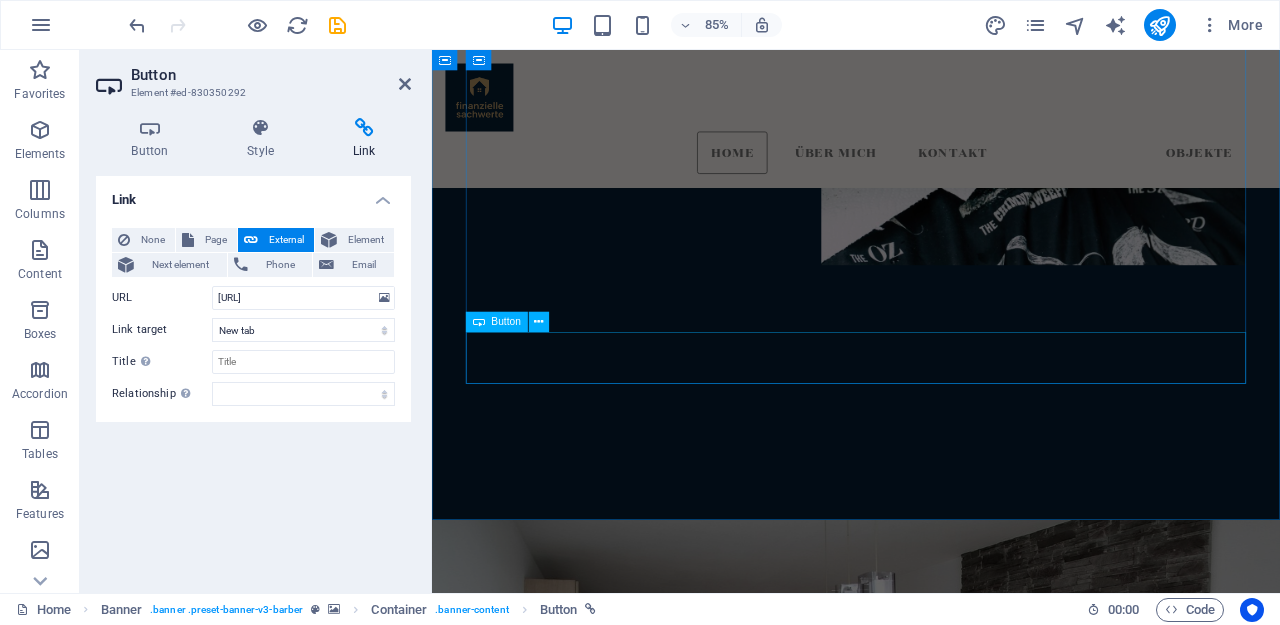 click on "Kontaktiere mich" at bounding box center [931, -787] 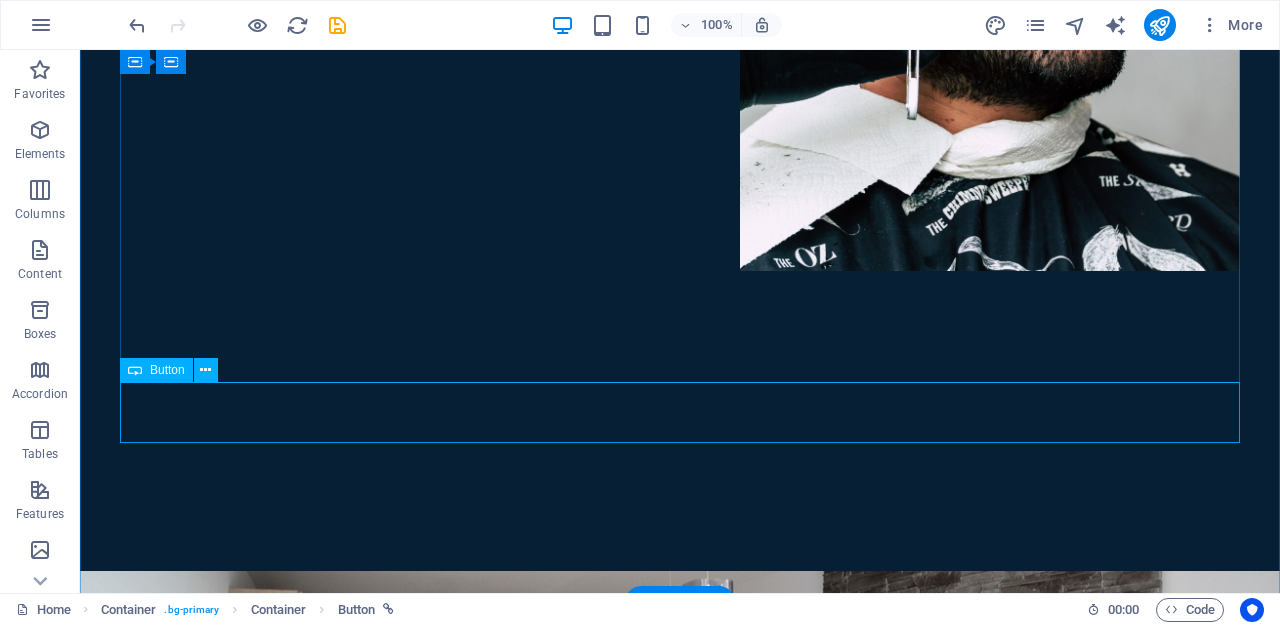 click on "Kontaktiere mich" at bounding box center (680, -819) 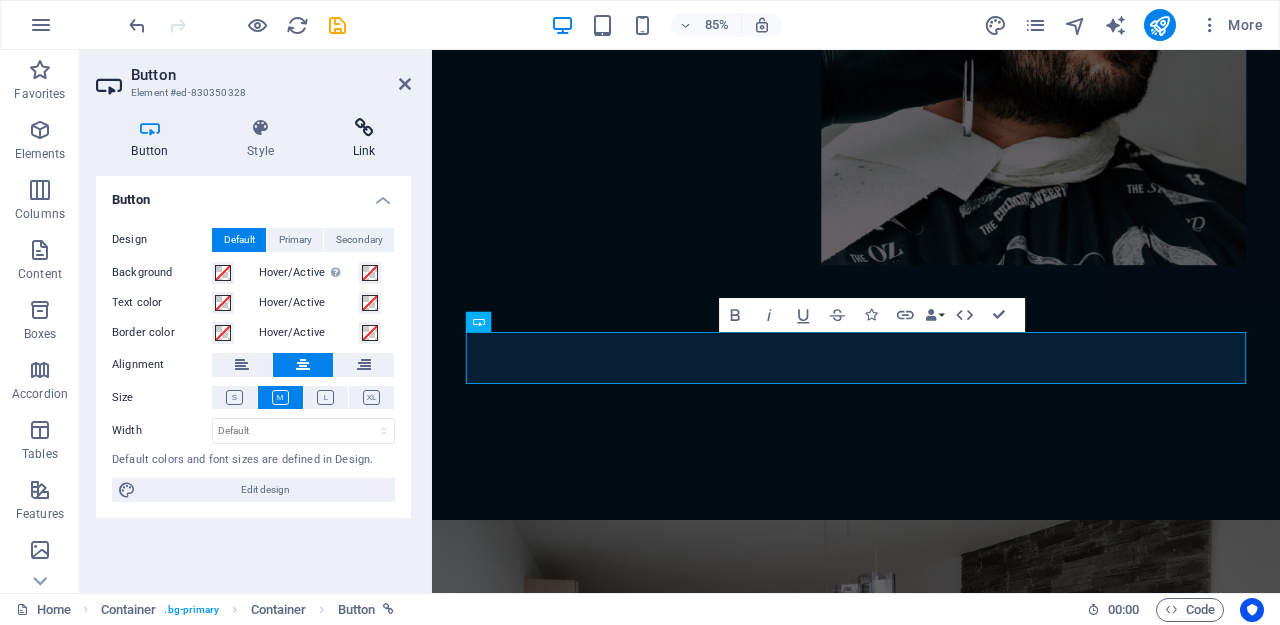 click at bounding box center (364, 128) 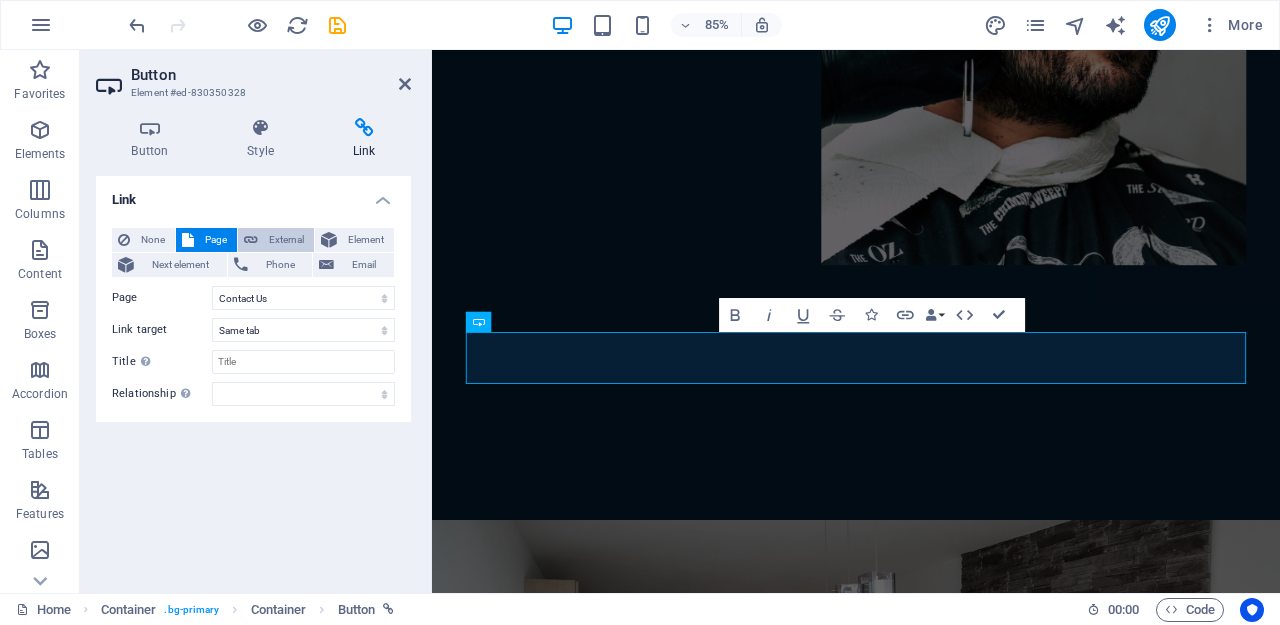 click on "External" at bounding box center [286, 240] 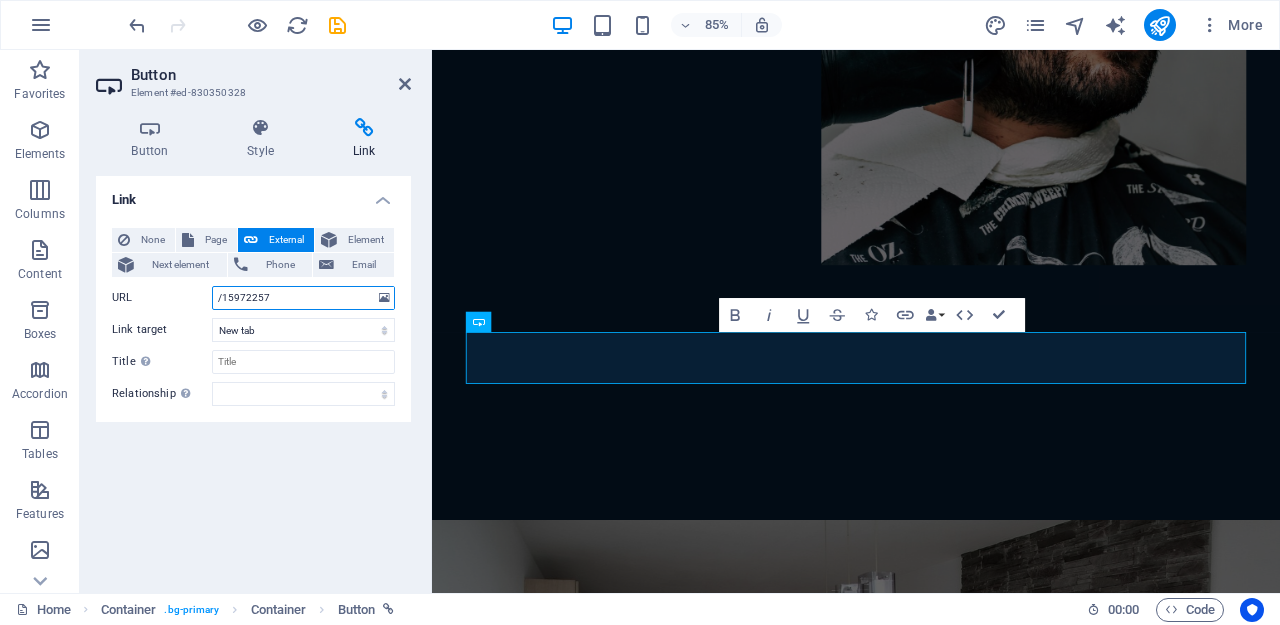 drag, startPoint x: 283, startPoint y: 302, endPoint x: 171, endPoint y: 299, distance: 112.04017 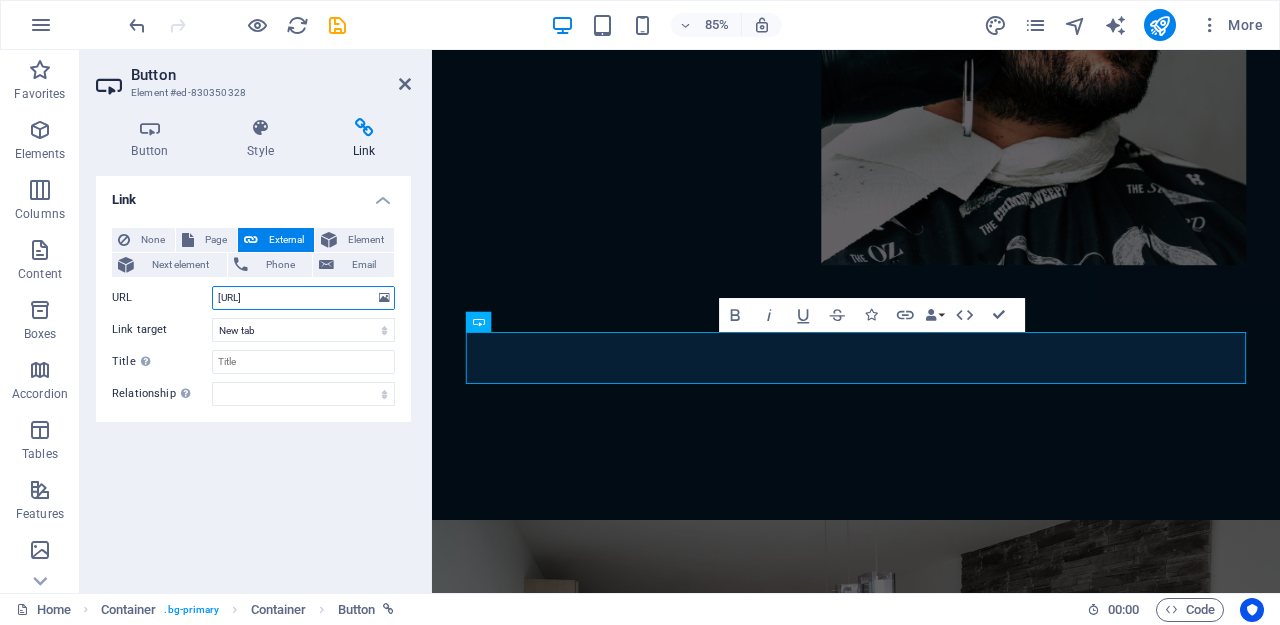 type on "[URL]" 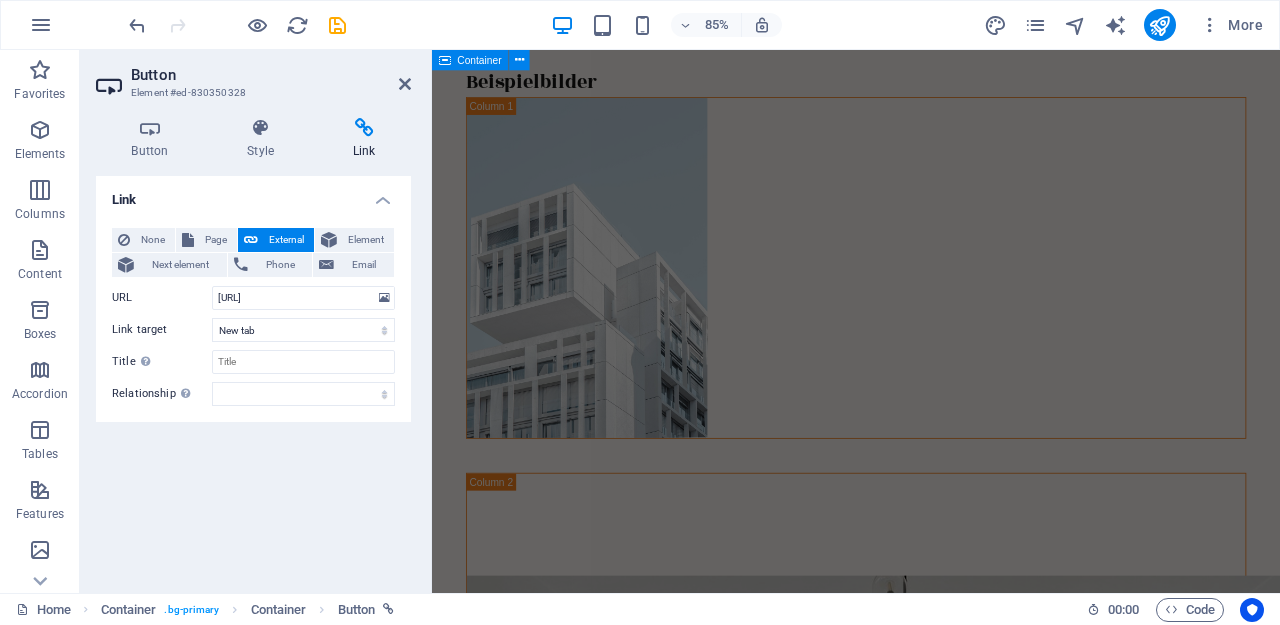 scroll, scrollTop: 3952, scrollLeft: 0, axis: vertical 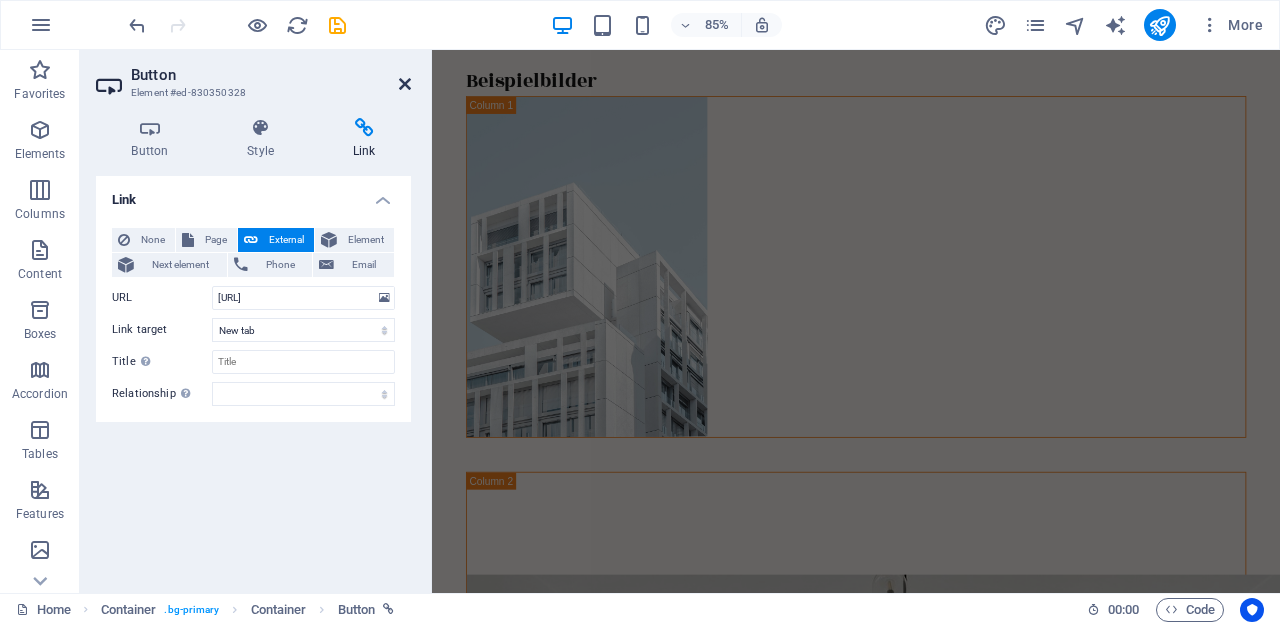 click at bounding box center (405, 84) 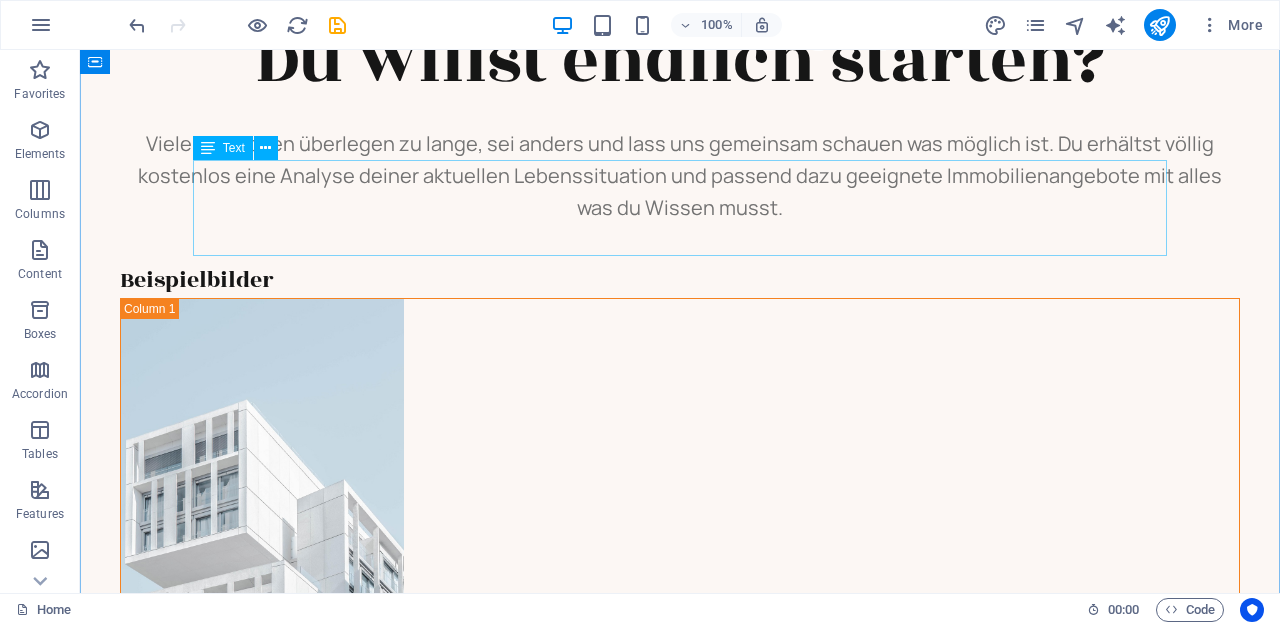 scroll, scrollTop: 3728, scrollLeft: 0, axis: vertical 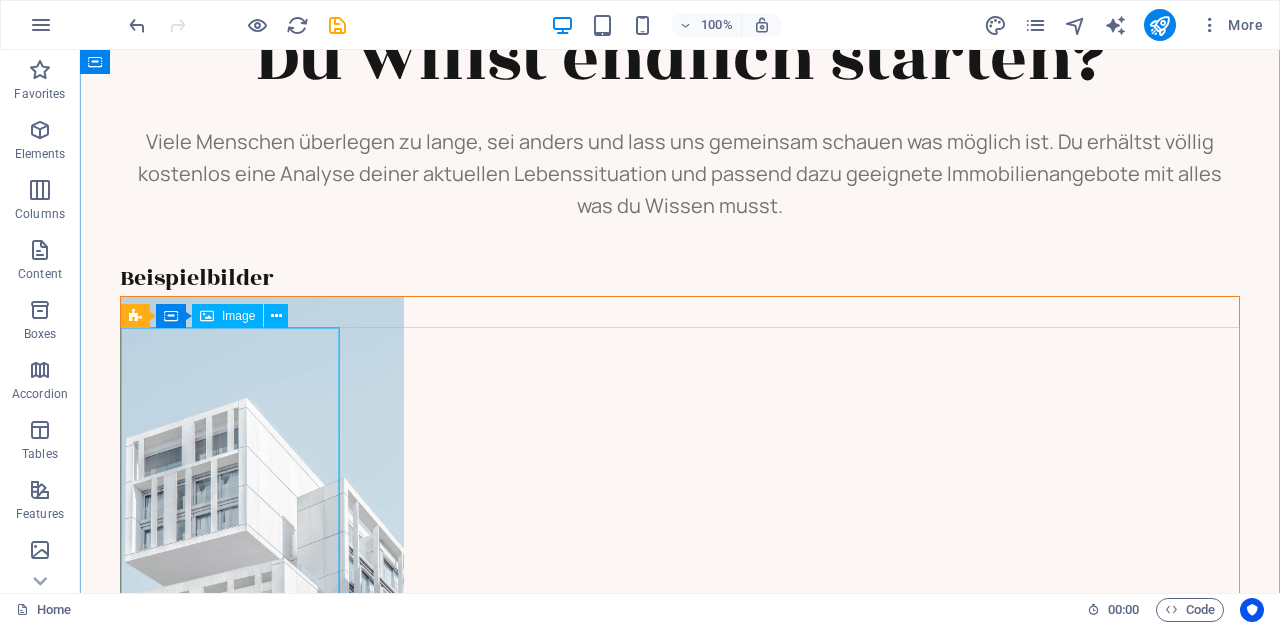 click at bounding box center (680, 497) 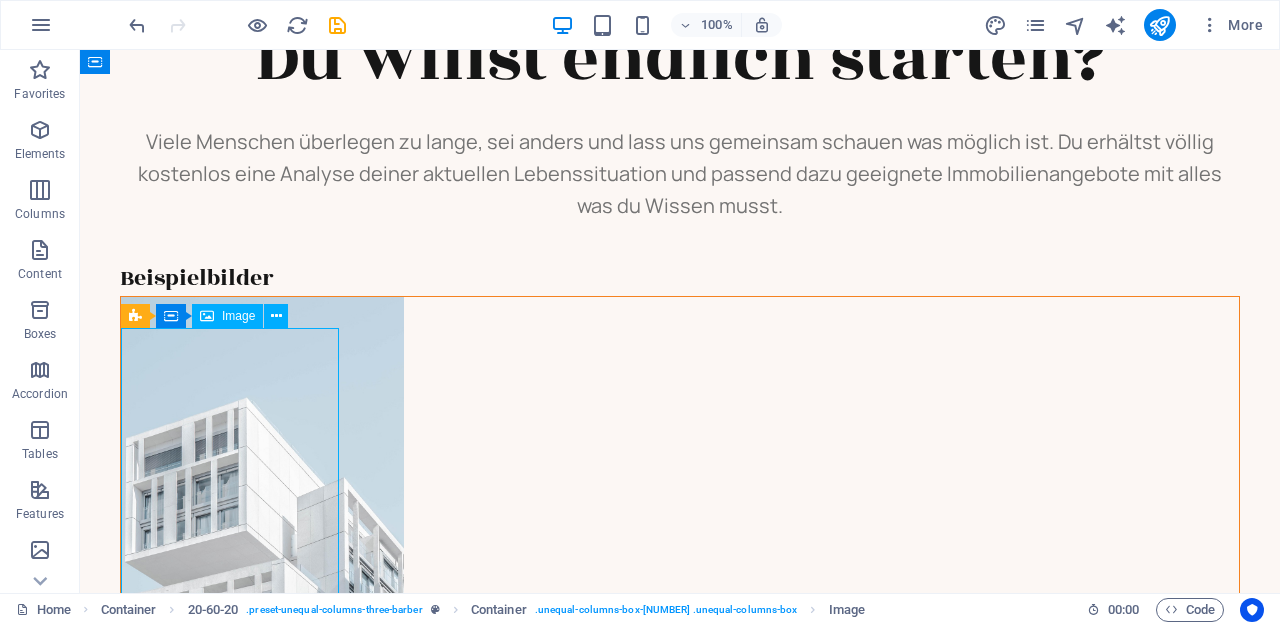 click at bounding box center [680, 497] 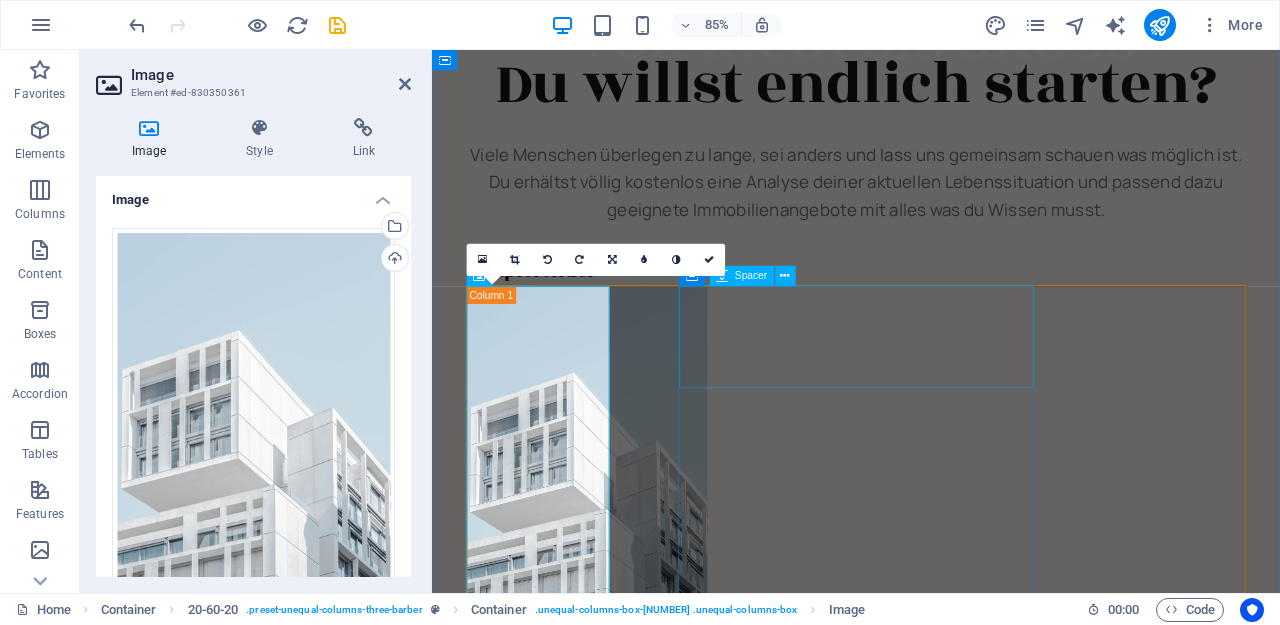 click at bounding box center (931, 831) 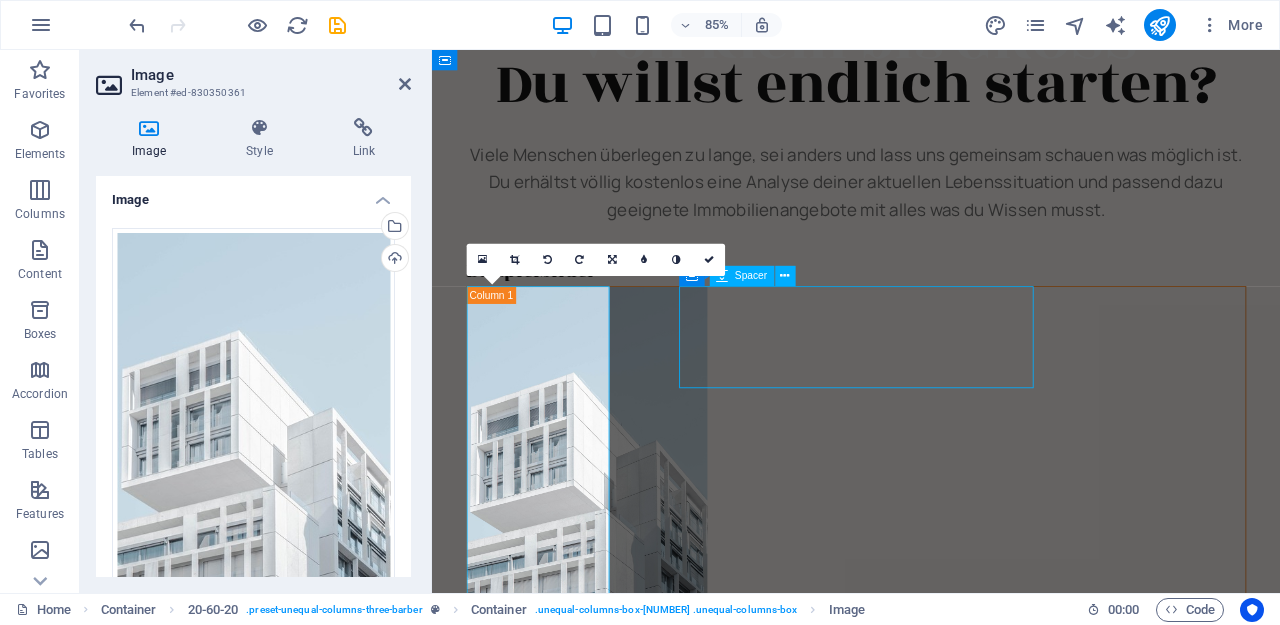 click at bounding box center (931, 831) 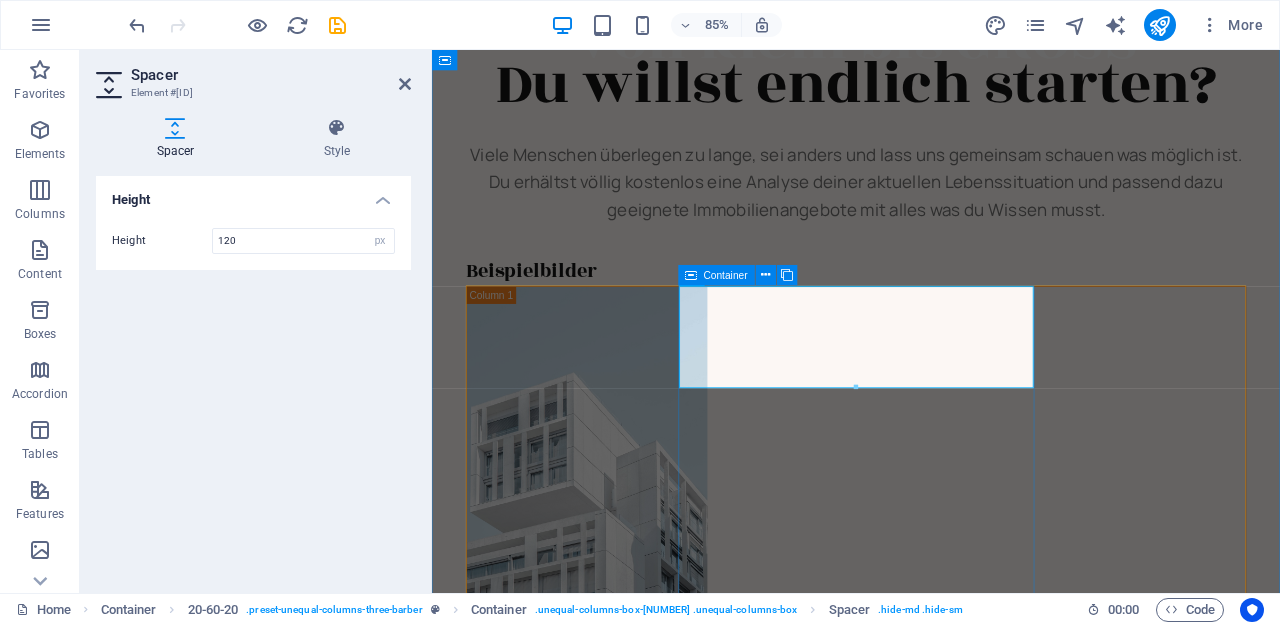 click at bounding box center [931, 1172] 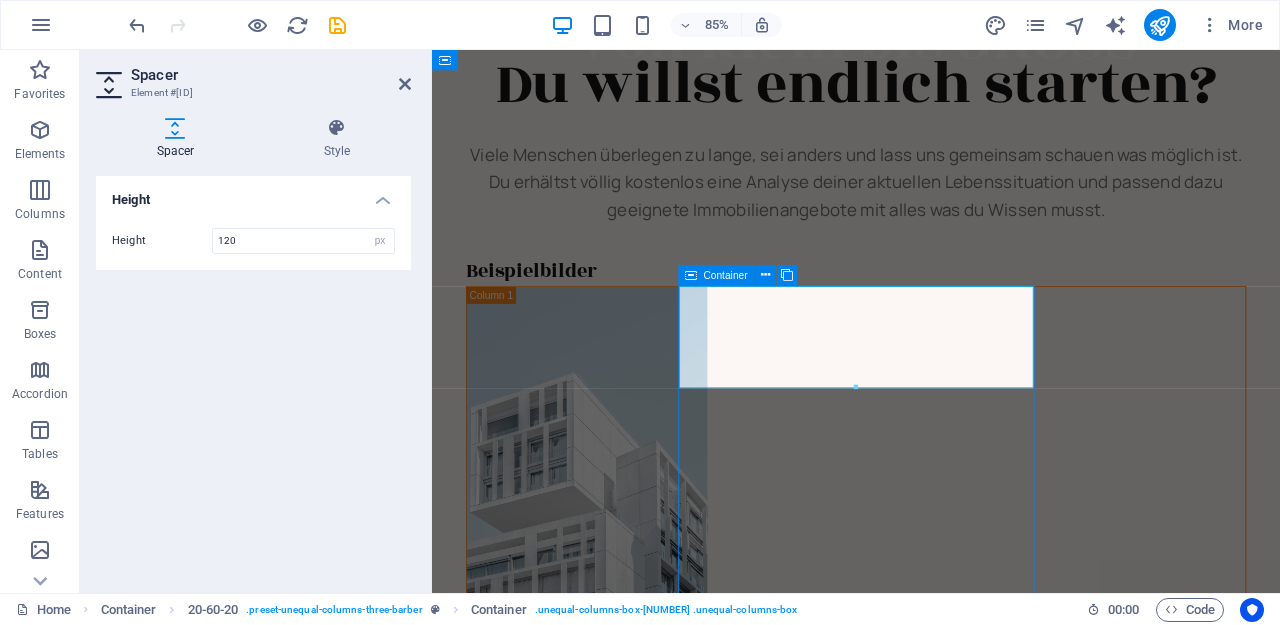 click at bounding box center [931, 1172] 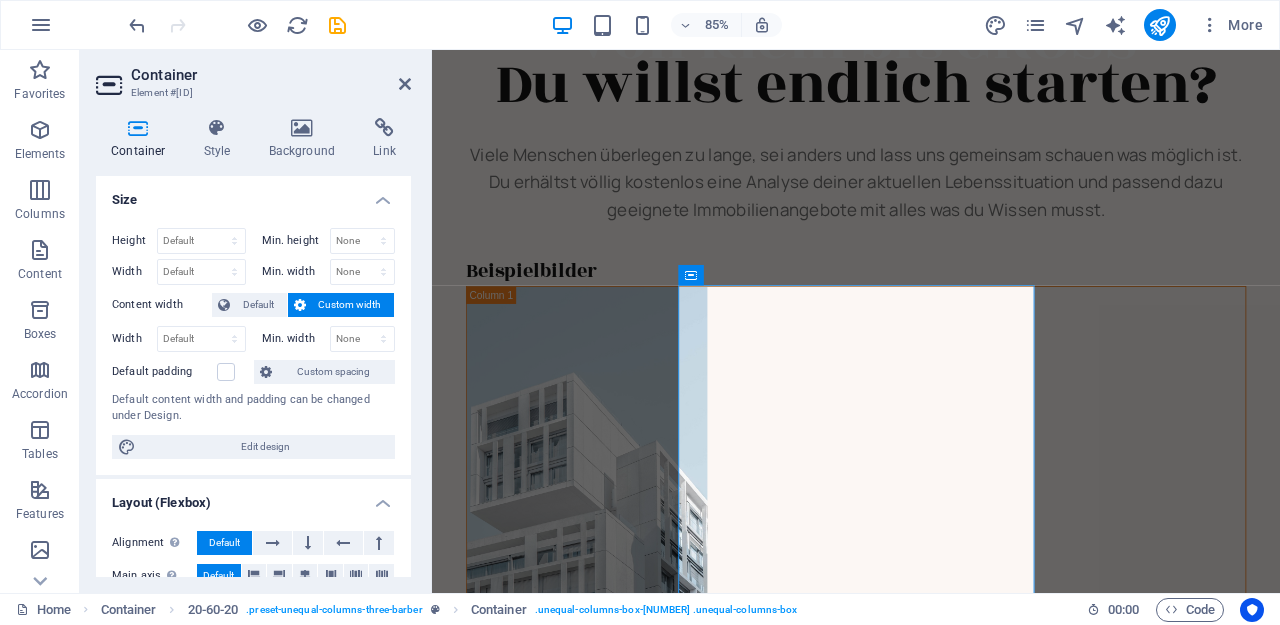 click on "Size" at bounding box center (253, 194) 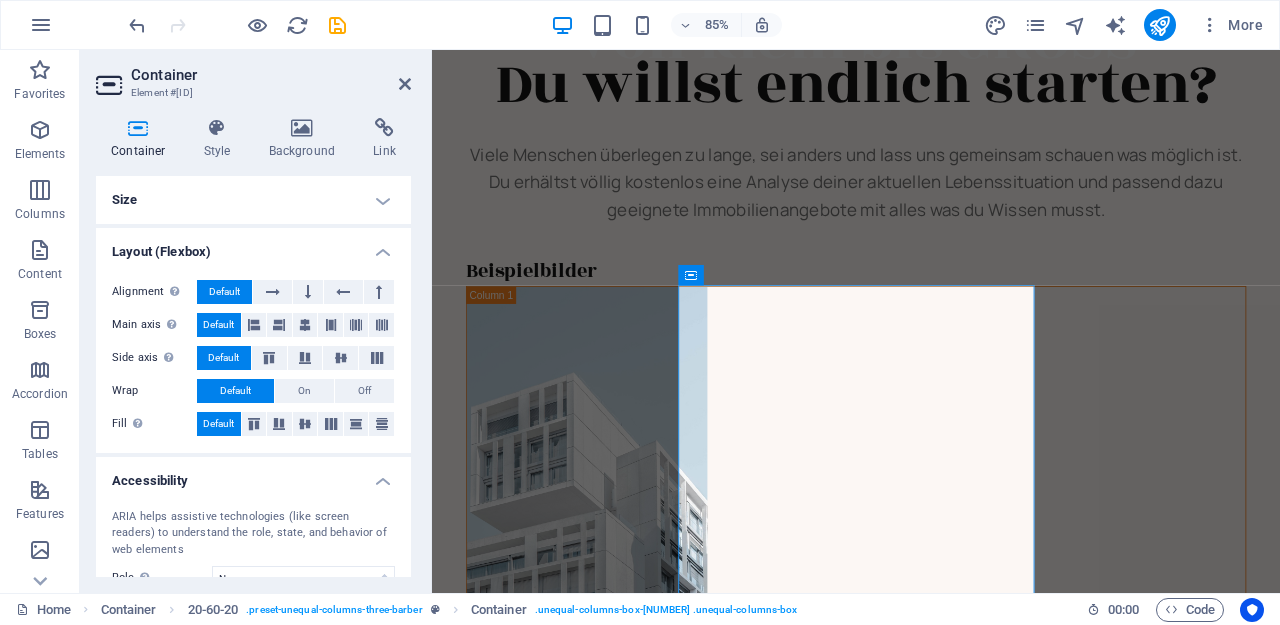 click on "Size" at bounding box center [253, 200] 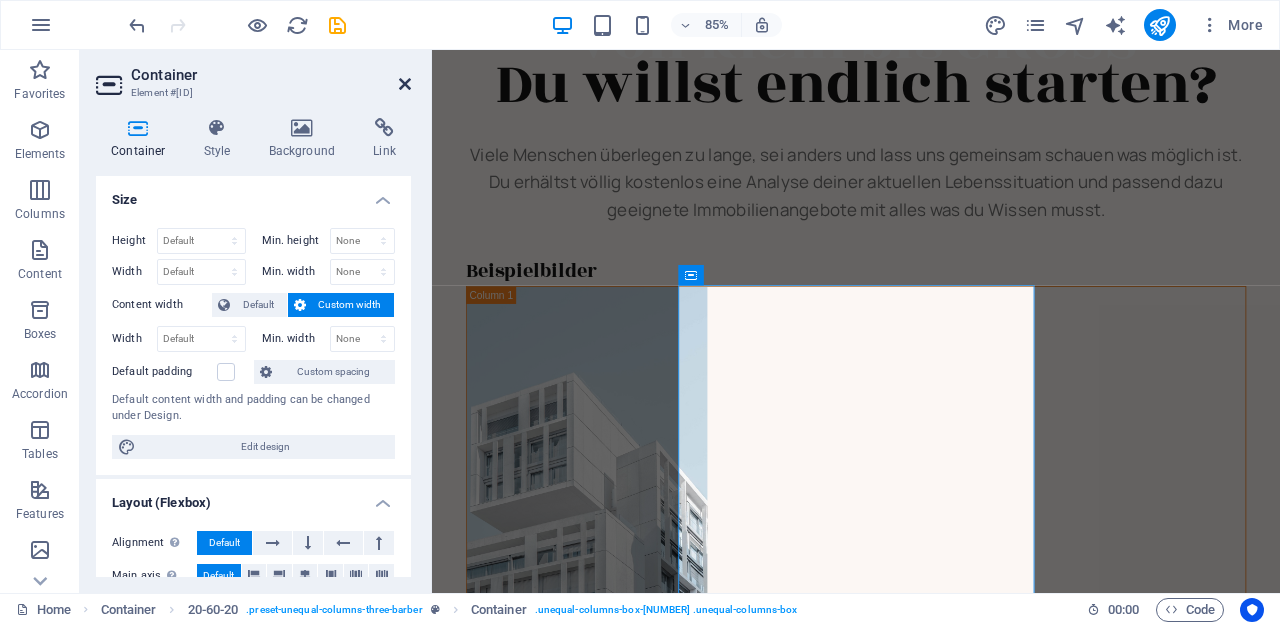 click at bounding box center [405, 84] 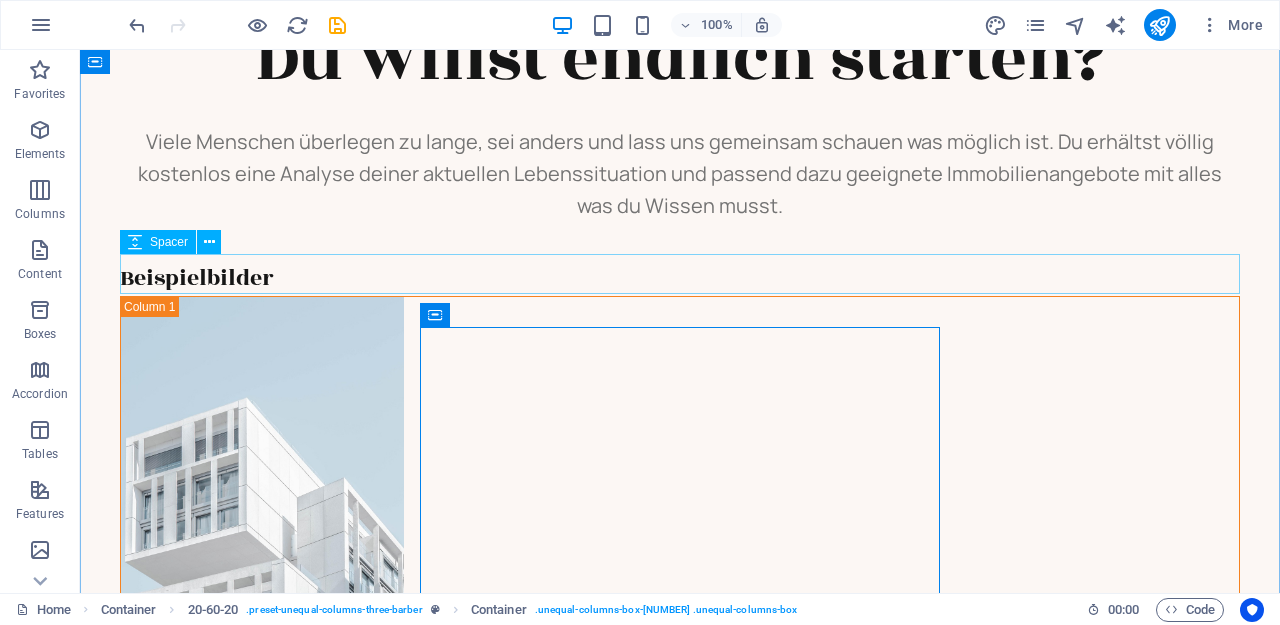 click at bounding box center [680, 242] 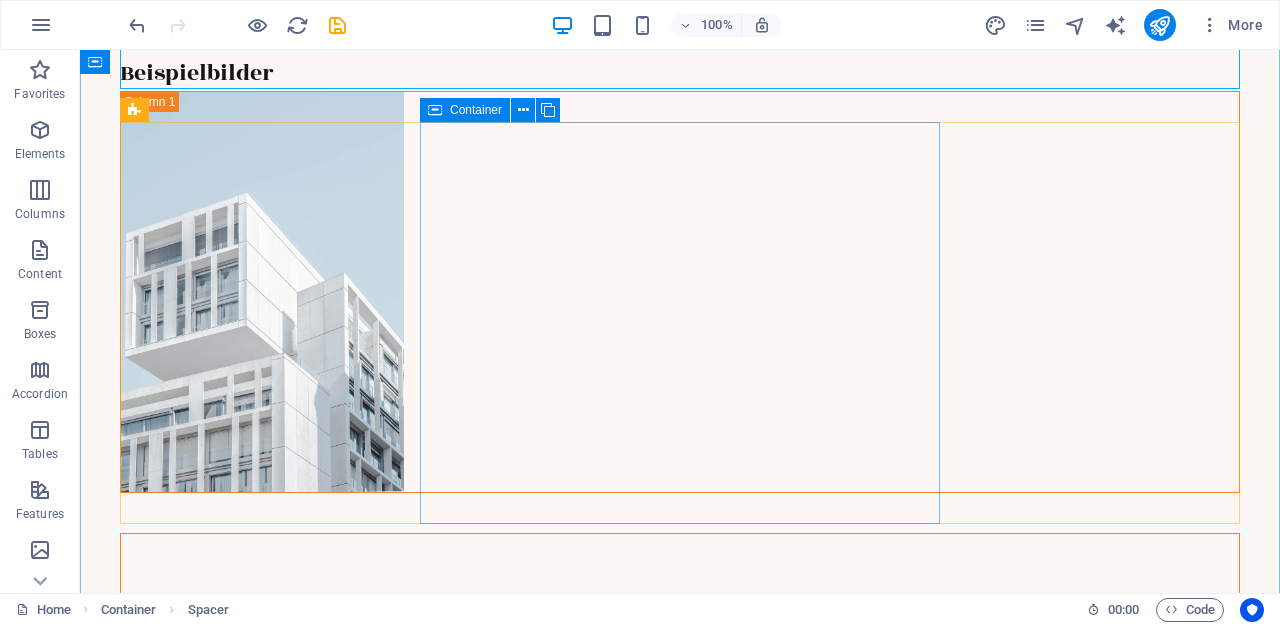 click at bounding box center (680, 1002) 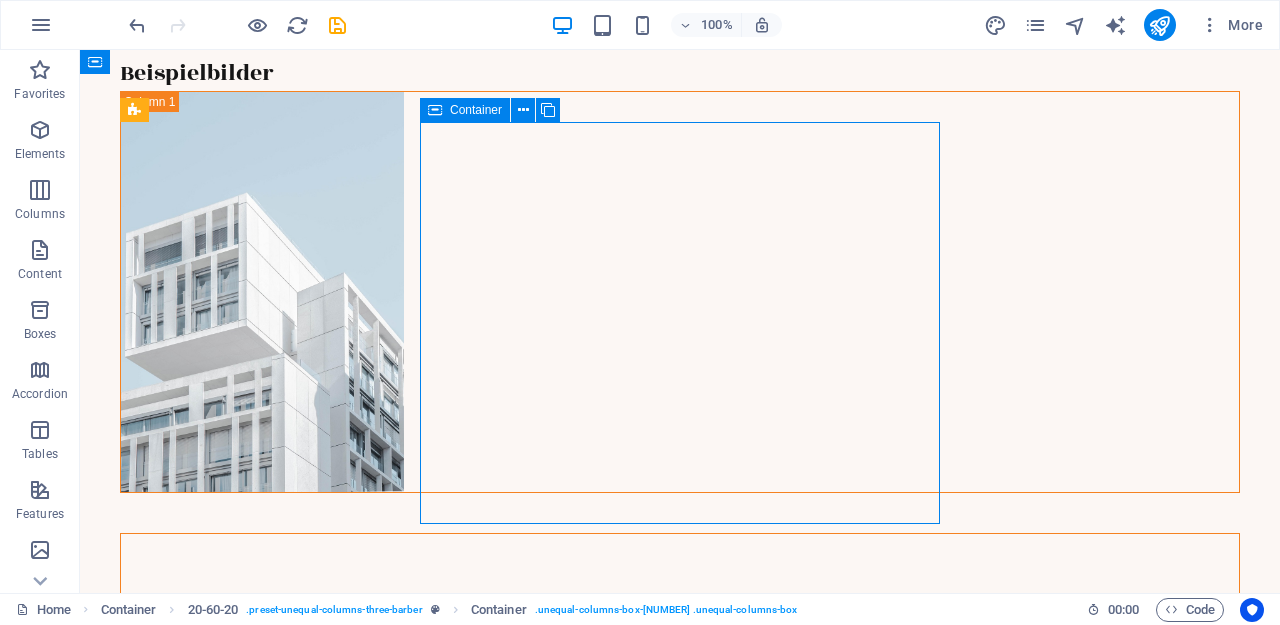 click at bounding box center (680, 1002) 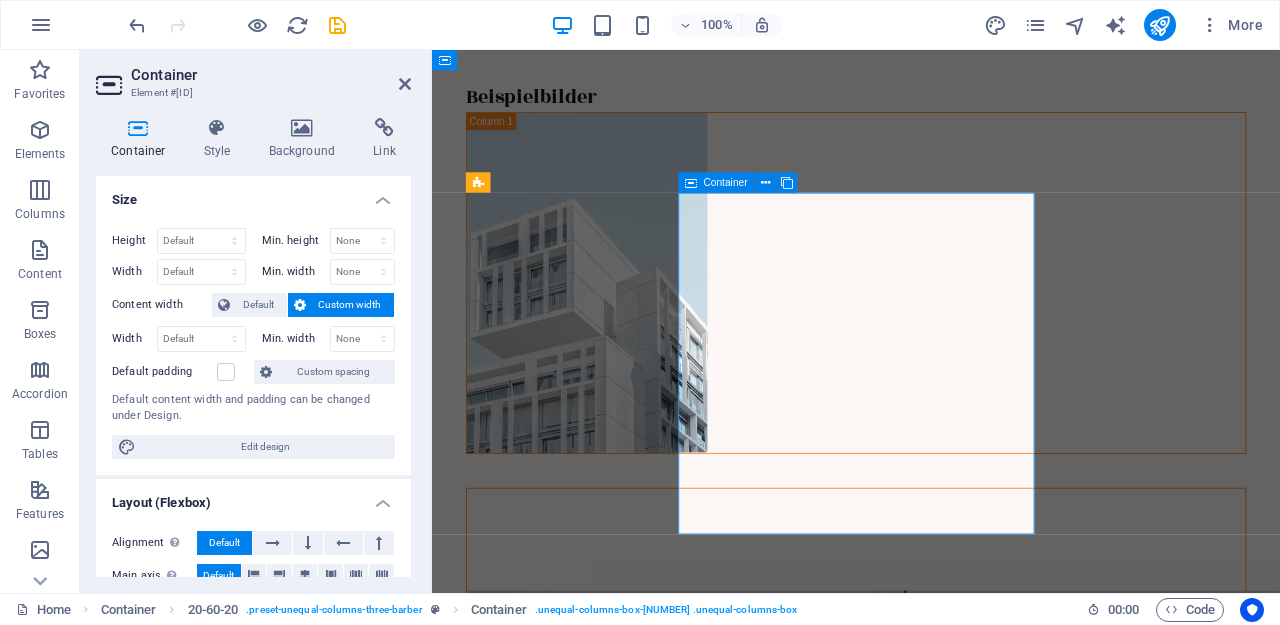 scroll, scrollTop: 3837, scrollLeft: 0, axis: vertical 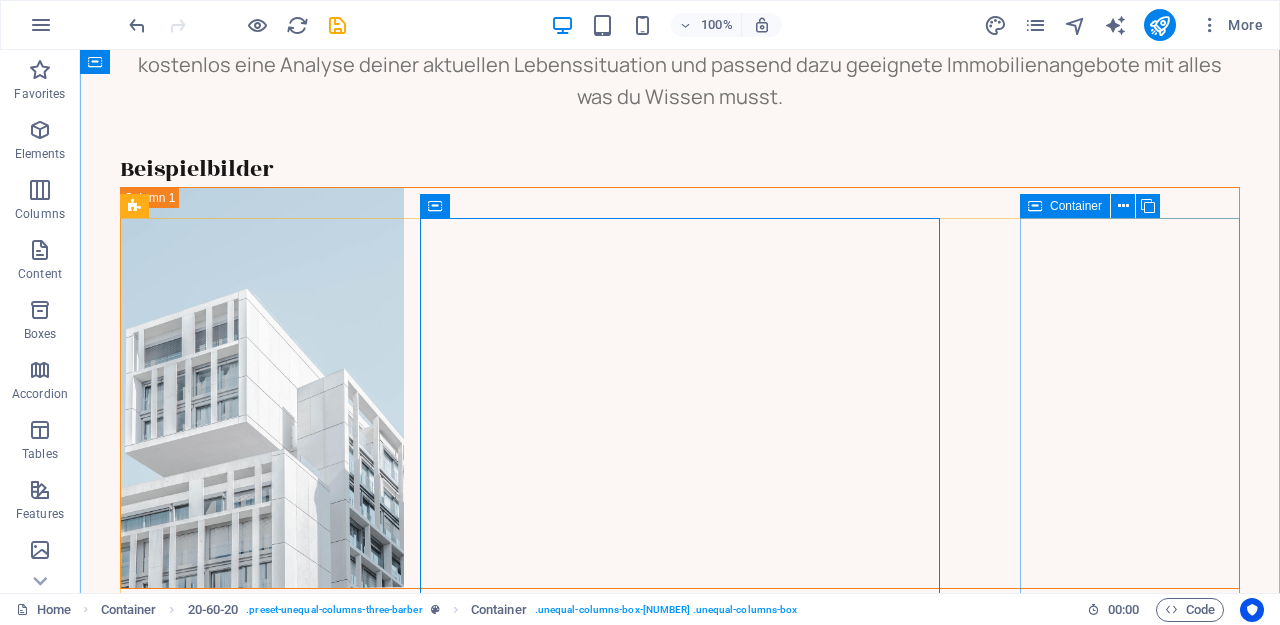 click at bounding box center (680, 1616) 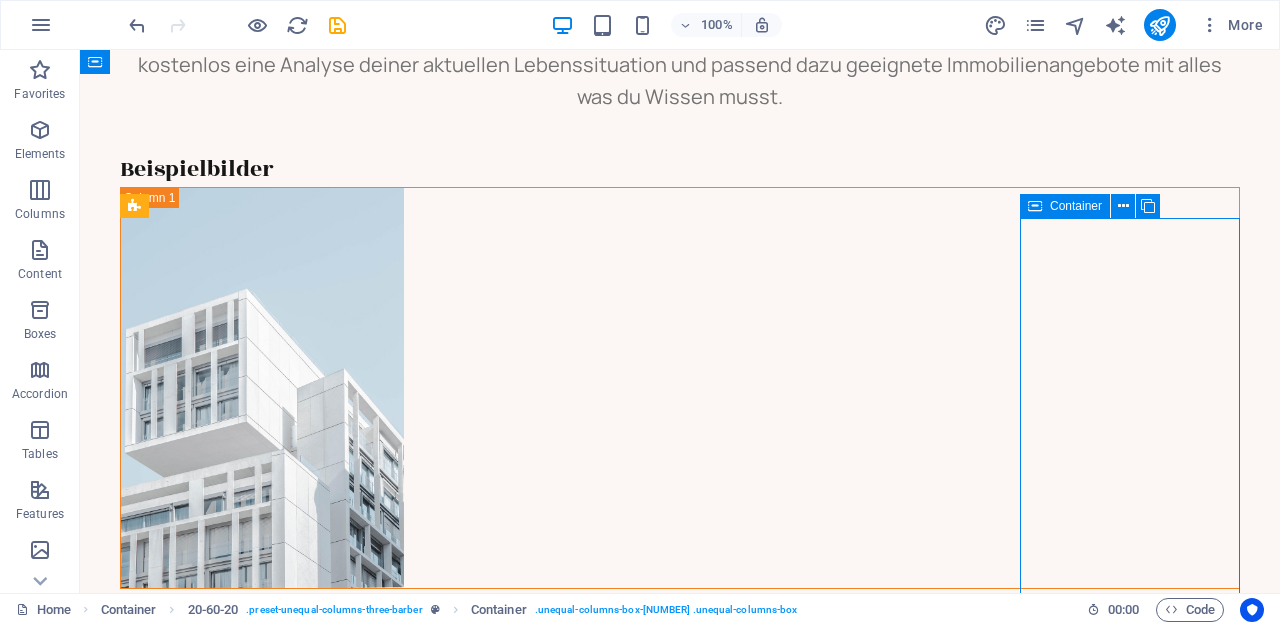 click at bounding box center [680, 1616] 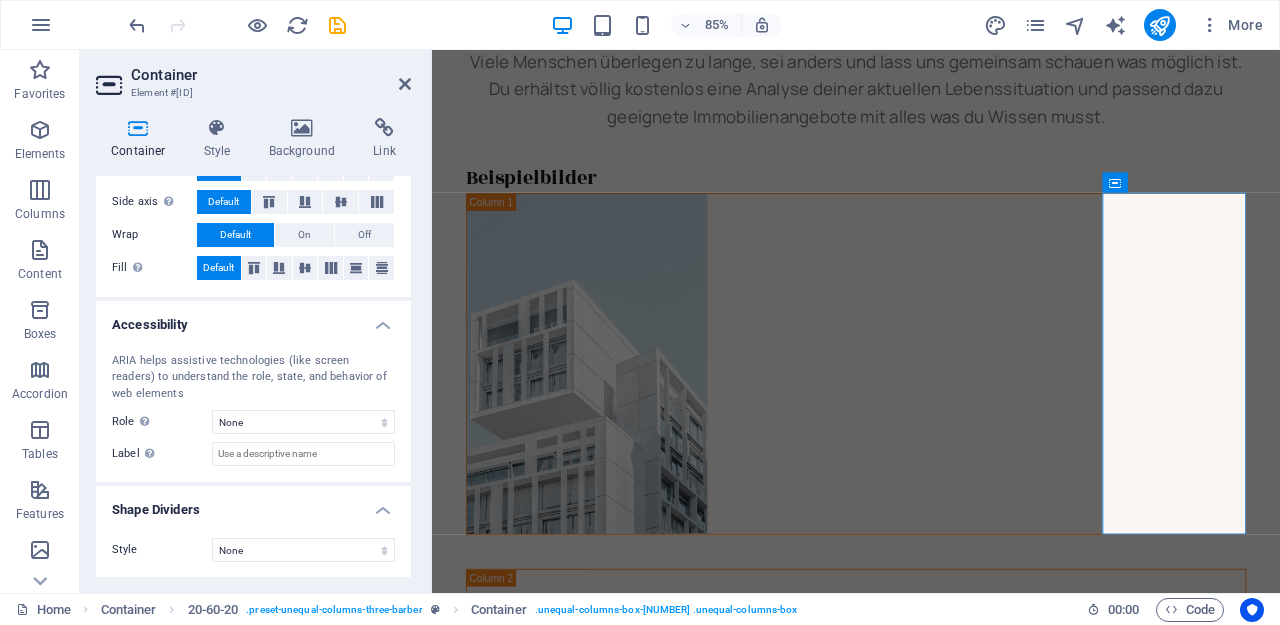 scroll, scrollTop: 405, scrollLeft: 0, axis: vertical 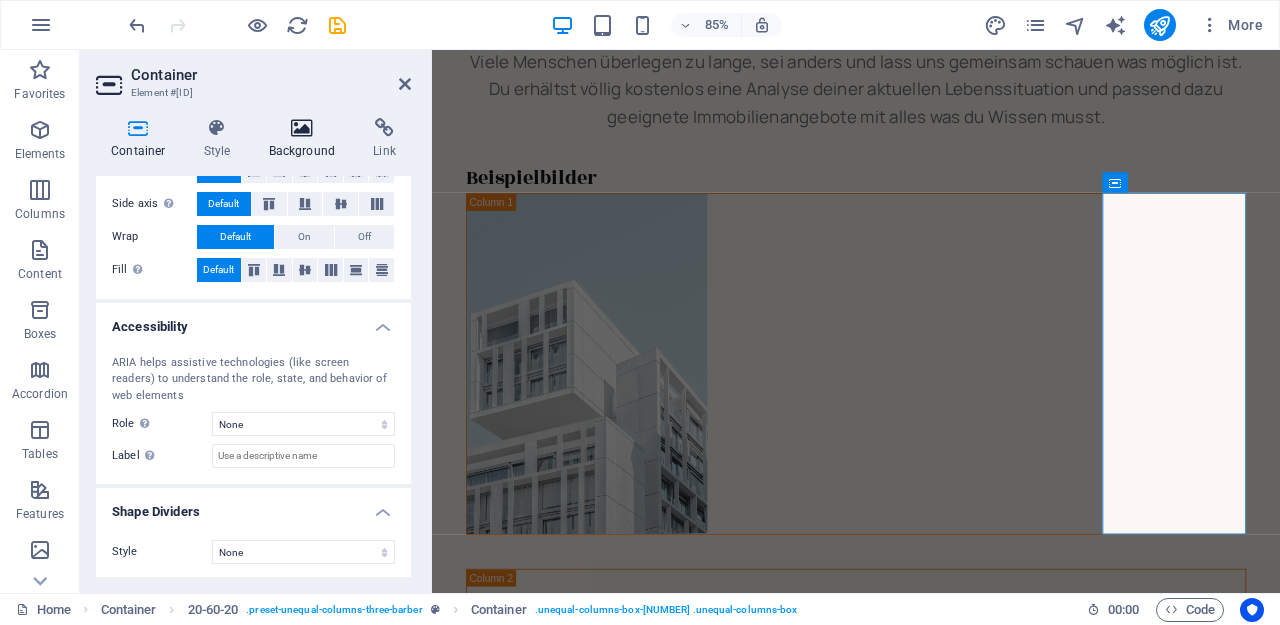 click at bounding box center [302, 128] 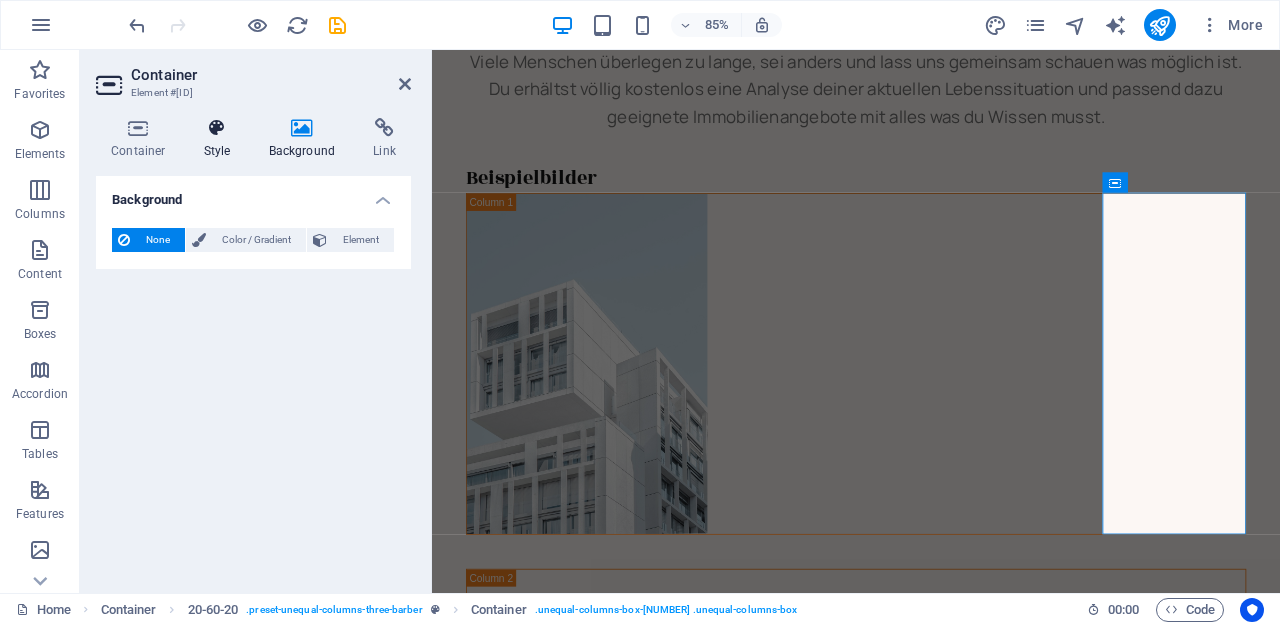 click at bounding box center [217, 128] 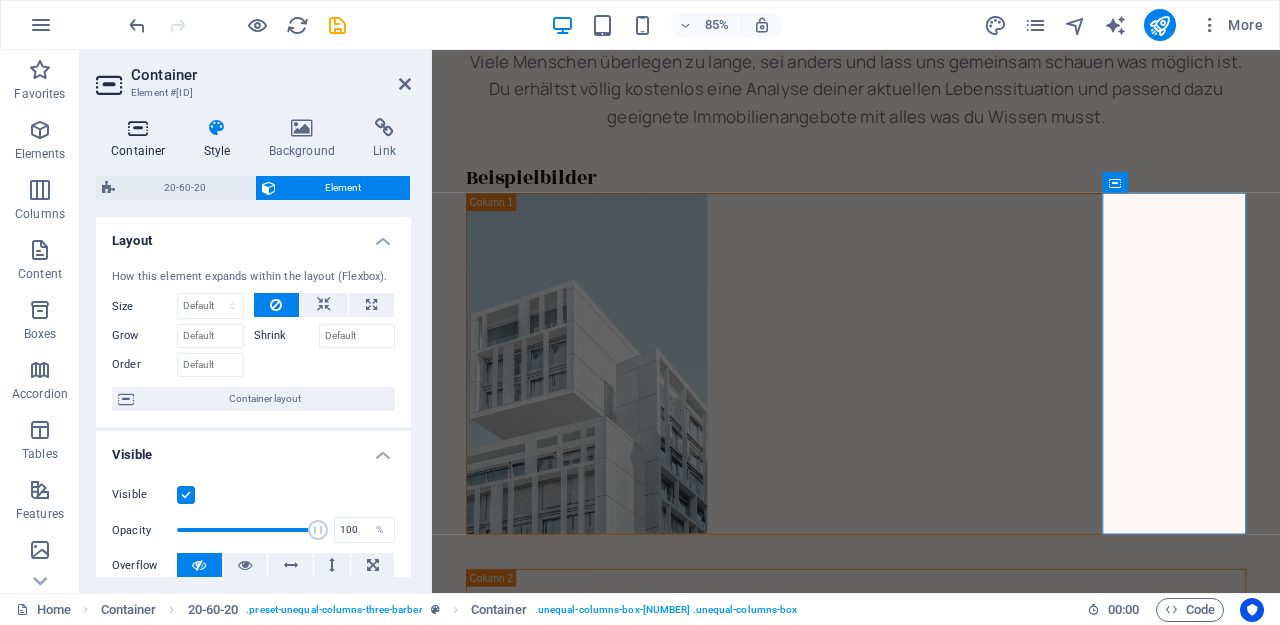 click at bounding box center [138, 128] 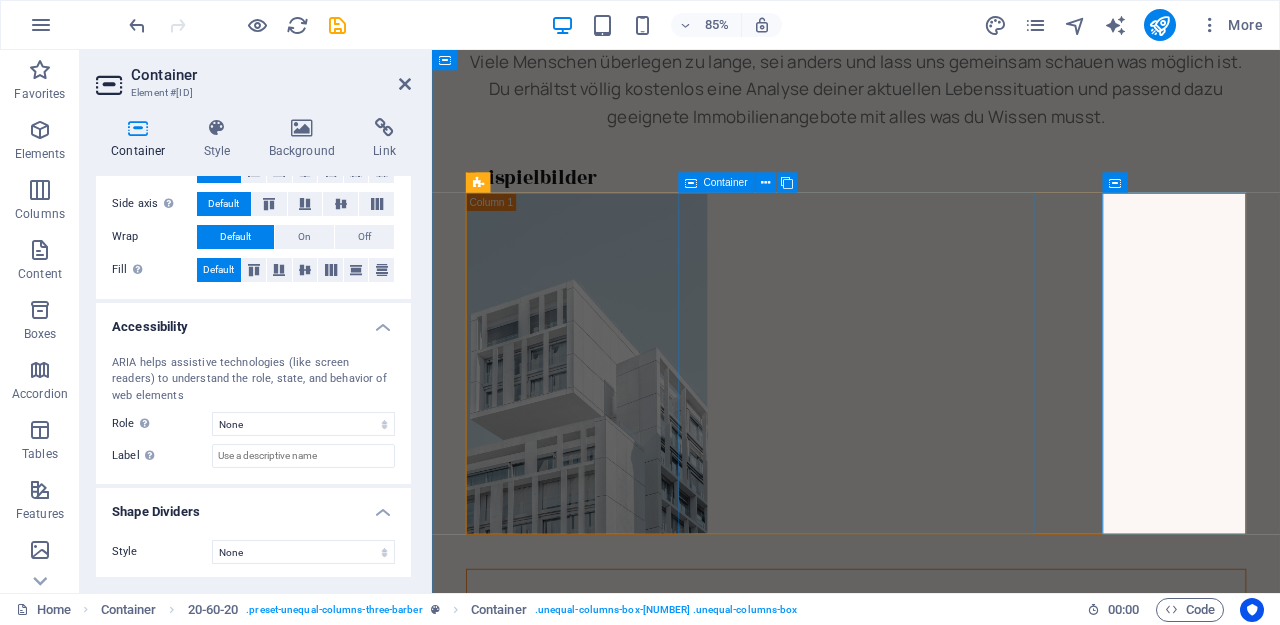 click at bounding box center (931, 1063) 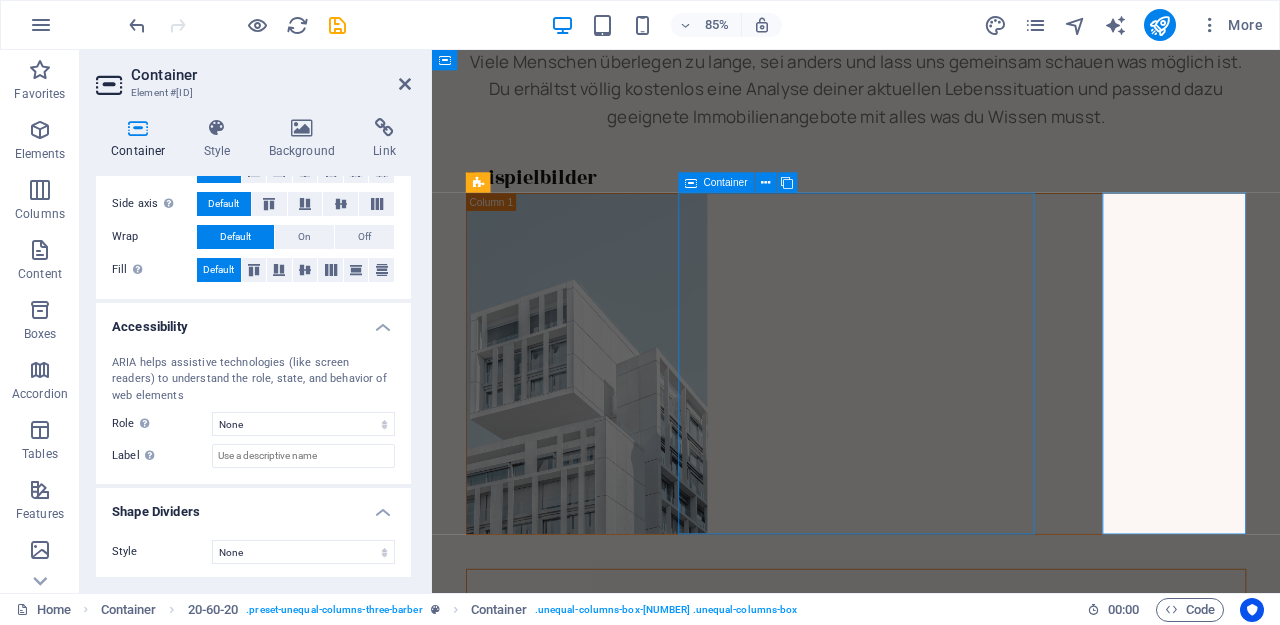 click at bounding box center [931, 1063] 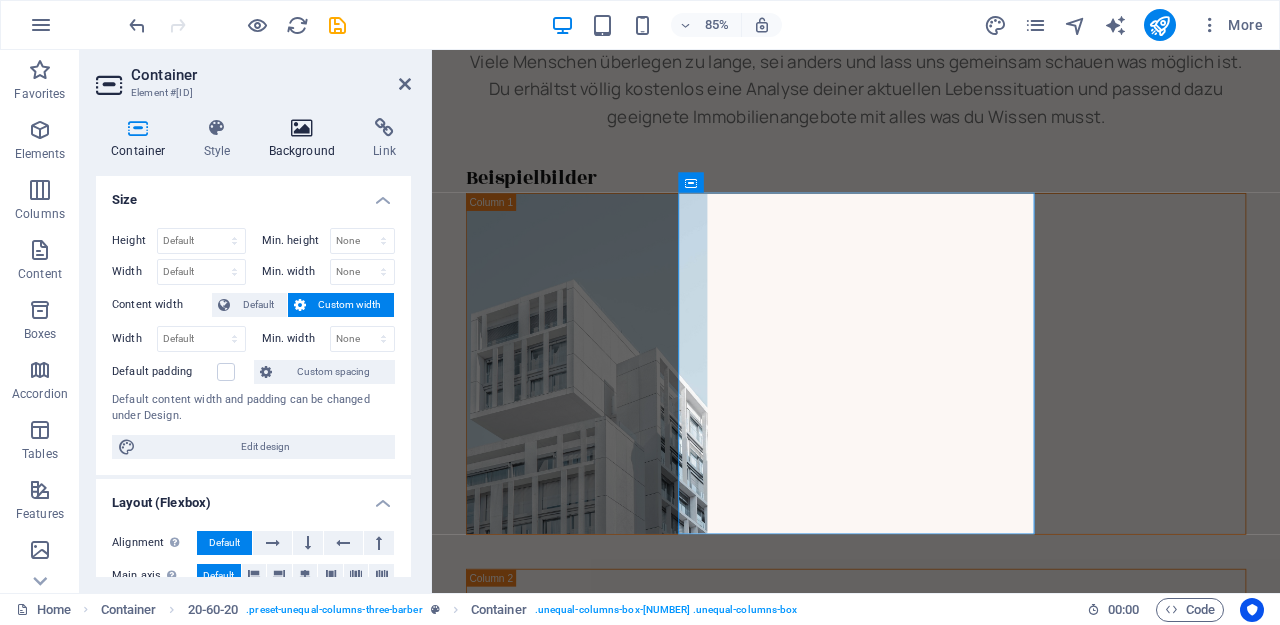 click at bounding box center (302, 128) 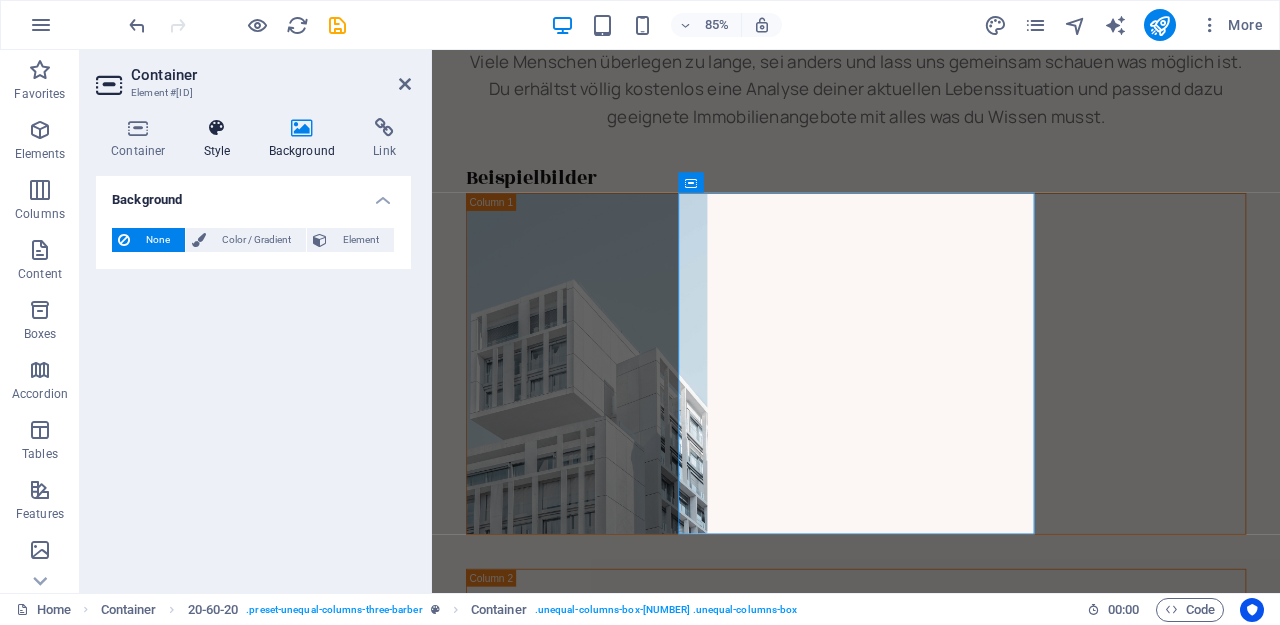 click at bounding box center (217, 128) 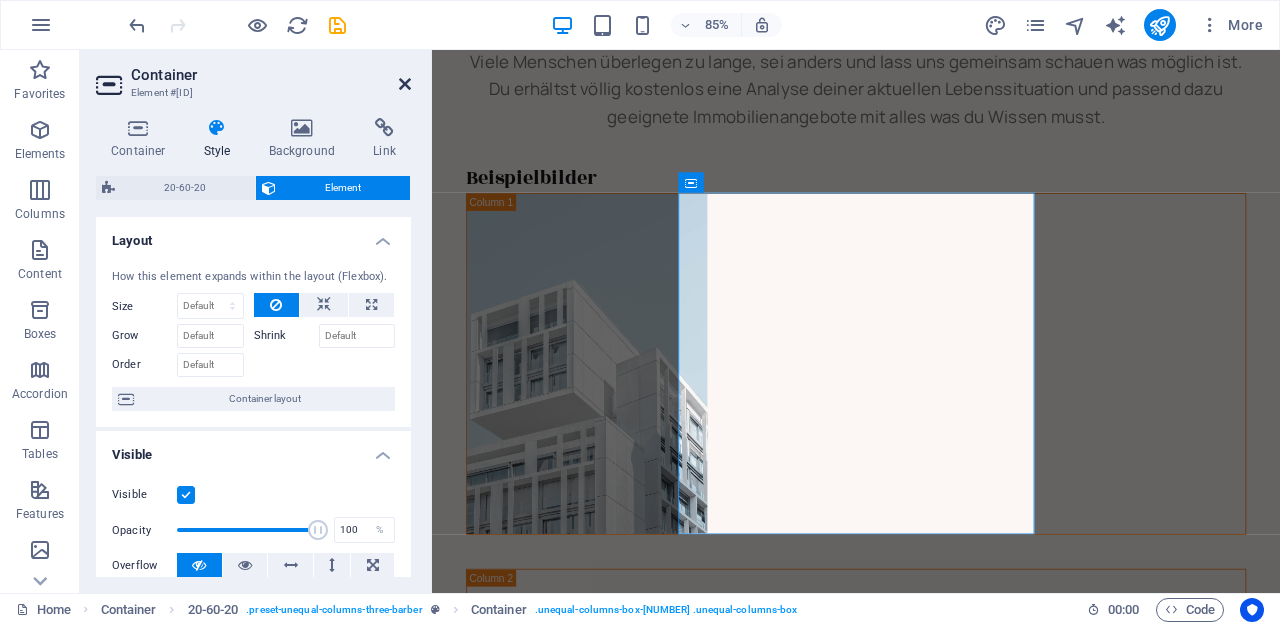 click at bounding box center (405, 84) 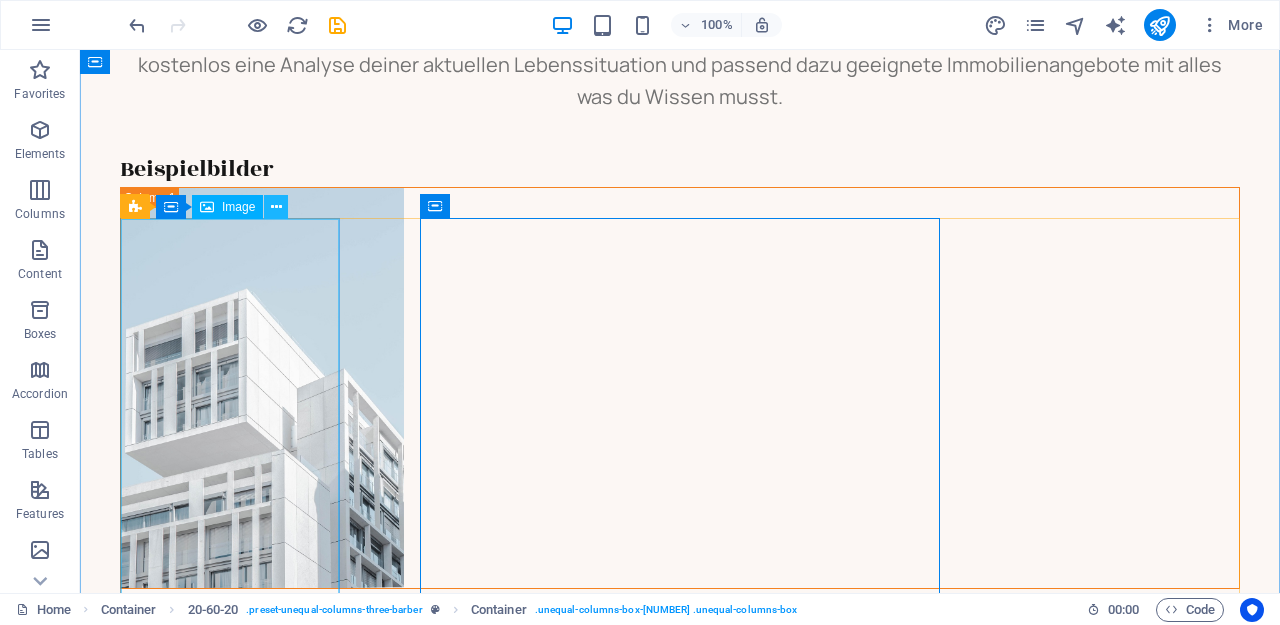 click at bounding box center [276, 207] 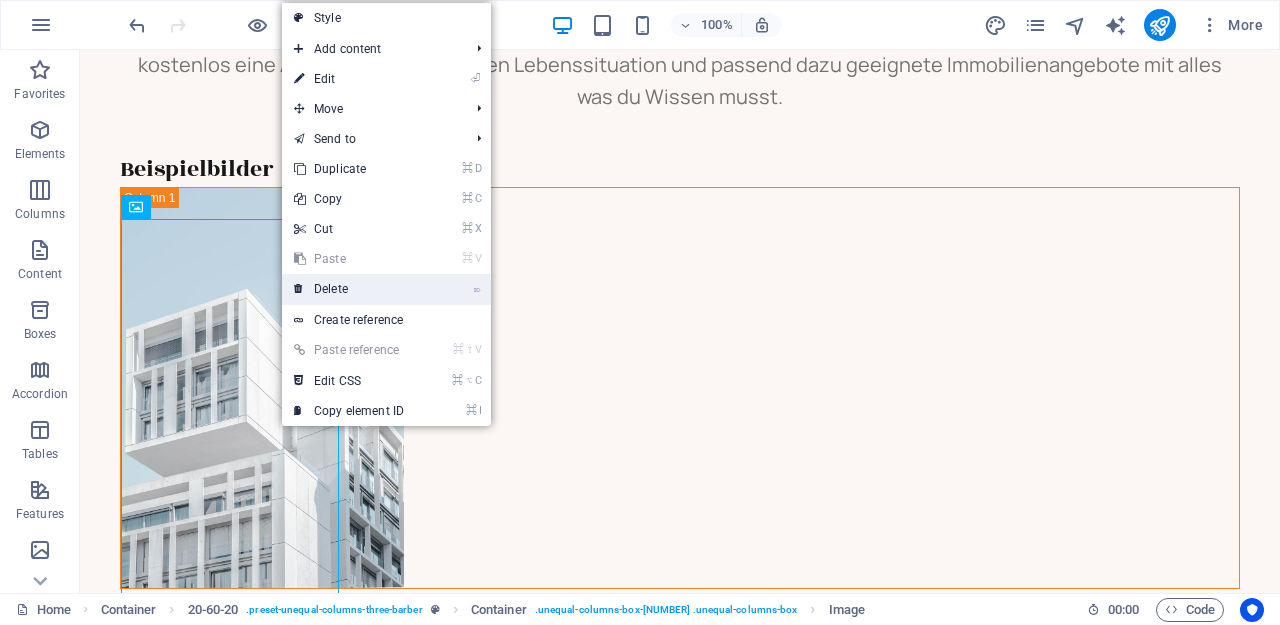 click on "⌦  Delete" at bounding box center [349, 289] 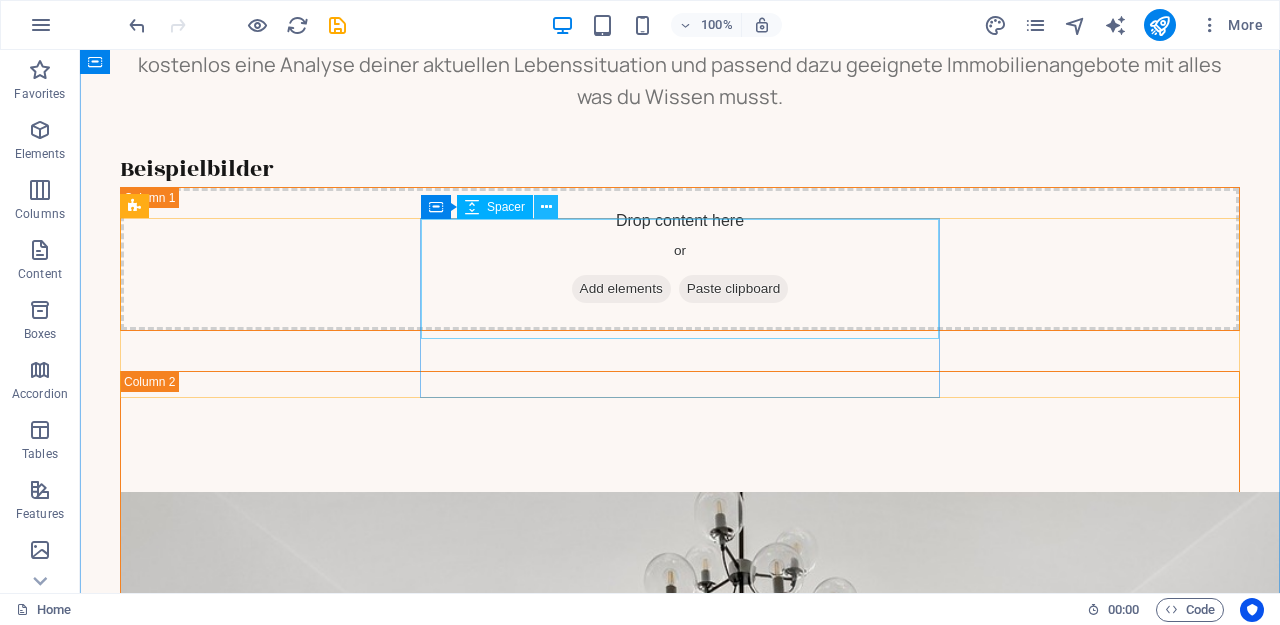 click at bounding box center [546, 207] 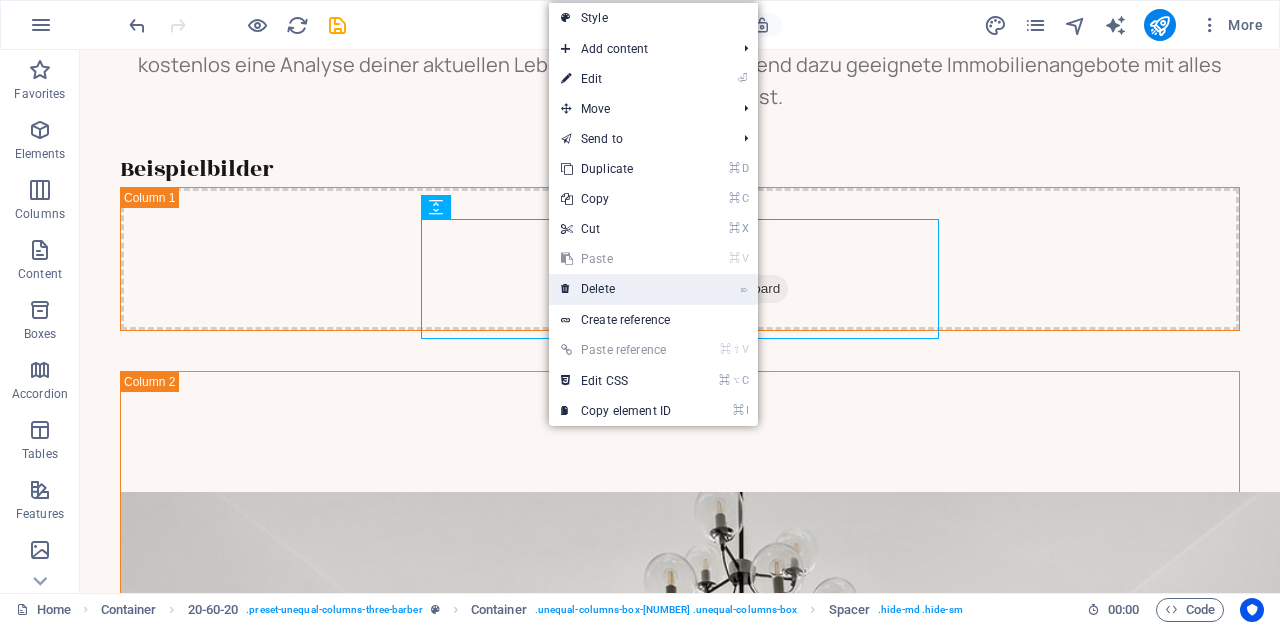 click on "⌦  Delete" at bounding box center [616, 289] 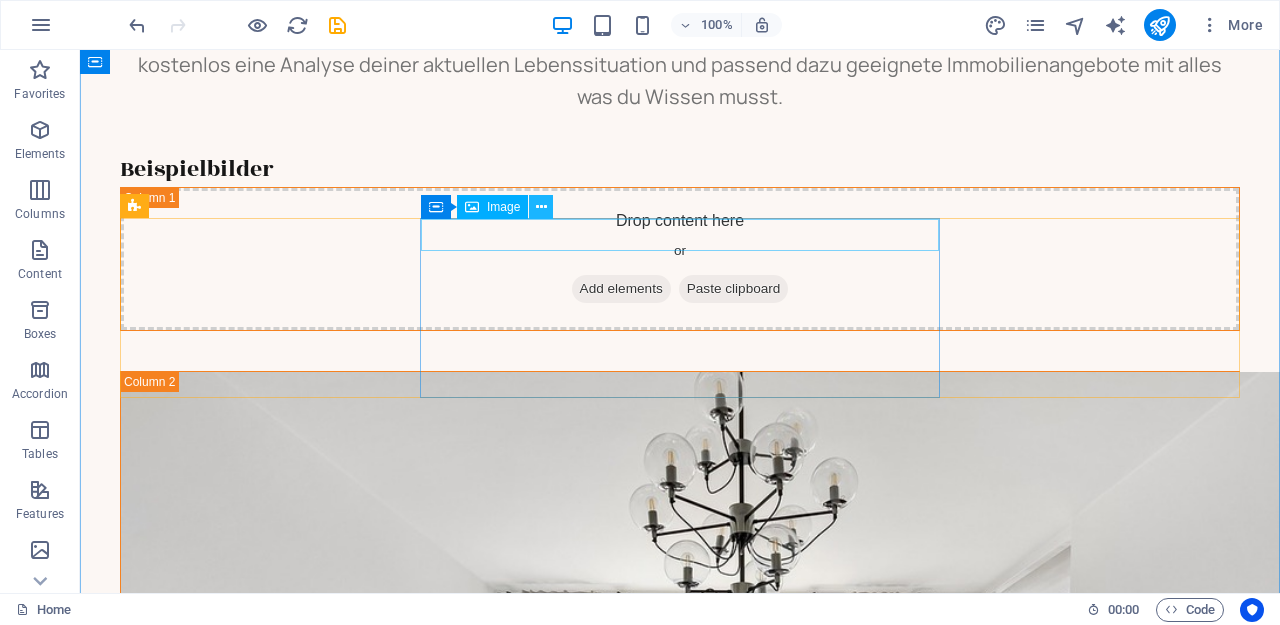 click at bounding box center (541, 207) 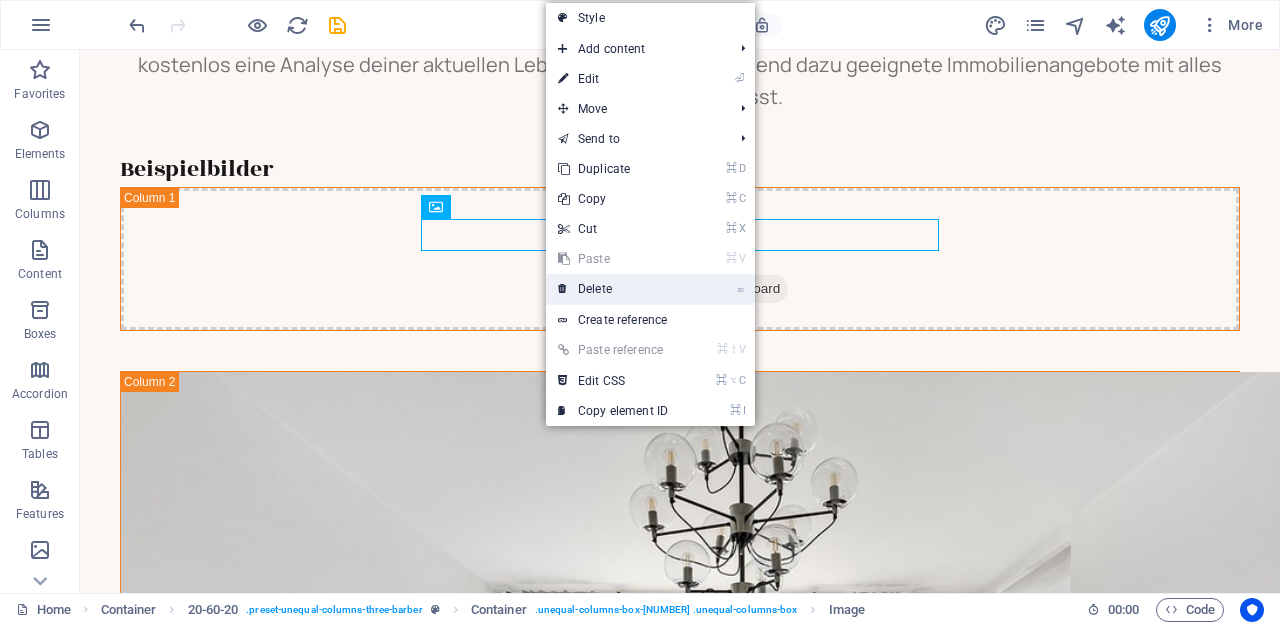 click on "⌦  Delete" at bounding box center (613, 289) 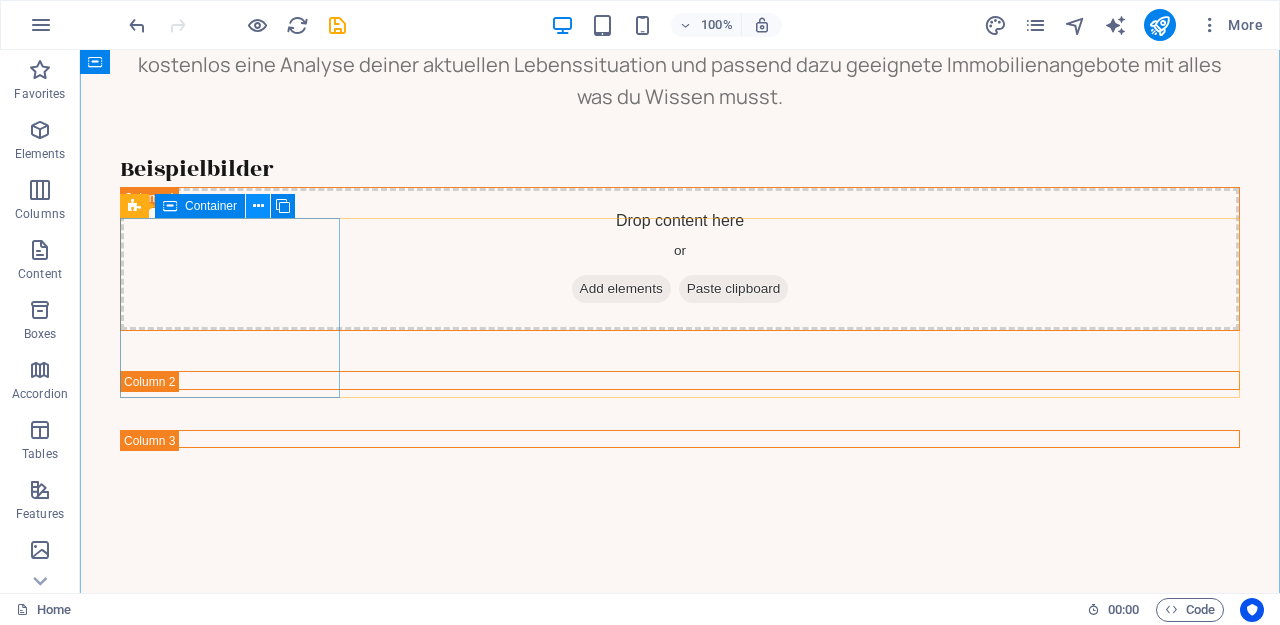 click at bounding box center (258, 206) 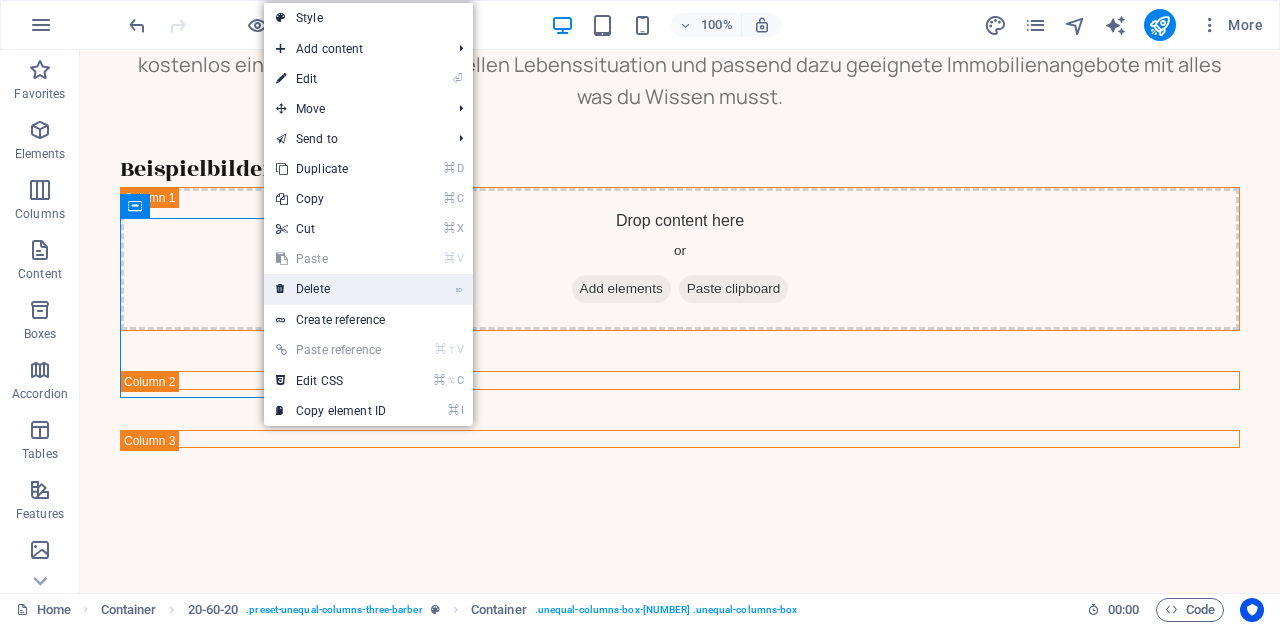 click on "⌦  Delete" at bounding box center (331, 289) 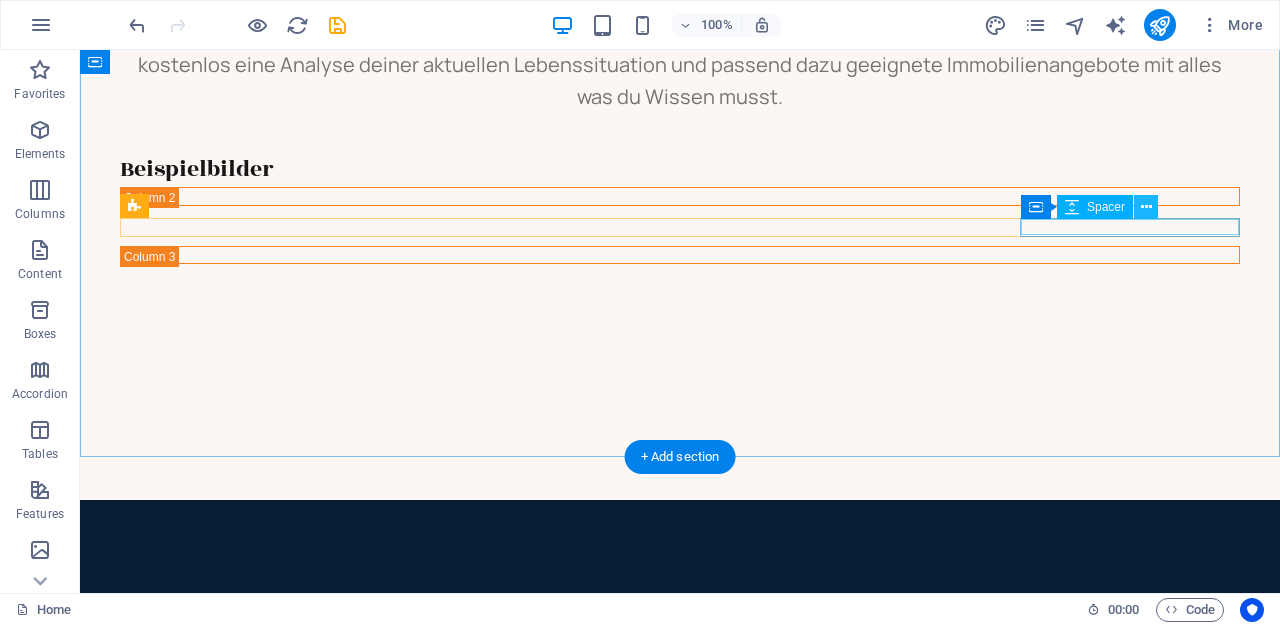 click at bounding box center [1146, 207] 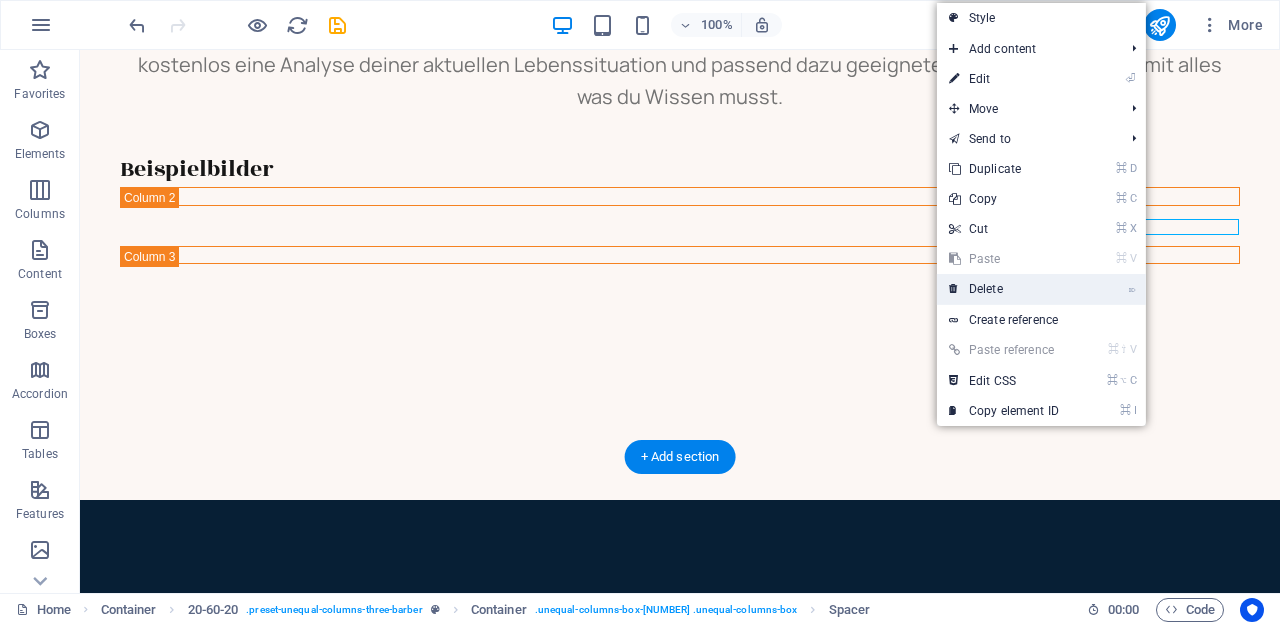 click on "⌦  Delete" at bounding box center [1004, 289] 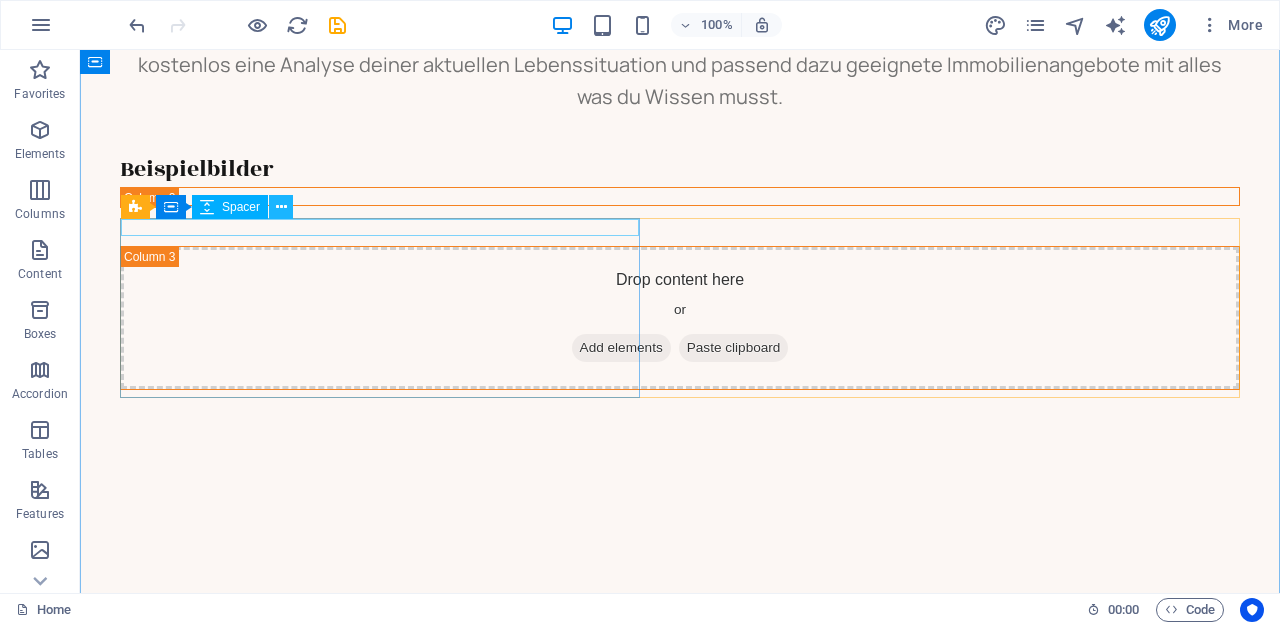 click at bounding box center (281, 207) 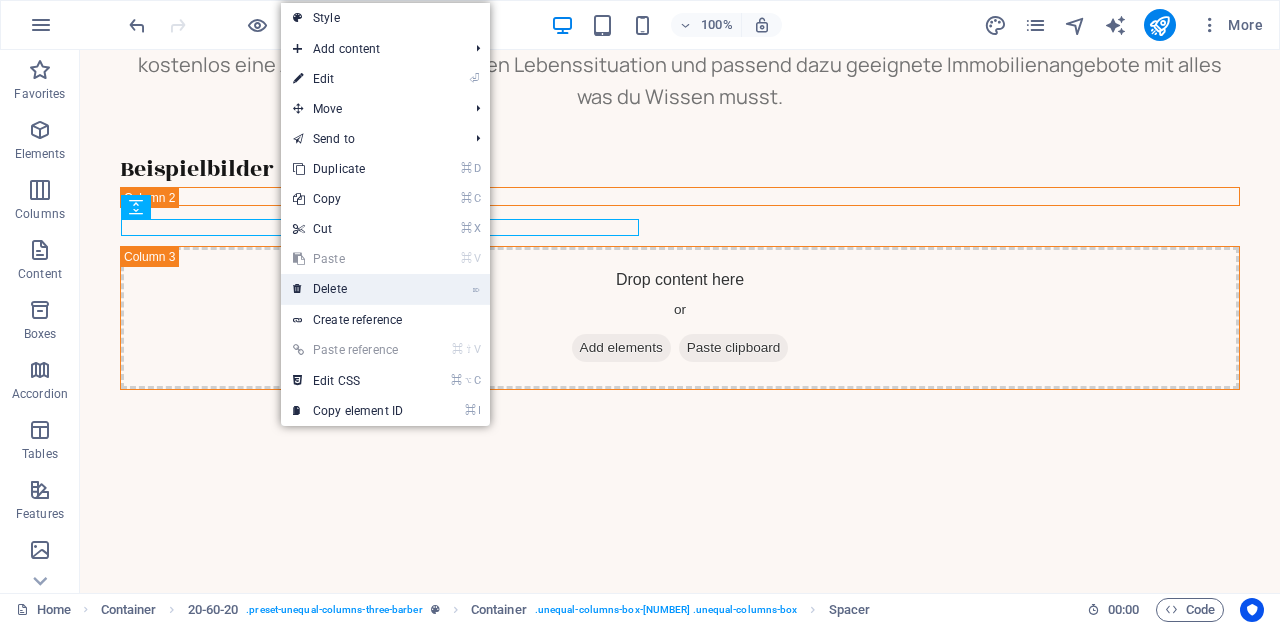 click on "⌦  Delete" at bounding box center [348, 289] 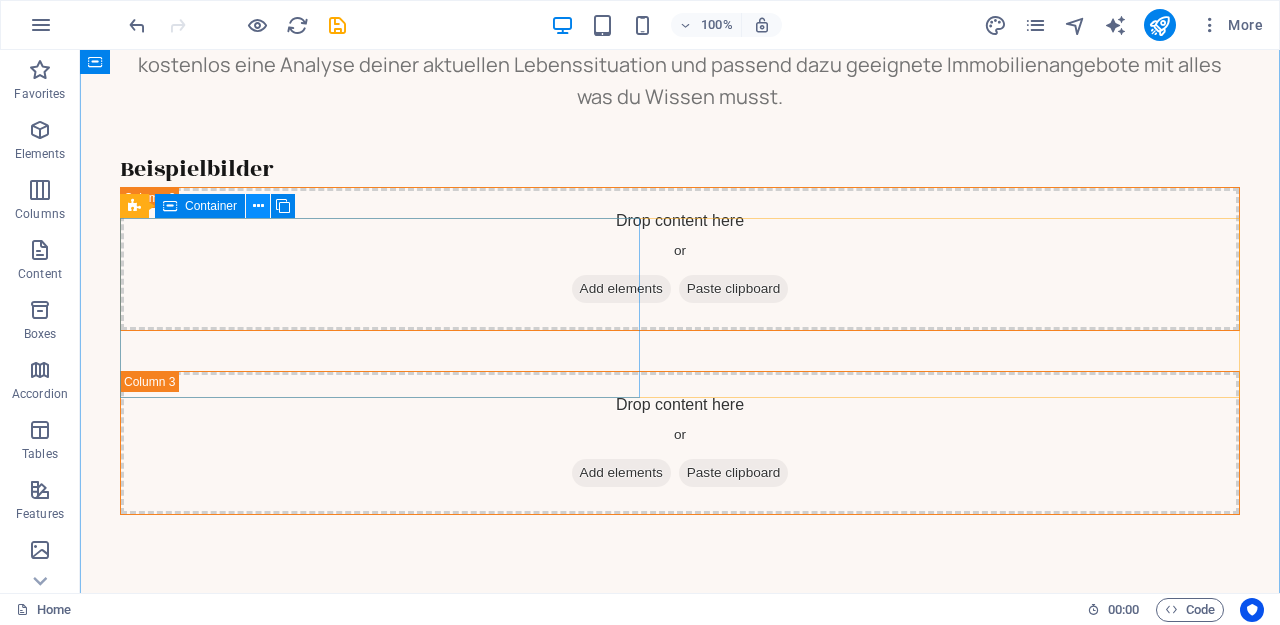 click at bounding box center [258, 206] 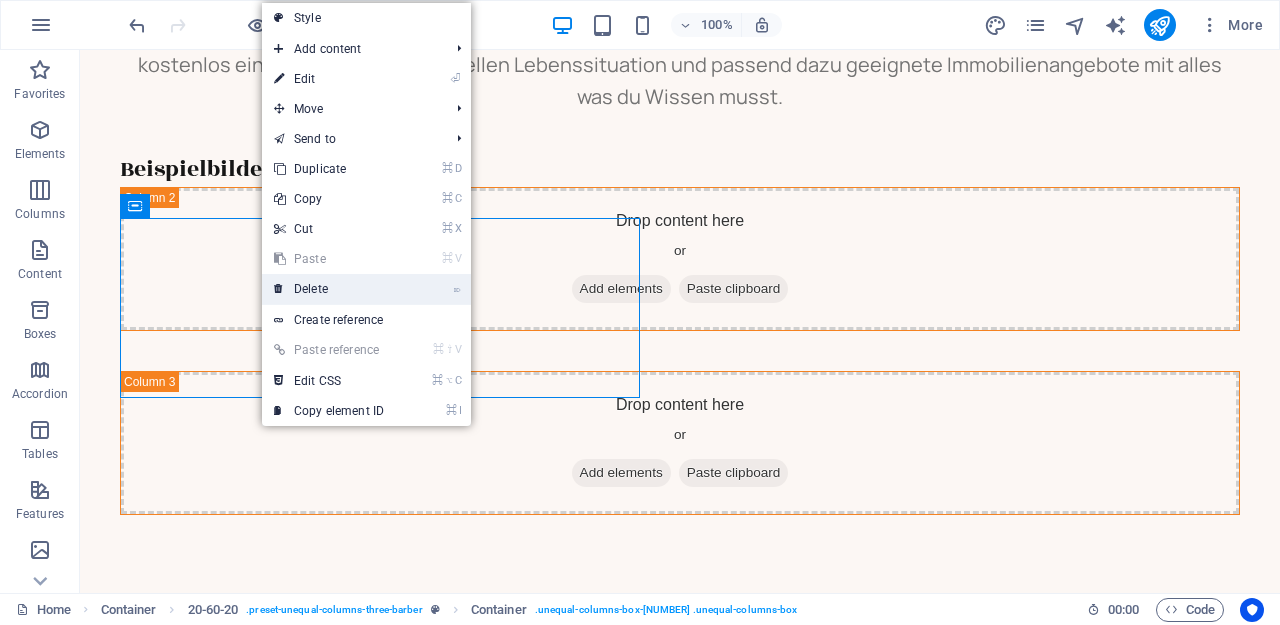 click on "⌦  Delete" at bounding box center [329, 289] 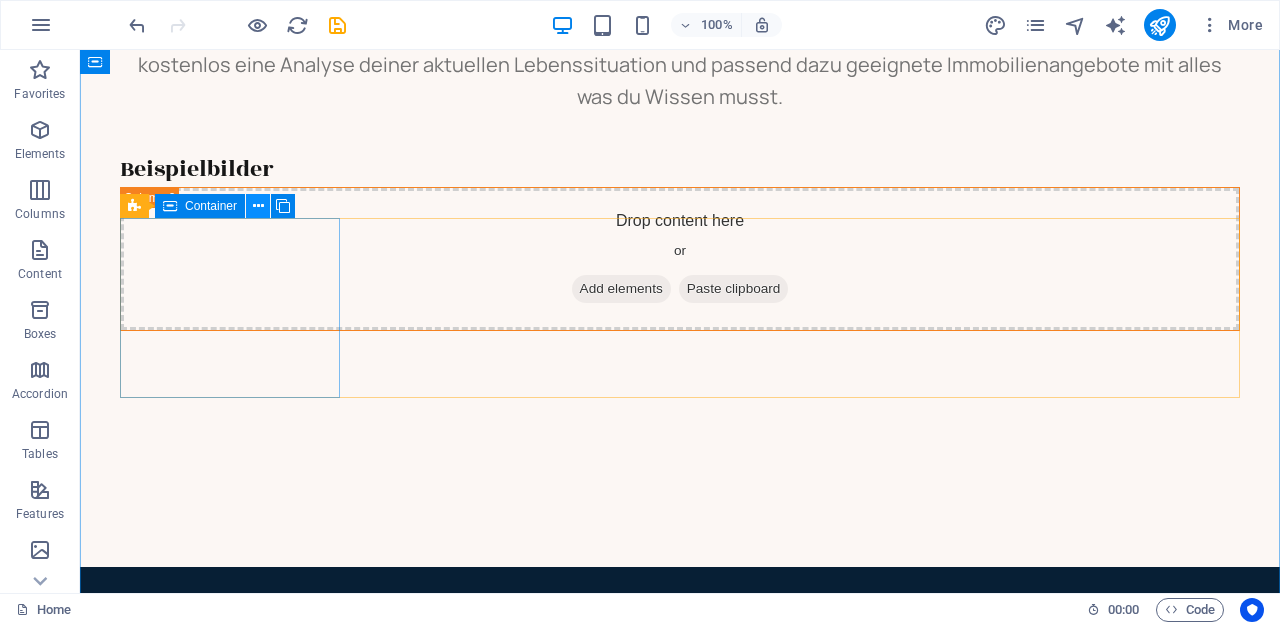 click at bounding box center (258, 206) 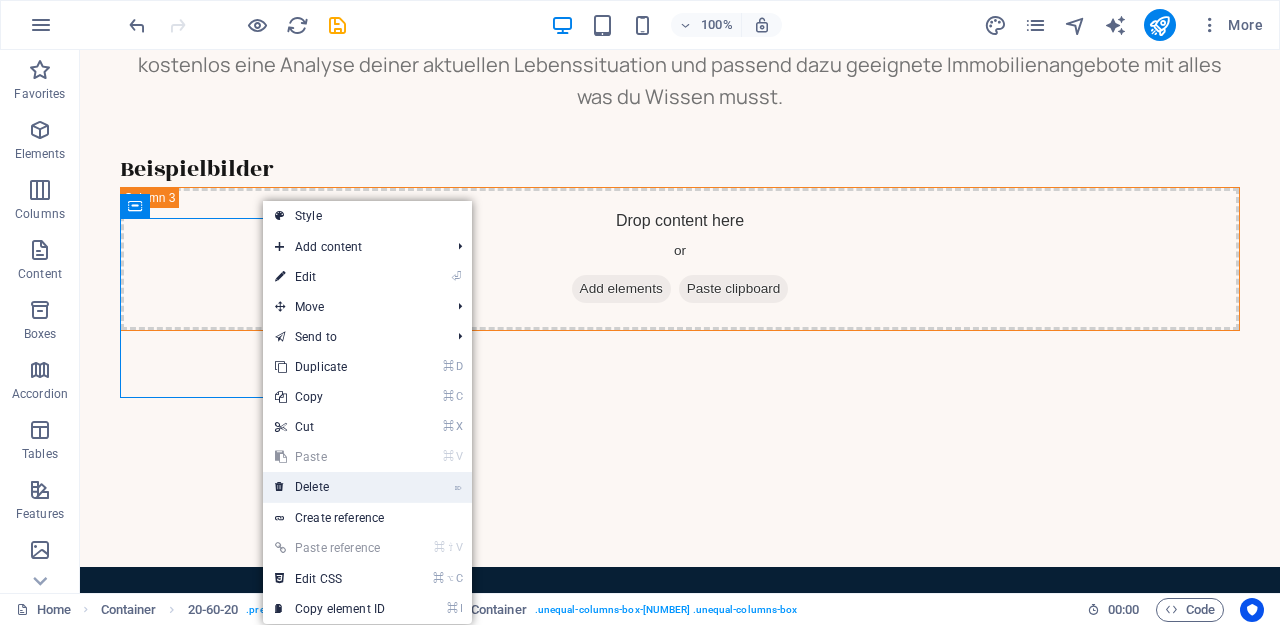 click on "⌦  Delete" at bounding box center [330, 487] 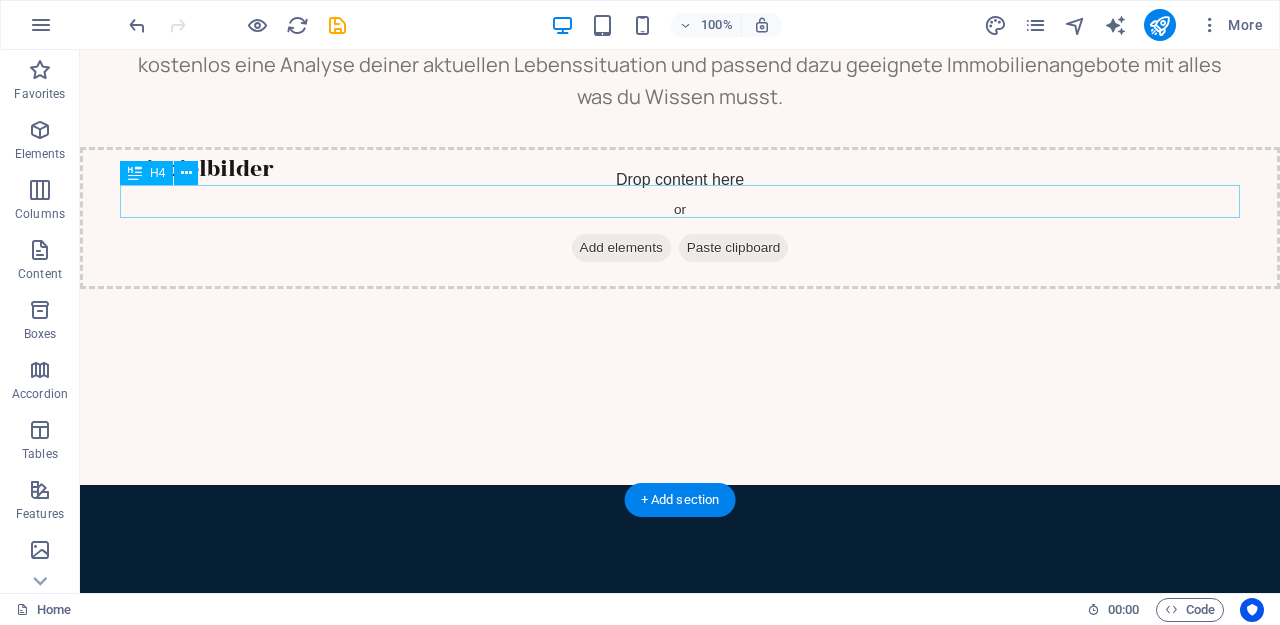 click on "Beispielbilder" at bounding box center (680, 170) 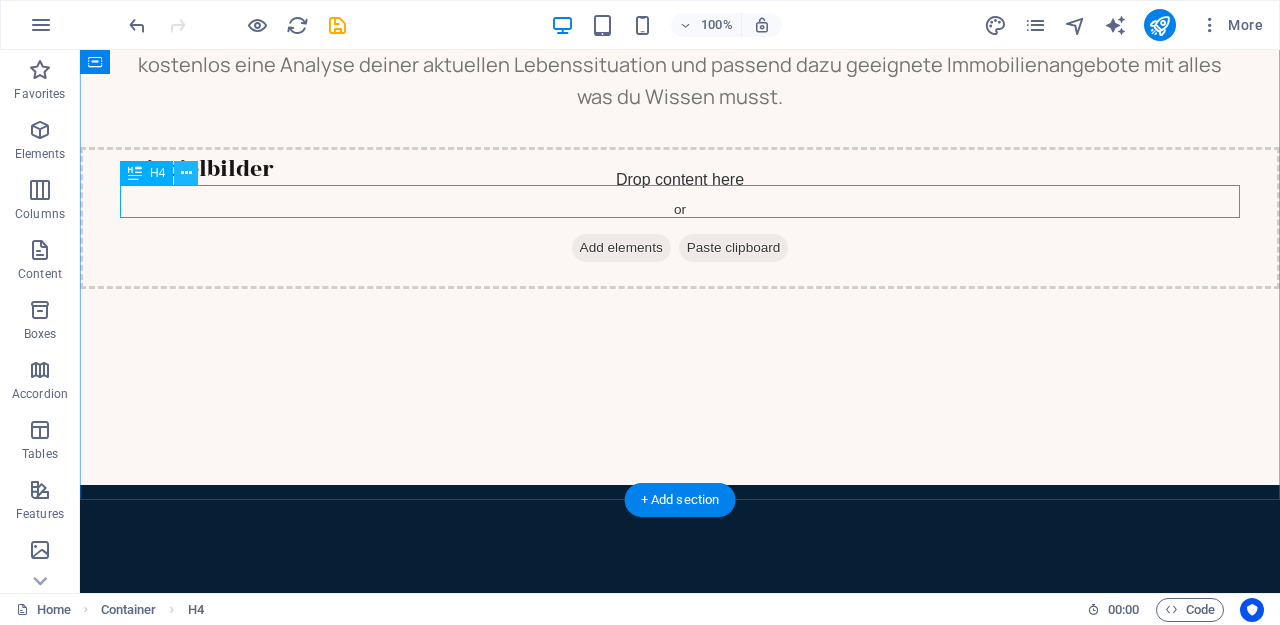 click at bounding box center (186, 173) 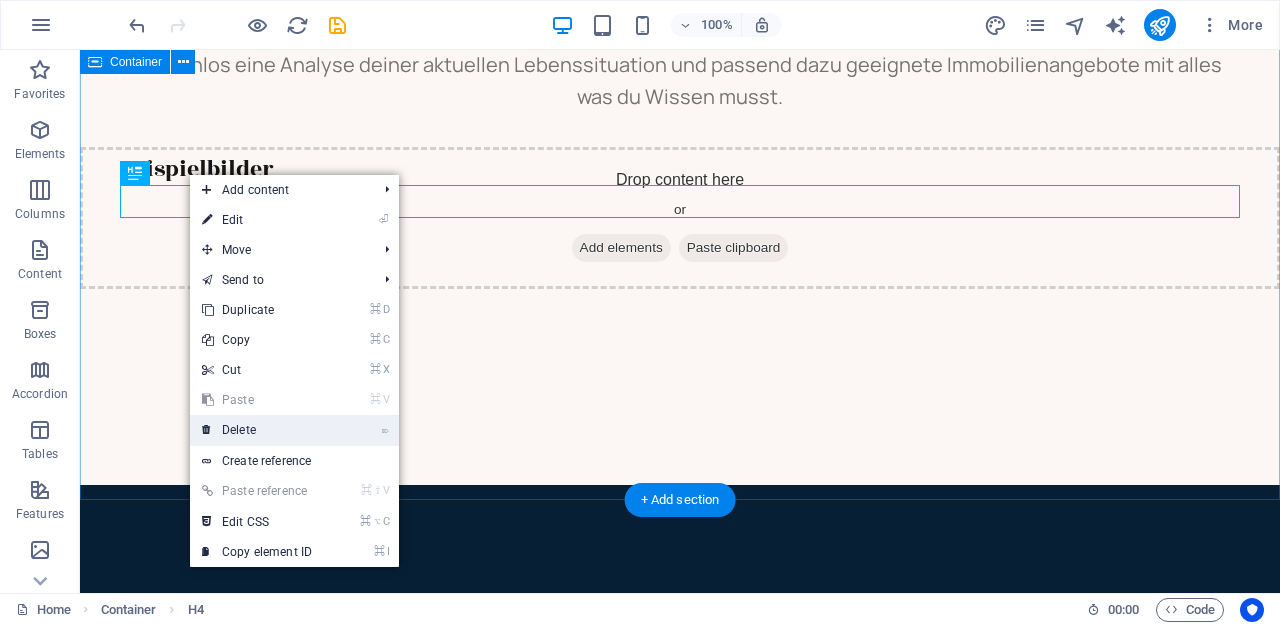 click on "⌦  Delete" at bounding box center (257, 430) 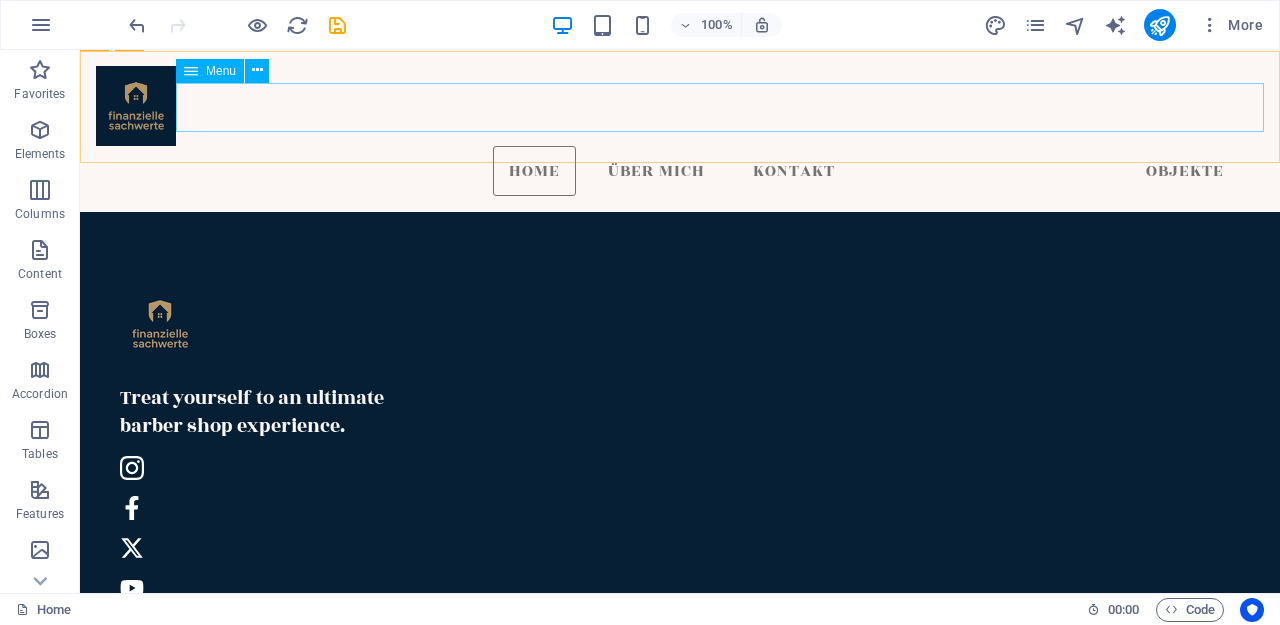 scroll, scrollTop: 4765, scrollLeft: 0, axis: vertical 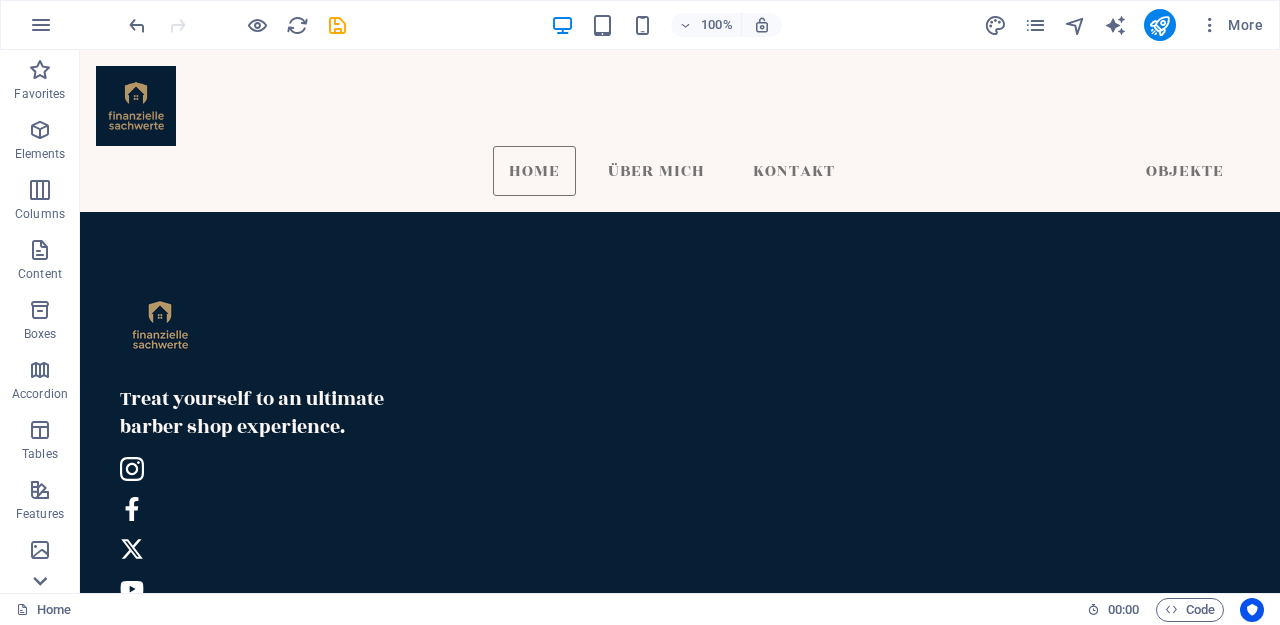 click 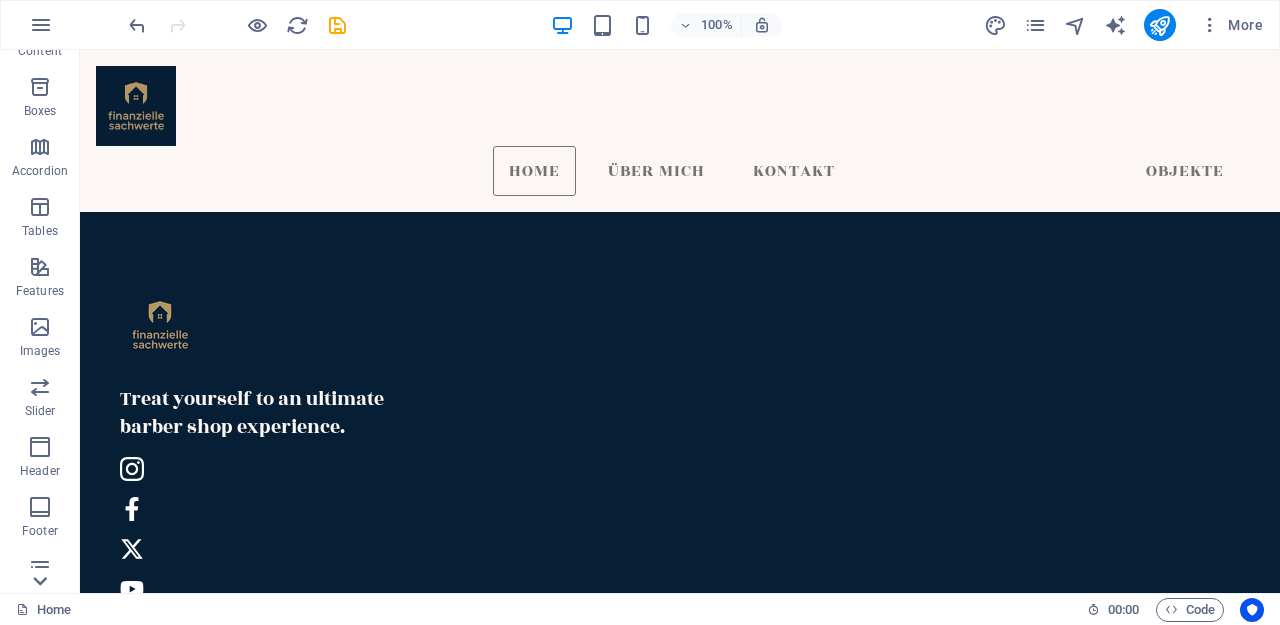 scroll, scrollTop: 357, scrollLeft: 0, axis: vertical 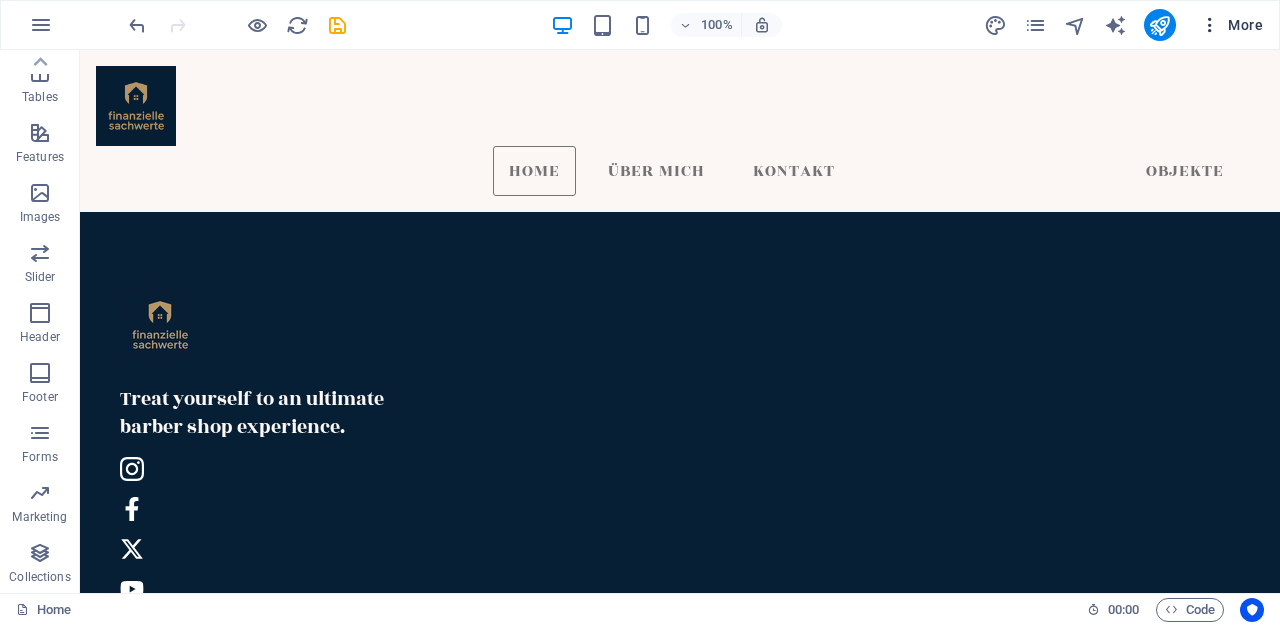 click on "More" at bounding box center [1231, 25] 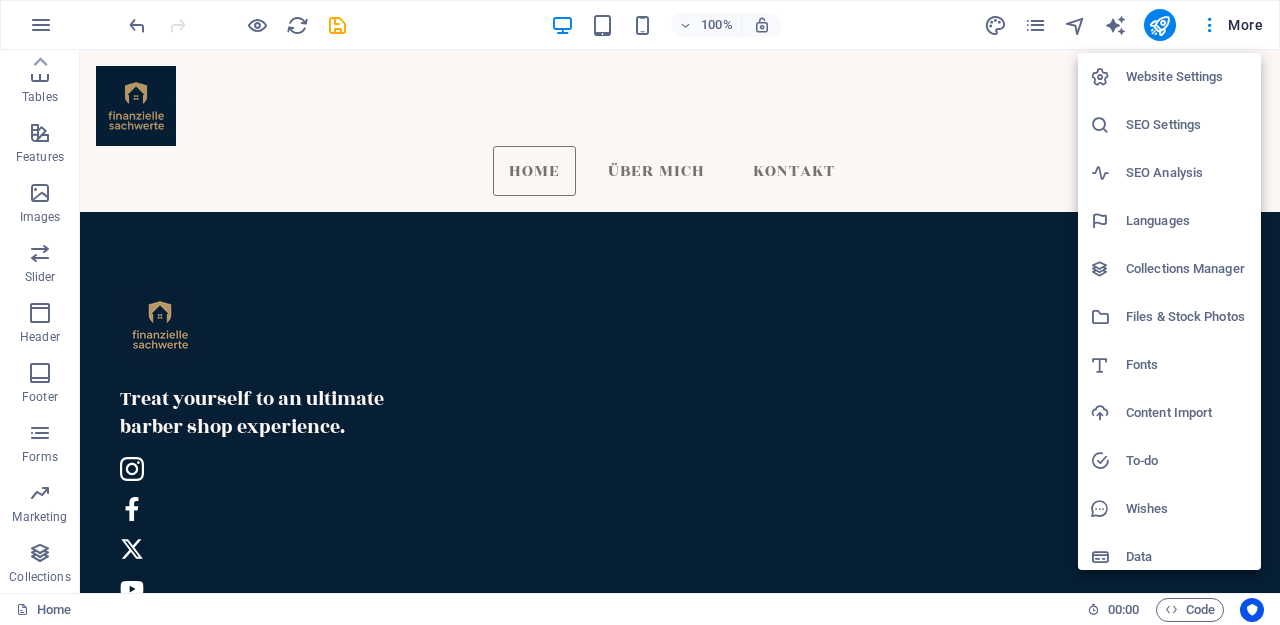 click at bounding box center (640, 312) 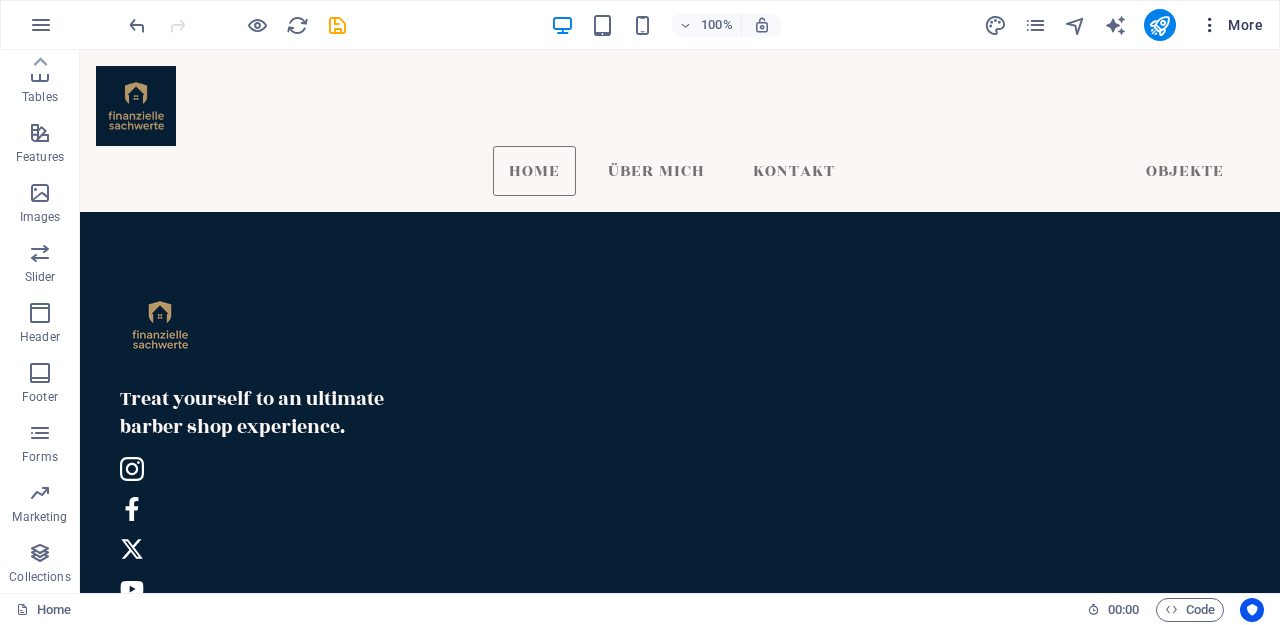 click at bounding box center (1210, 25) 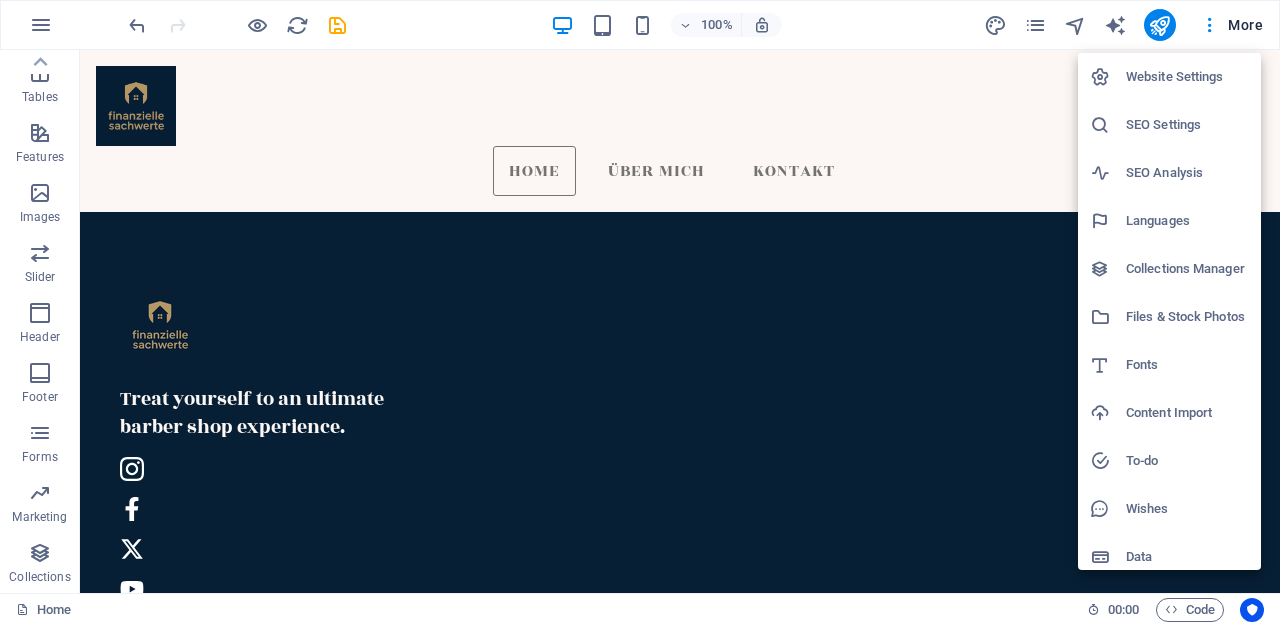 click on "Website Settings" at bounding box center [1187, 77] 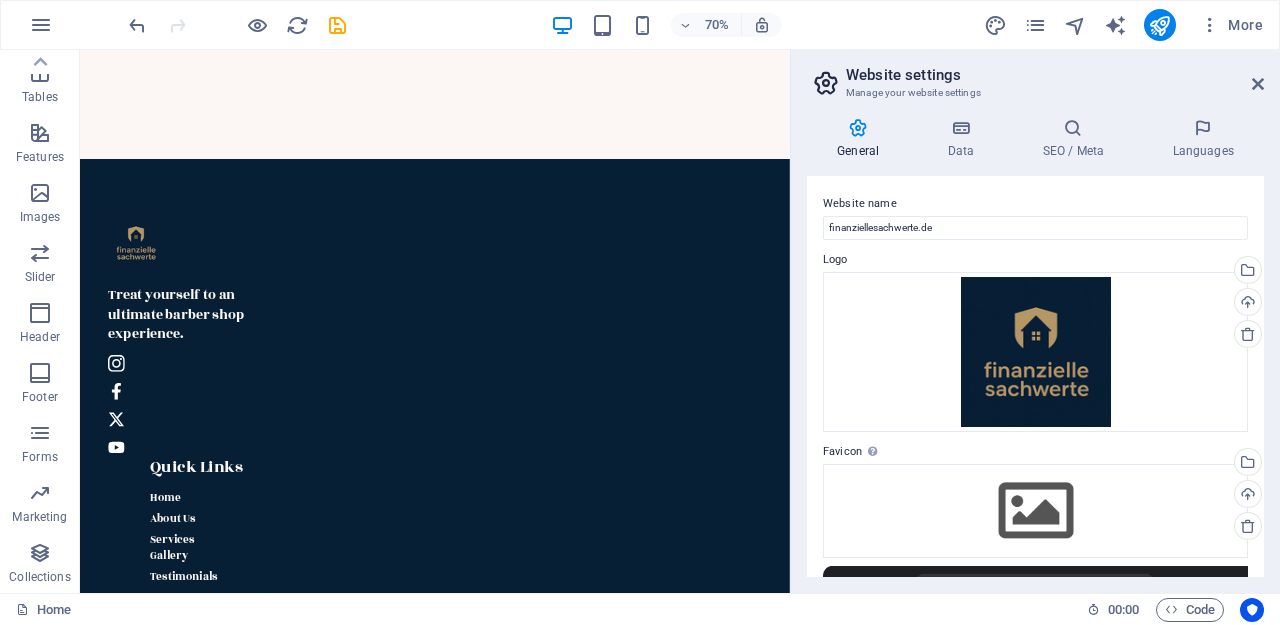 scroll, scrollTop: 3023, scrollLeft: 0, axis: vertical 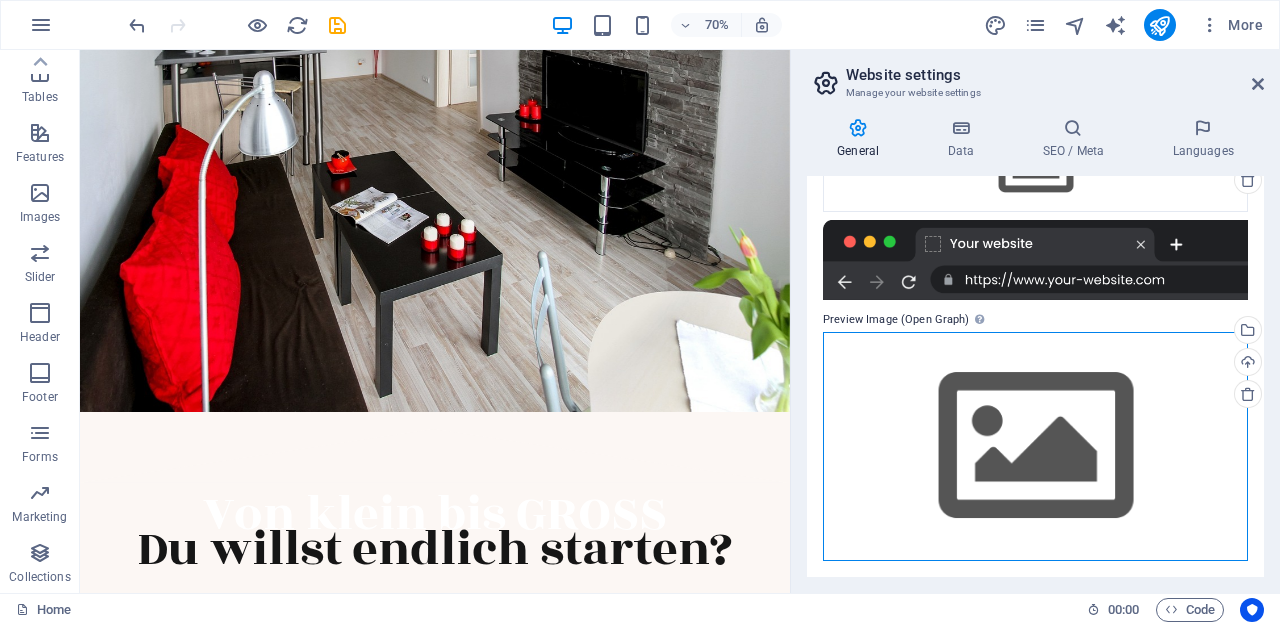 click on "Drag files here, click to choose files or select files from Files or our free stock photos & videos" at bounding box center (1035, 446) 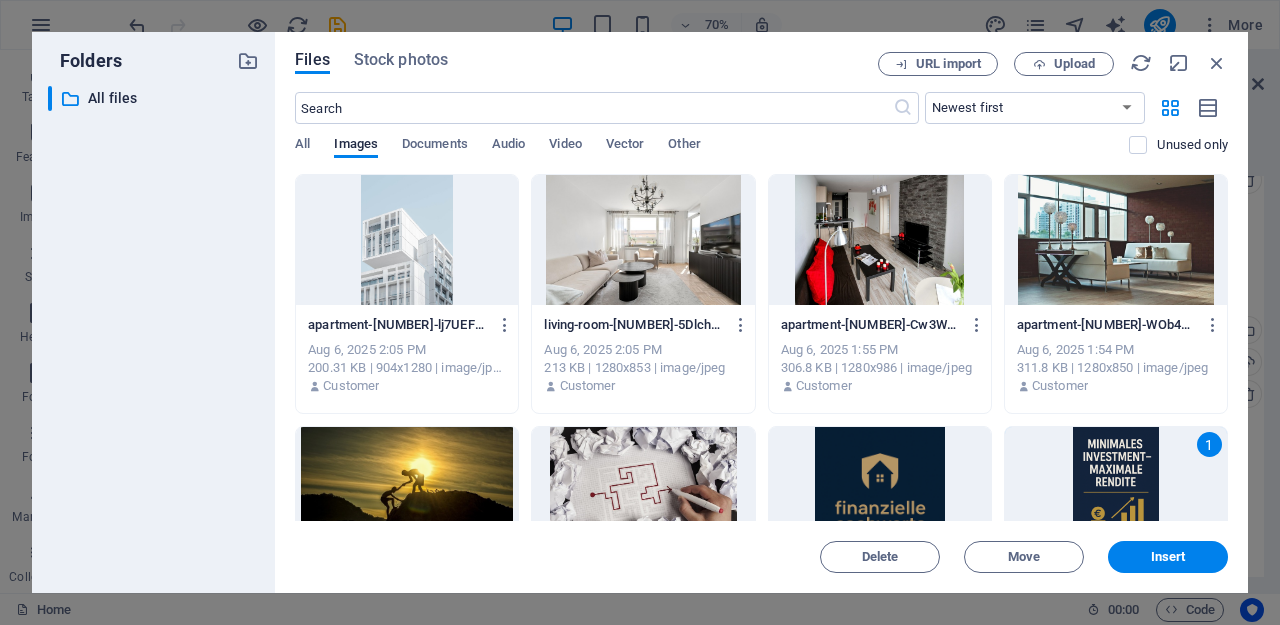 scroll, scrollTop: 1004, scrollLeft: 0, axis: vertical 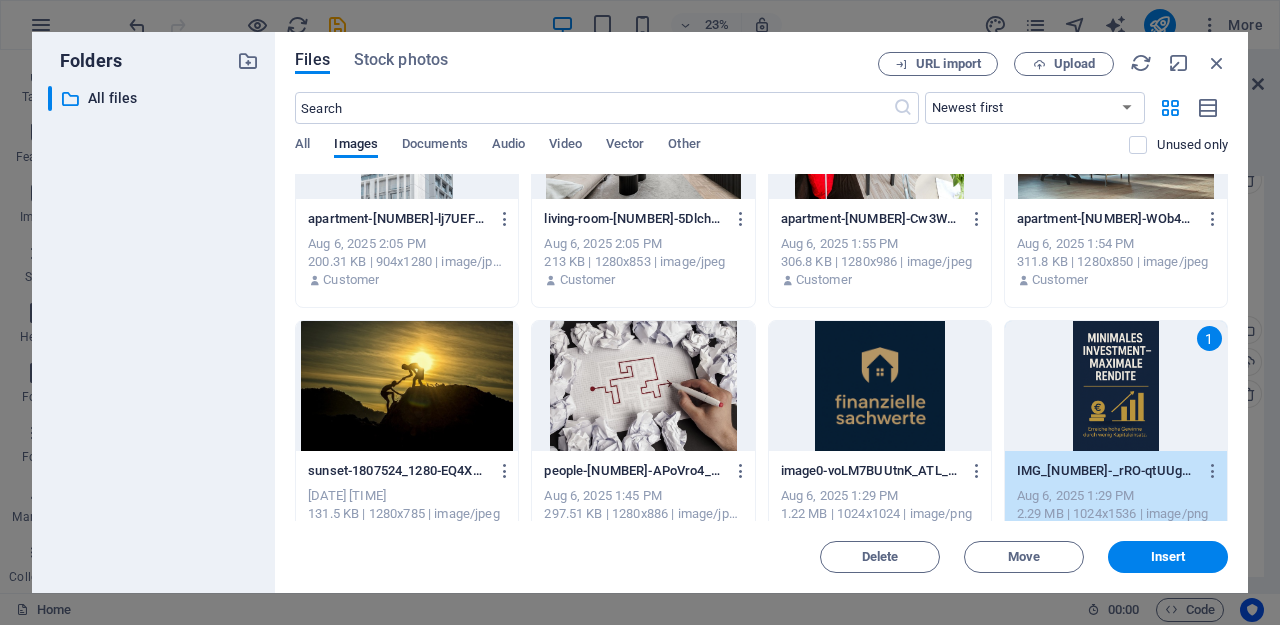 click at bounding box center (880, 386) 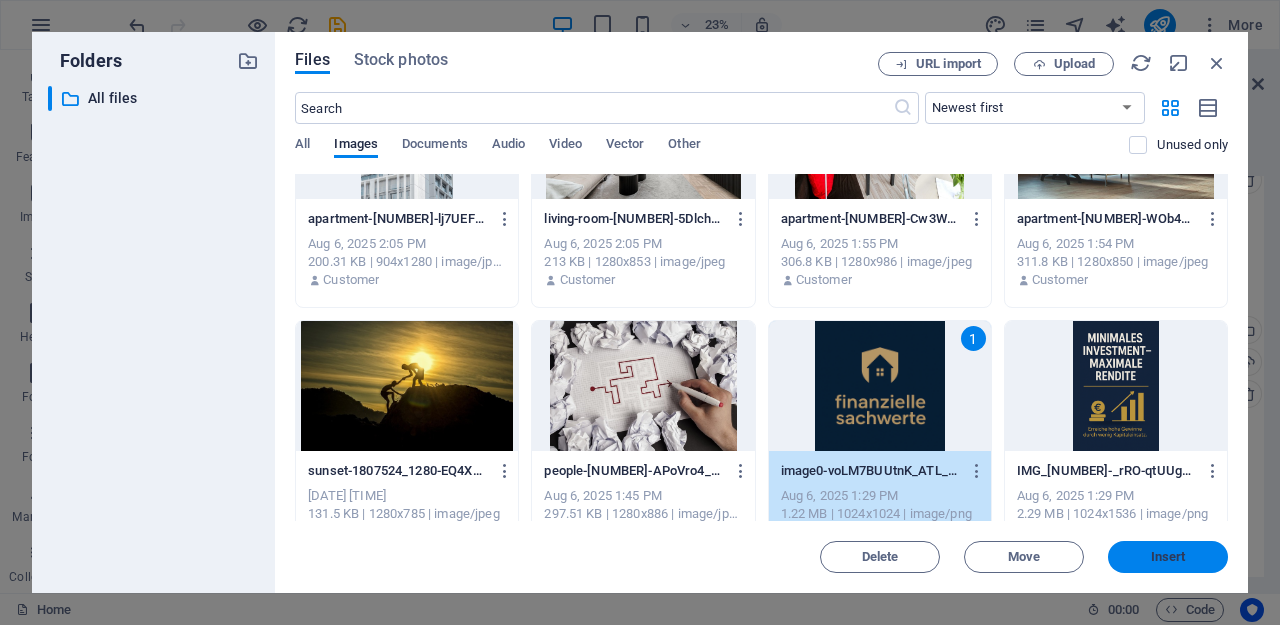 click on "Insert" at bounding box center [1168, 557] 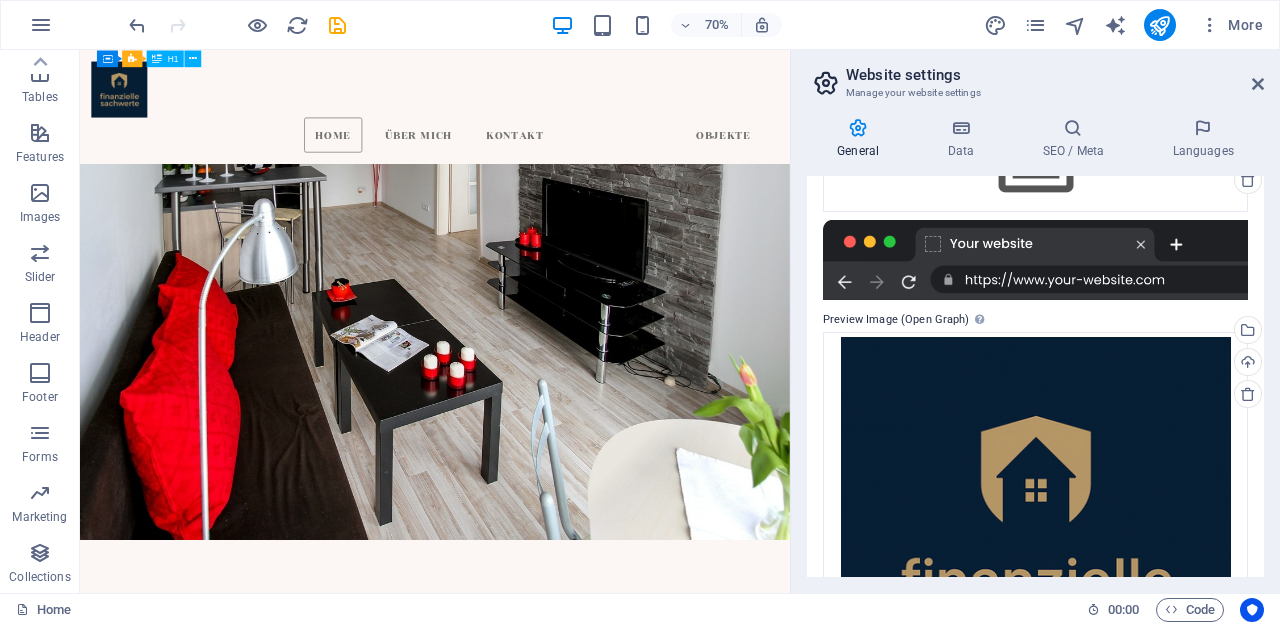 scroll, scrollTop: 1993, scrollLeft: 0, axis: vertical 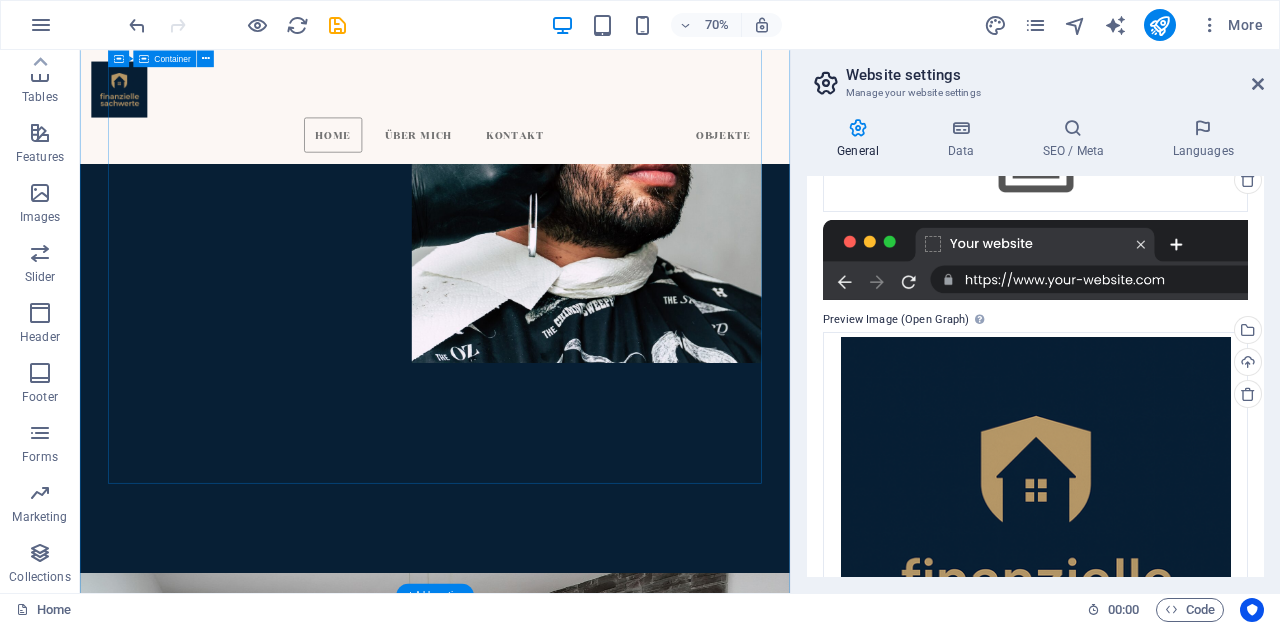 click on "Kontaktiere mich" at bounding box center [587, -33] 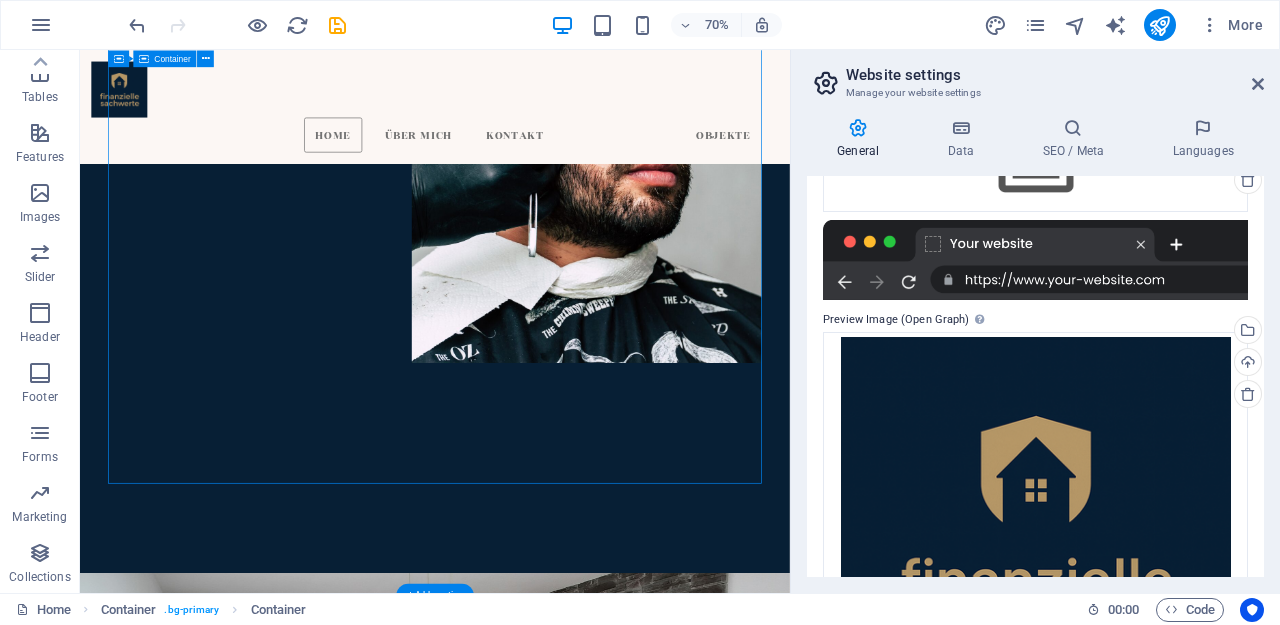 click on "Kontaktiere mich" at bounding box center [587, -33] 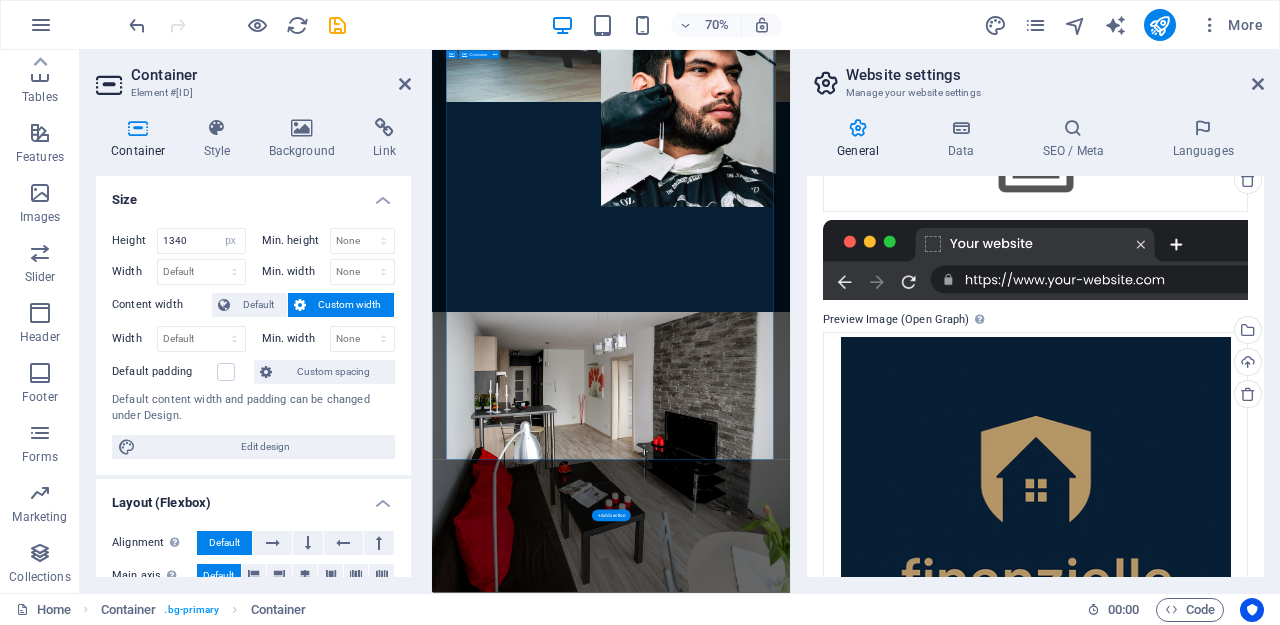 scroll, scrollTop: 1443, scrollLeft: 0, axis: vertical 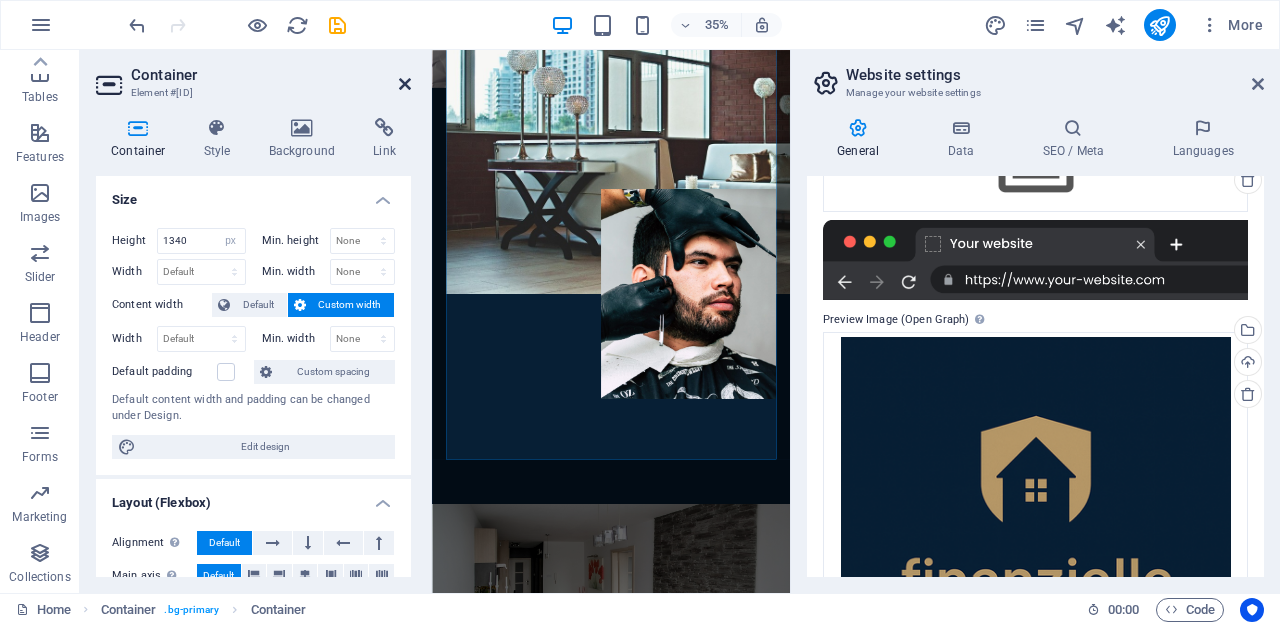 click at bounding box center (405, 84) 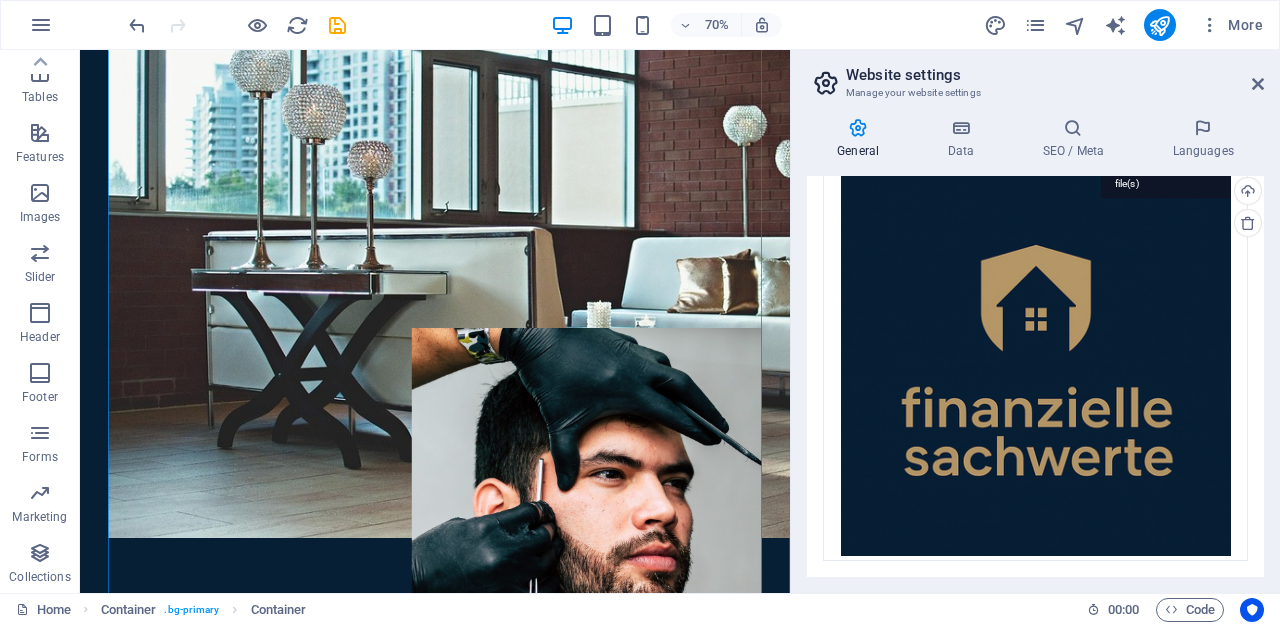 scroll, scrollTop: 516, scrollLeft: 0, axis: vertical 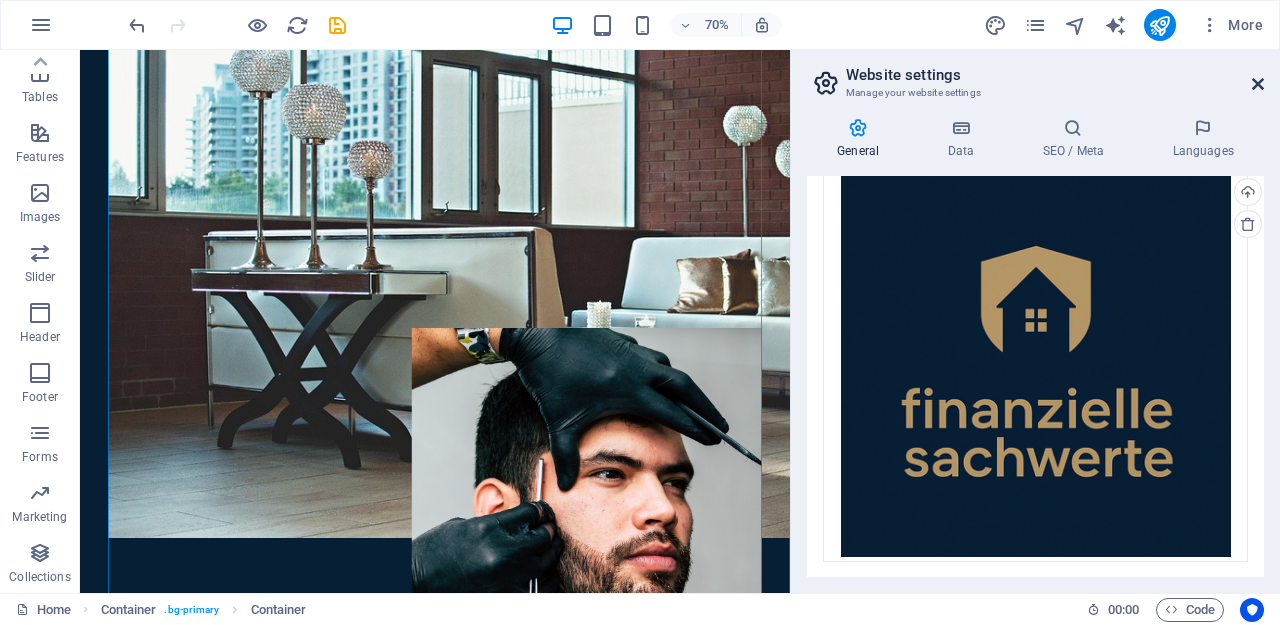 click at bounding box center [1258, 84] 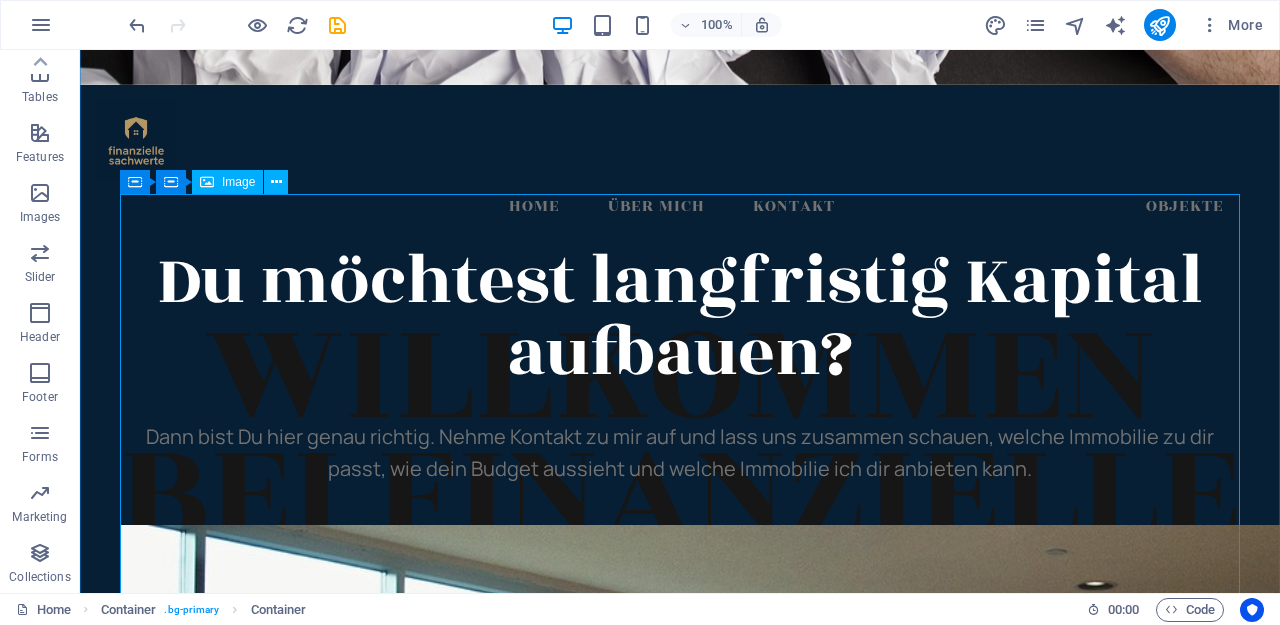 scroll, scrollTop: 1150, scrollLeft: 0, axis: vertical 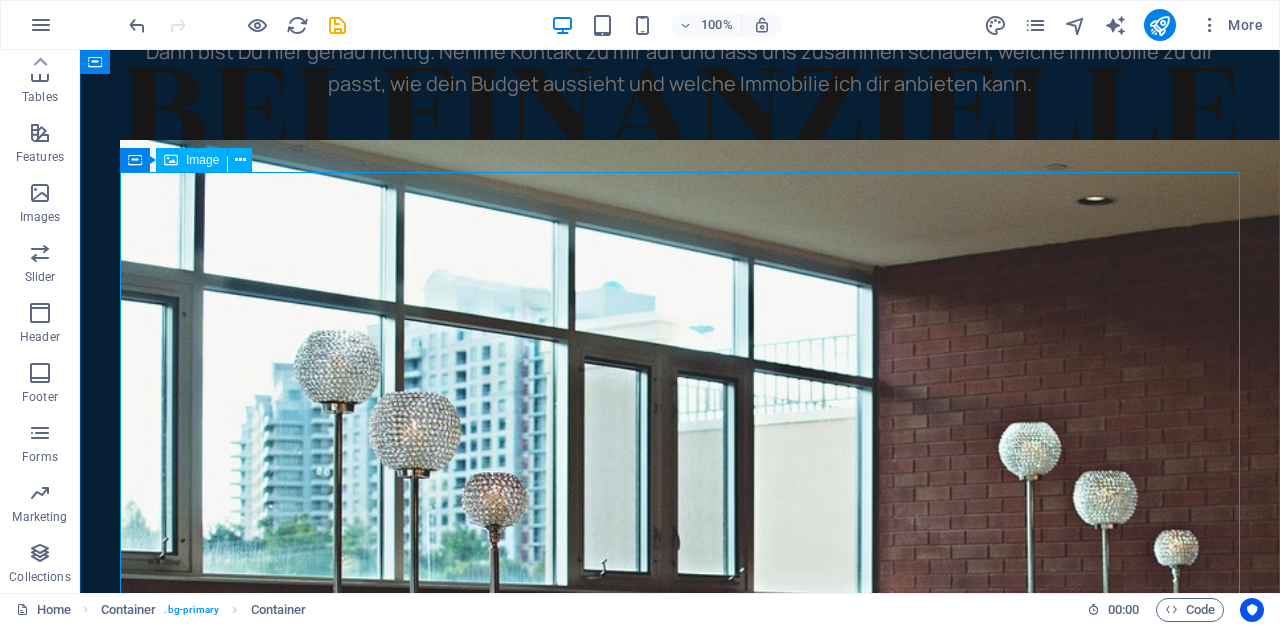 click on "Image" at bounding box center [202, 160] 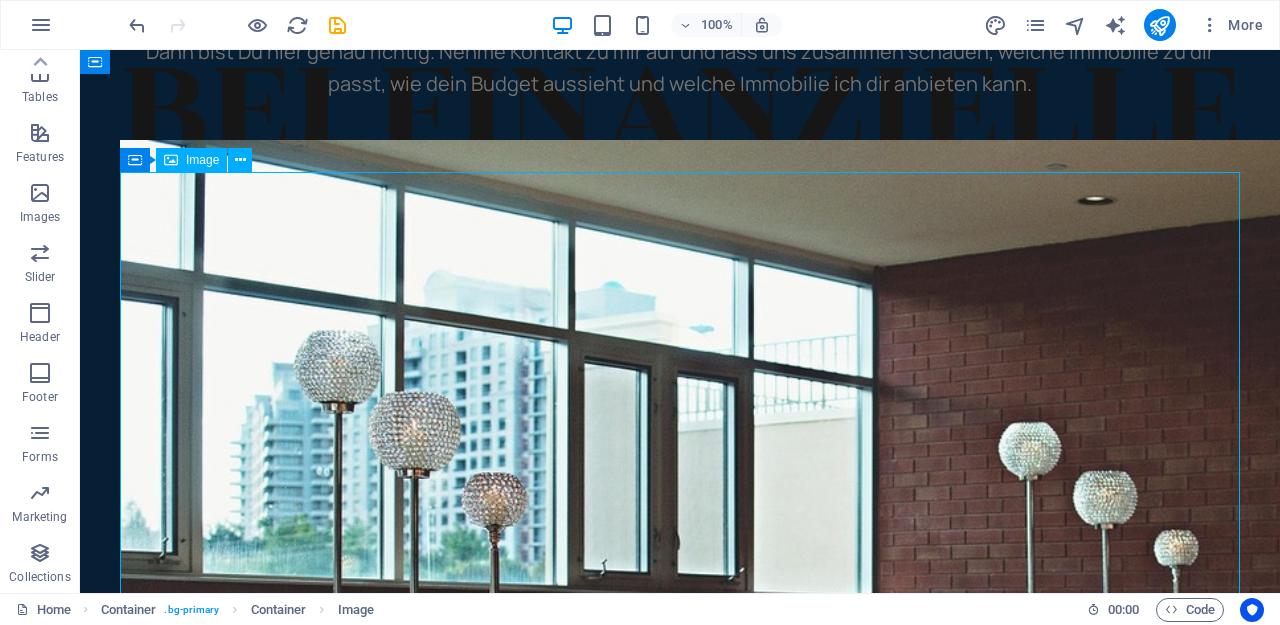 click on "Image" at bounding box center (202, 160) 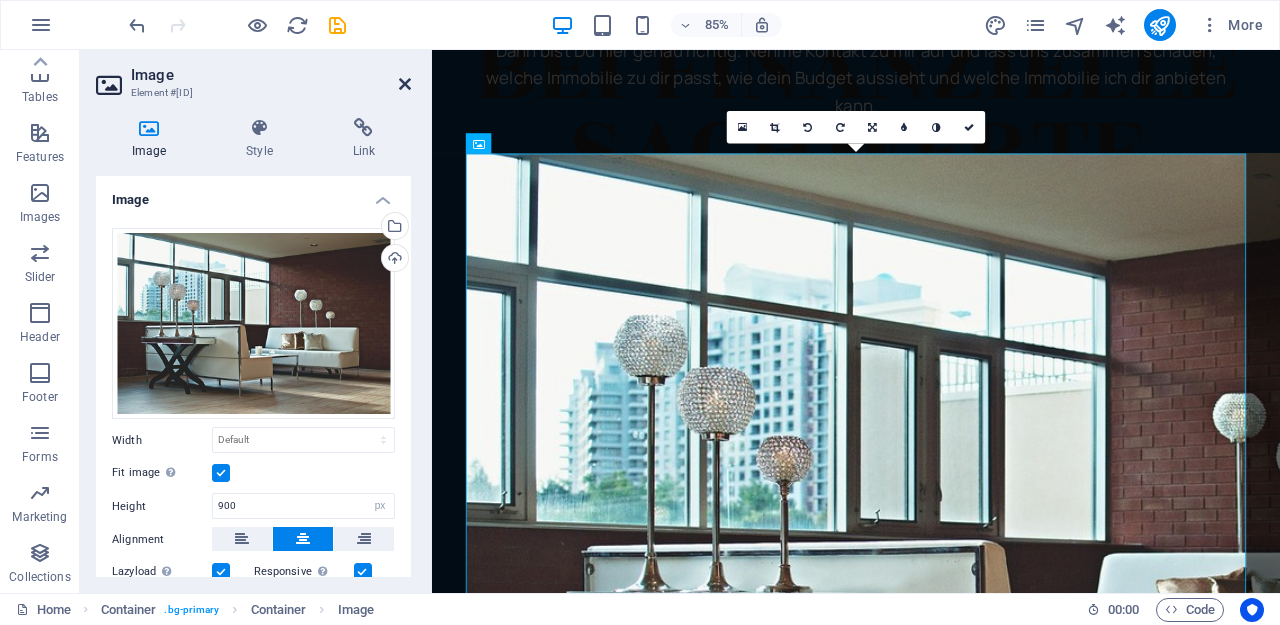 click at bounding box center (405, 84) 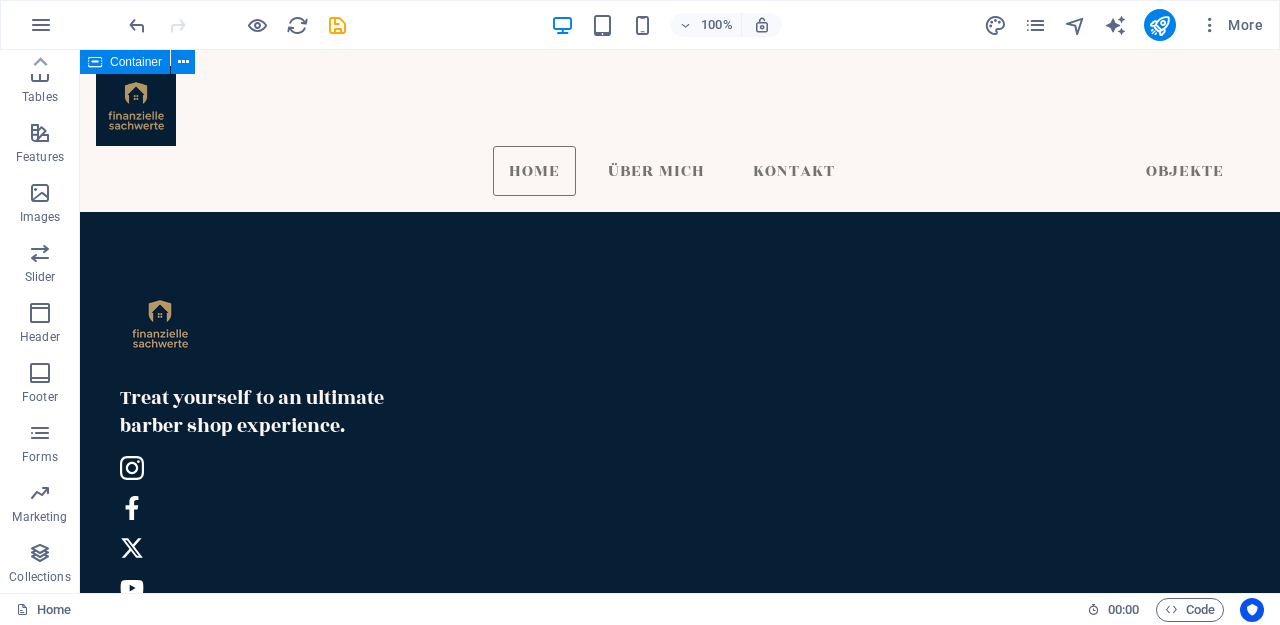 scroll, scrollTop: 4765, scrollLeft: 0, axis: vertical 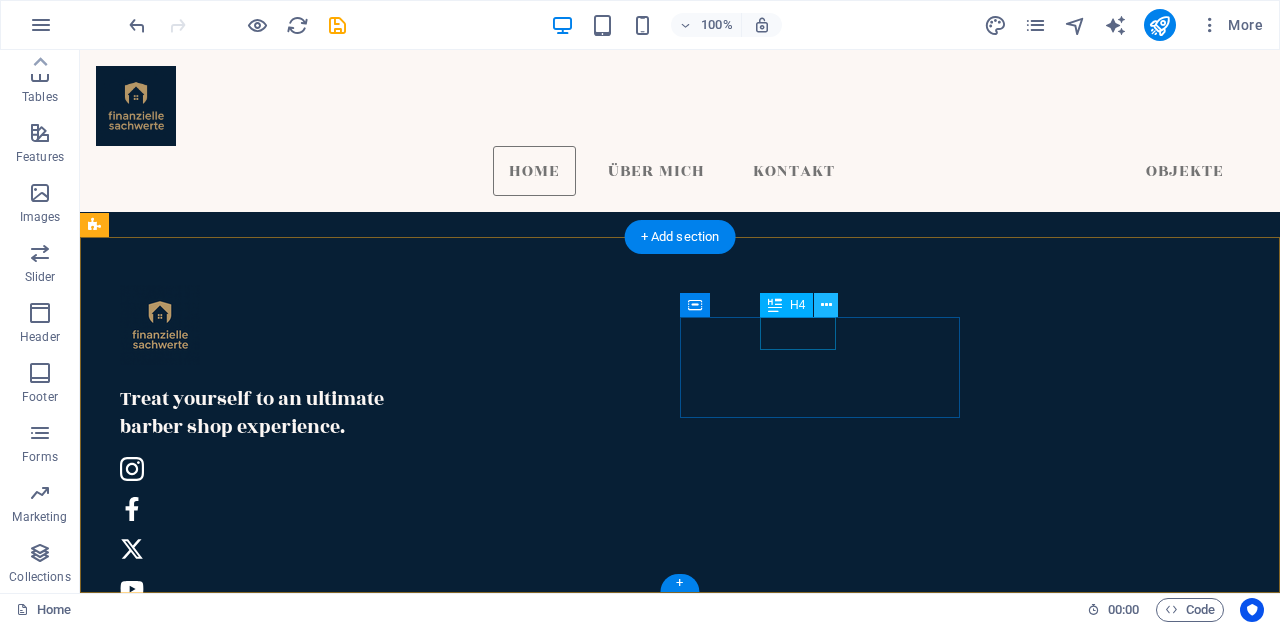 click at bounding box center [826, 305] 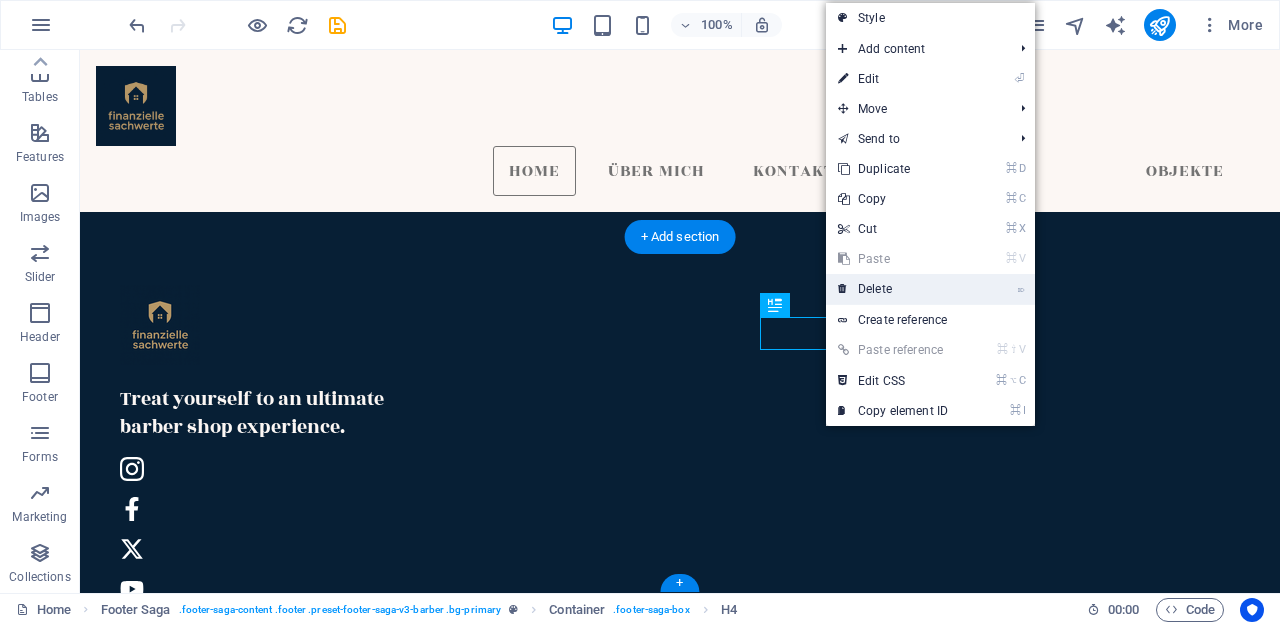 click on "⌦  Delete" at bounding box center [893, 289] 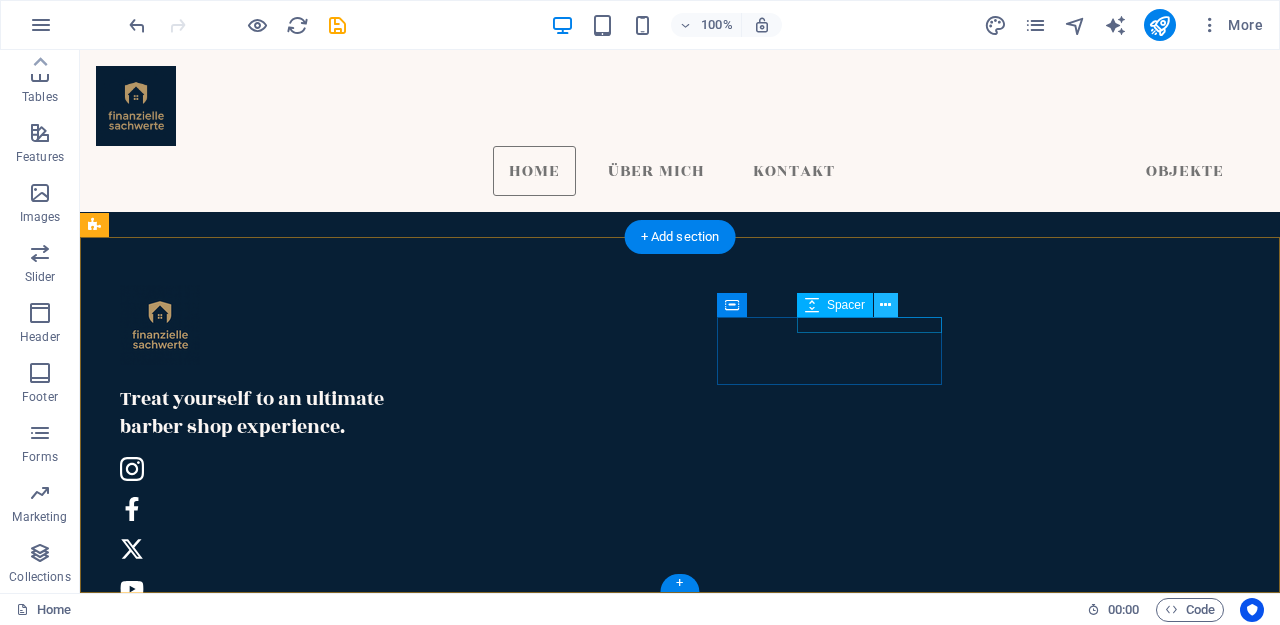 click at bounding box center (885, 305) 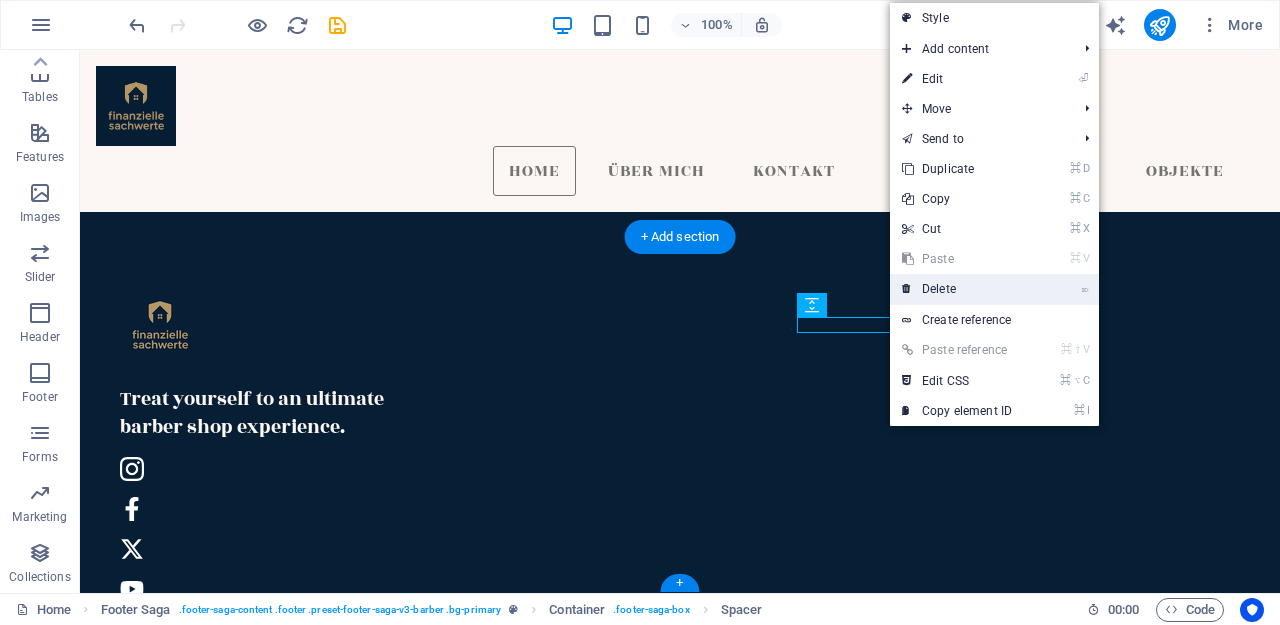 click on "⌦  Delete" at bounding box center (957, 289) 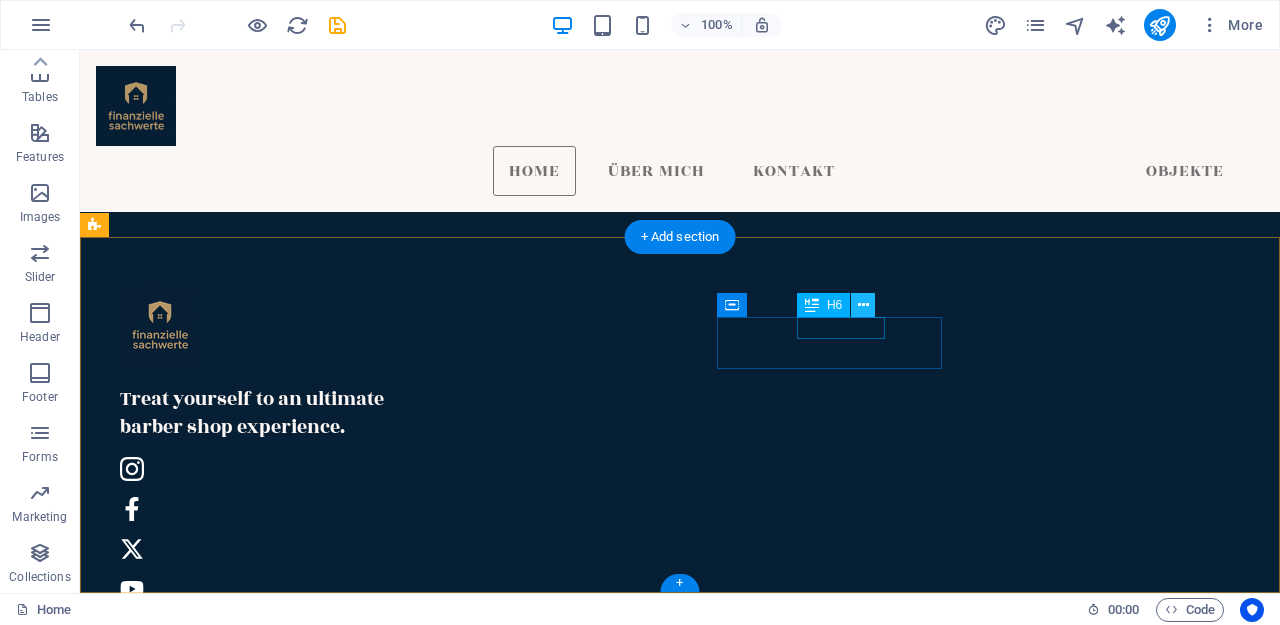 click at bounding box center [863, 305] 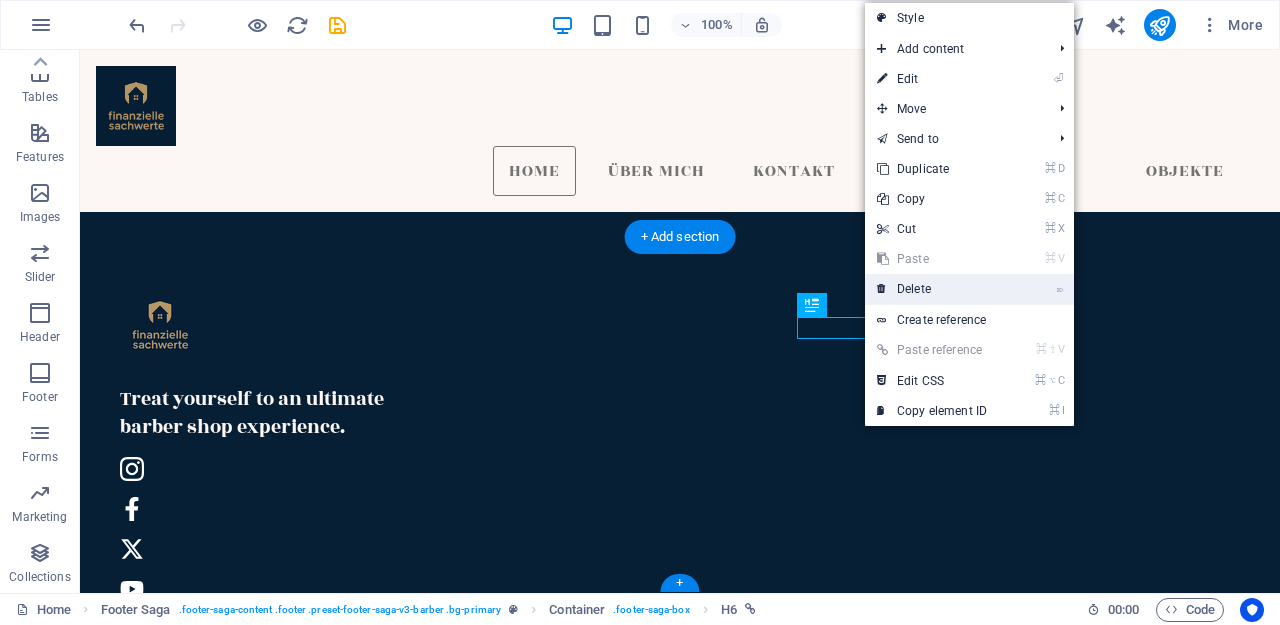 click on "⌦  Delete" at bounding box center (932, 289) 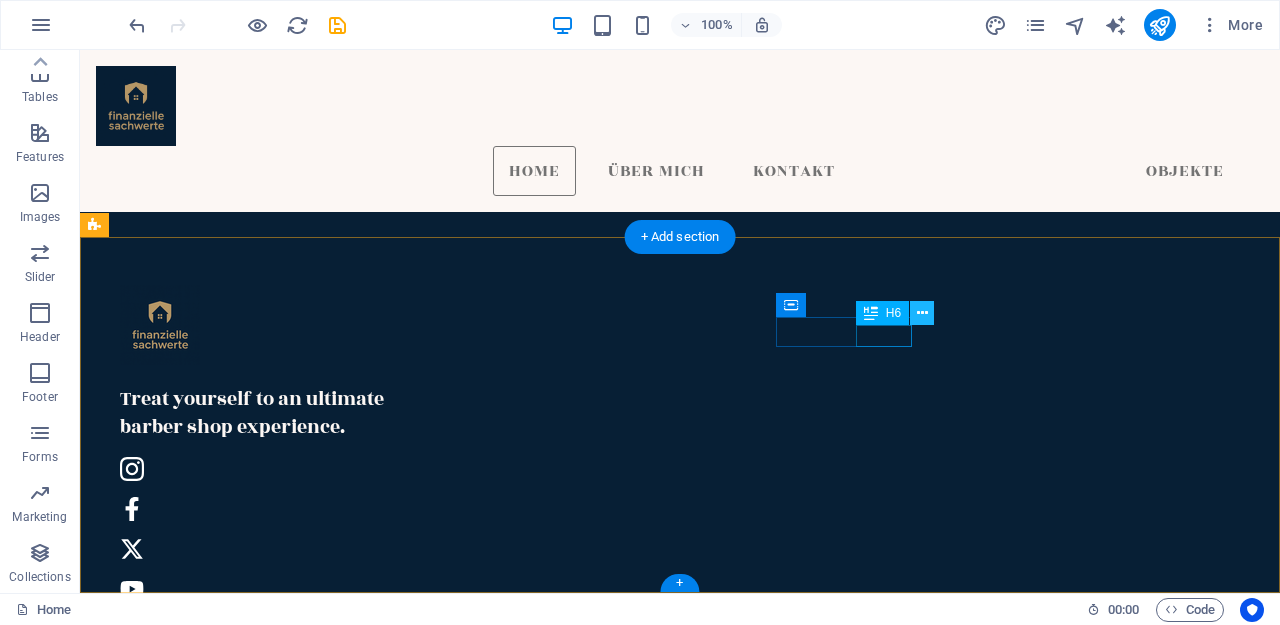 click at bounding box center (922, 313) 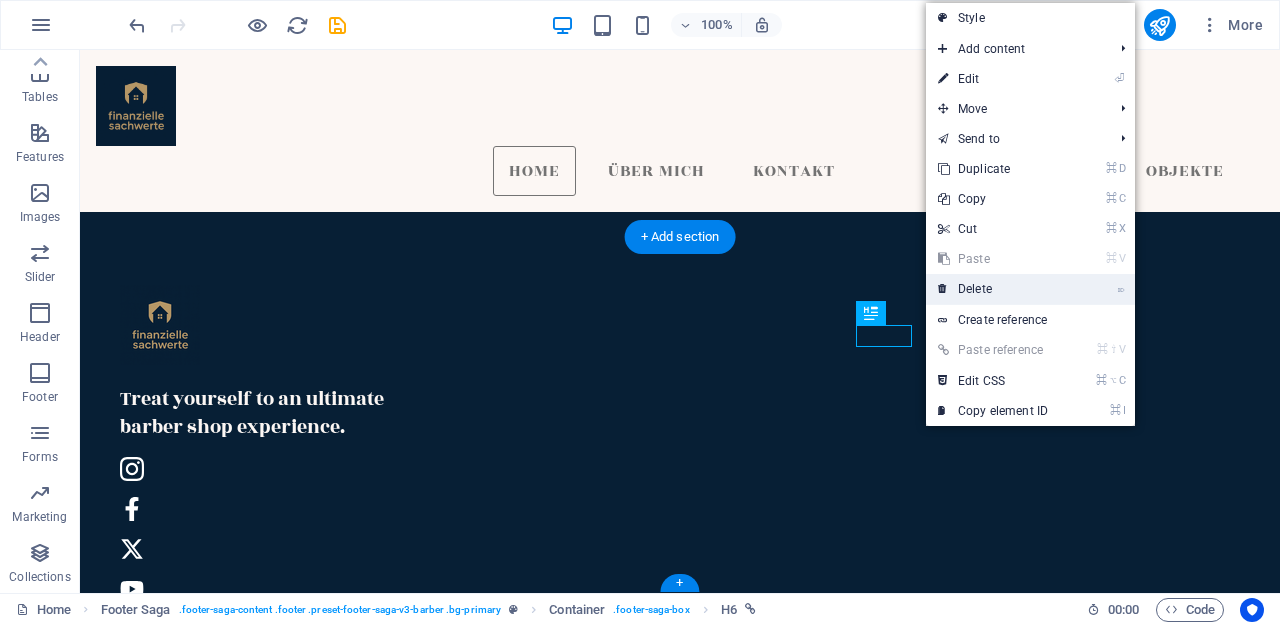 click on "⌦  Delete" at bounding box center [993, 289] 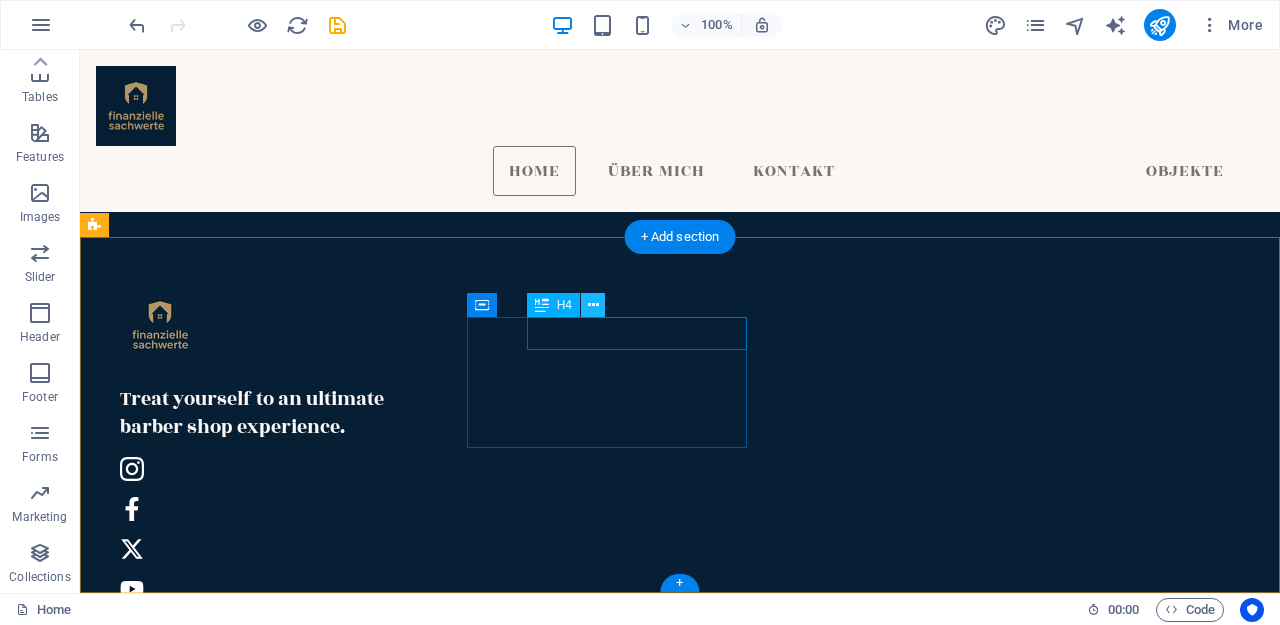 click at bounding box center (593, 305) 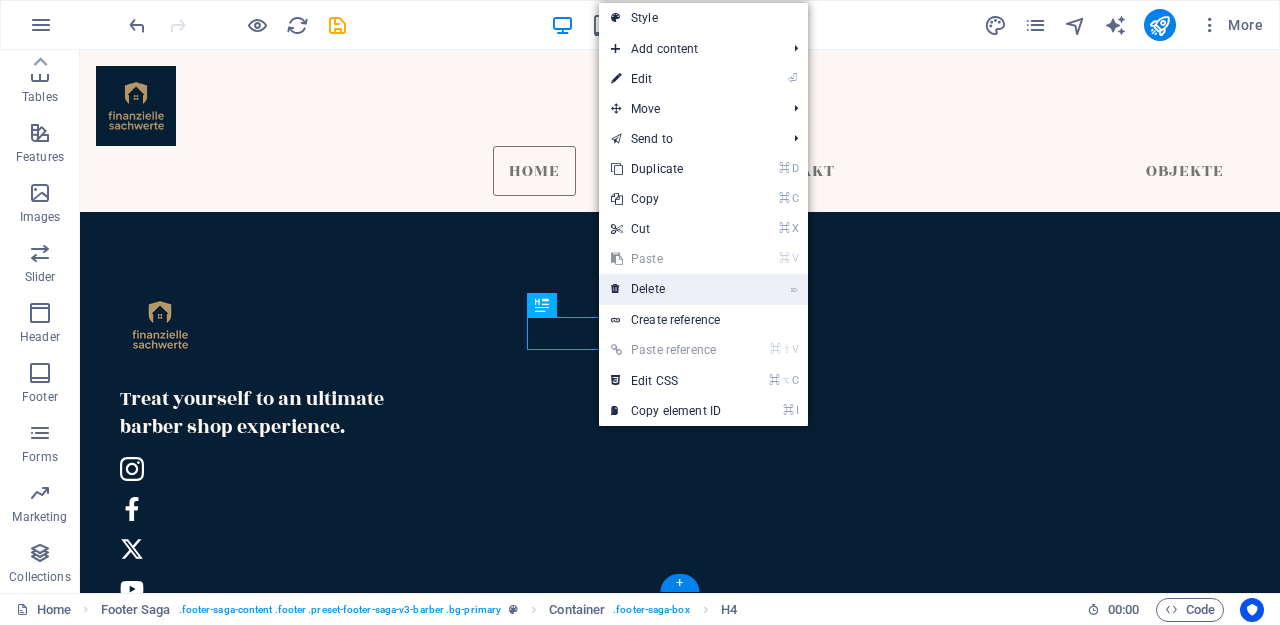 click on "⌦  Delete" at bounding box center [666, 289] 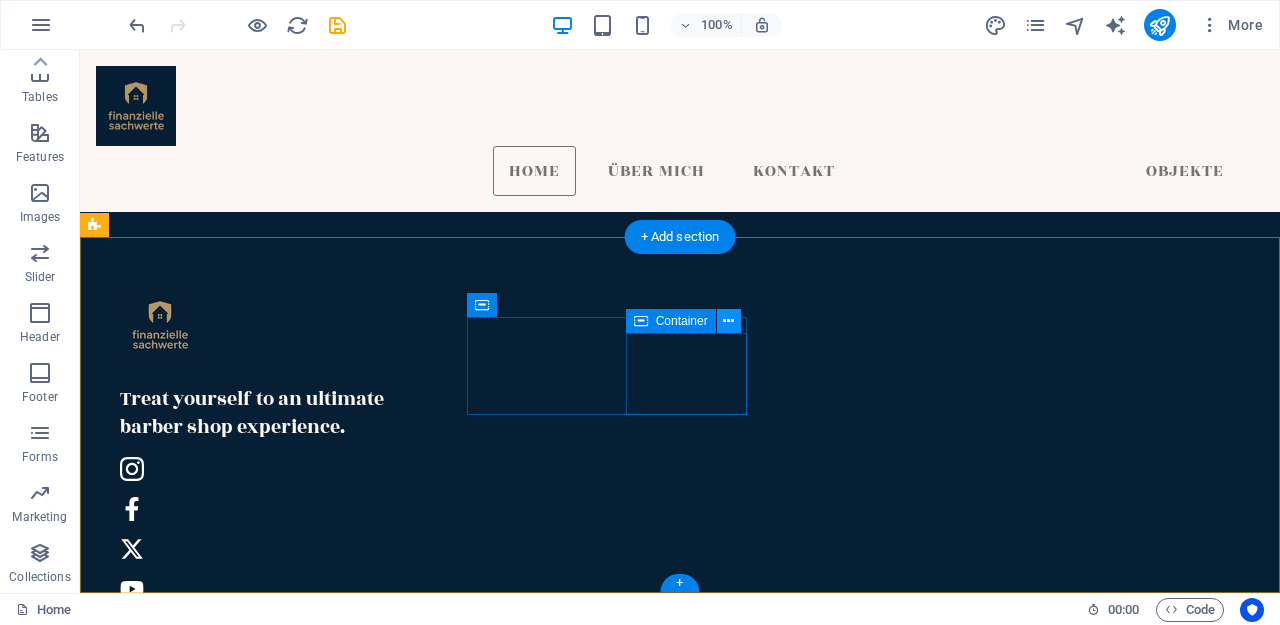 click at bounding box center (728, 321) 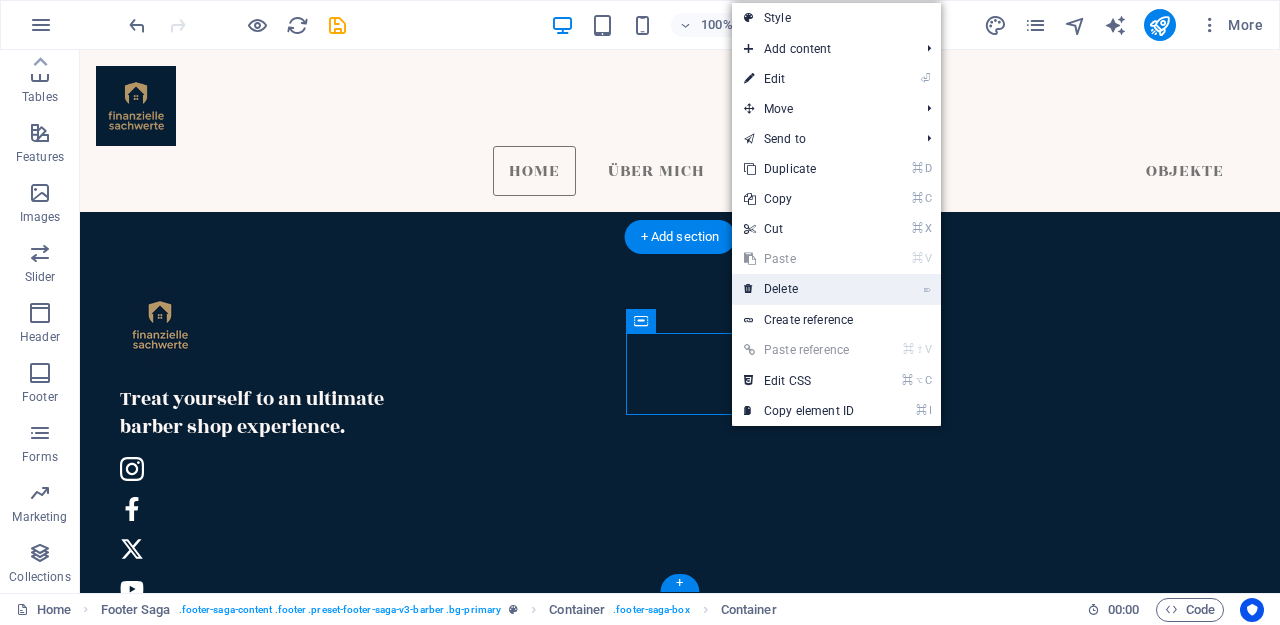 click on "⌦  Delete" at bounding box center (799, 289) 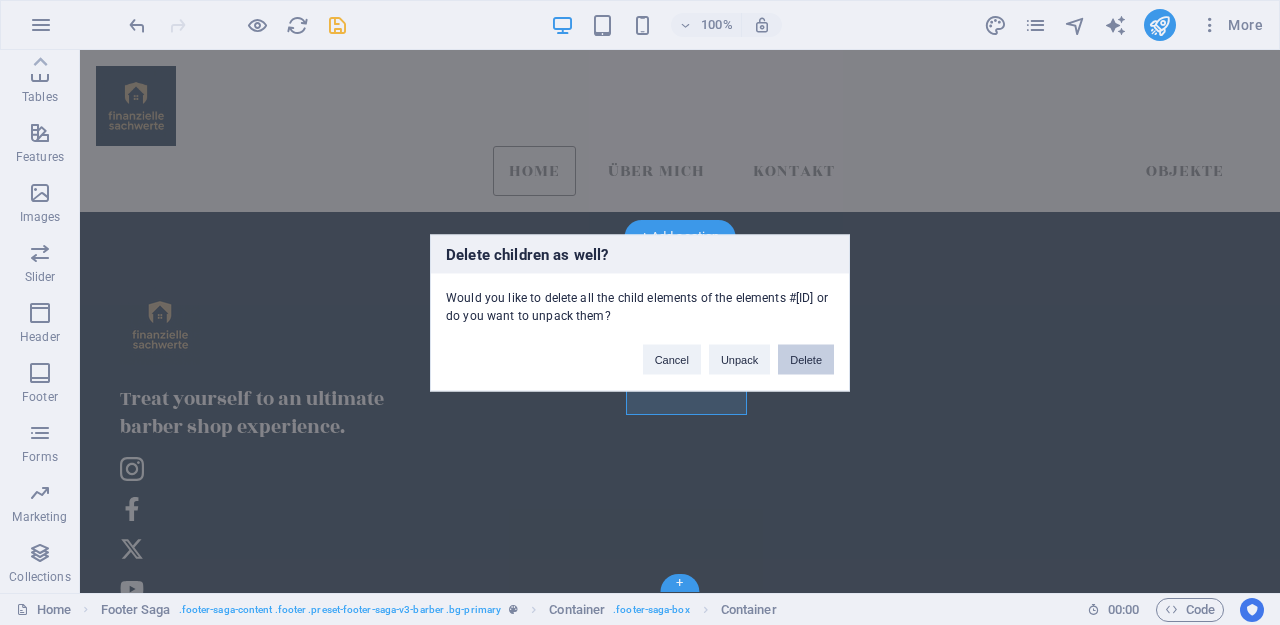 click on "Delete" at bounding box center (806, 359) 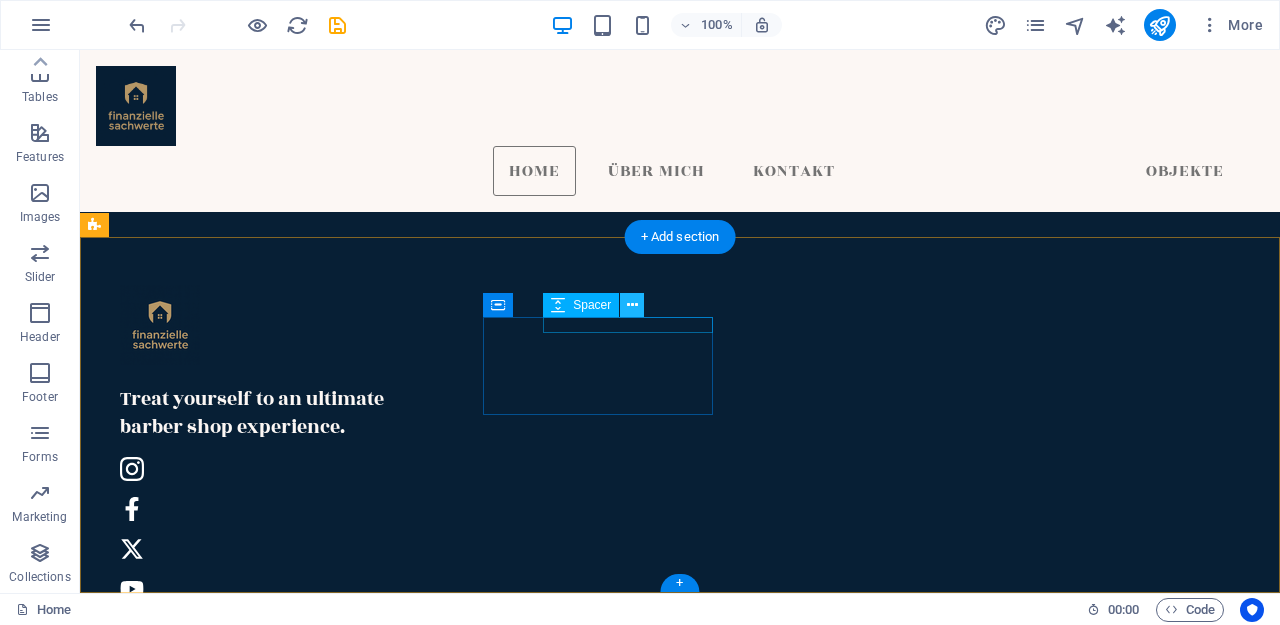 click at bounding box center (632, 305) 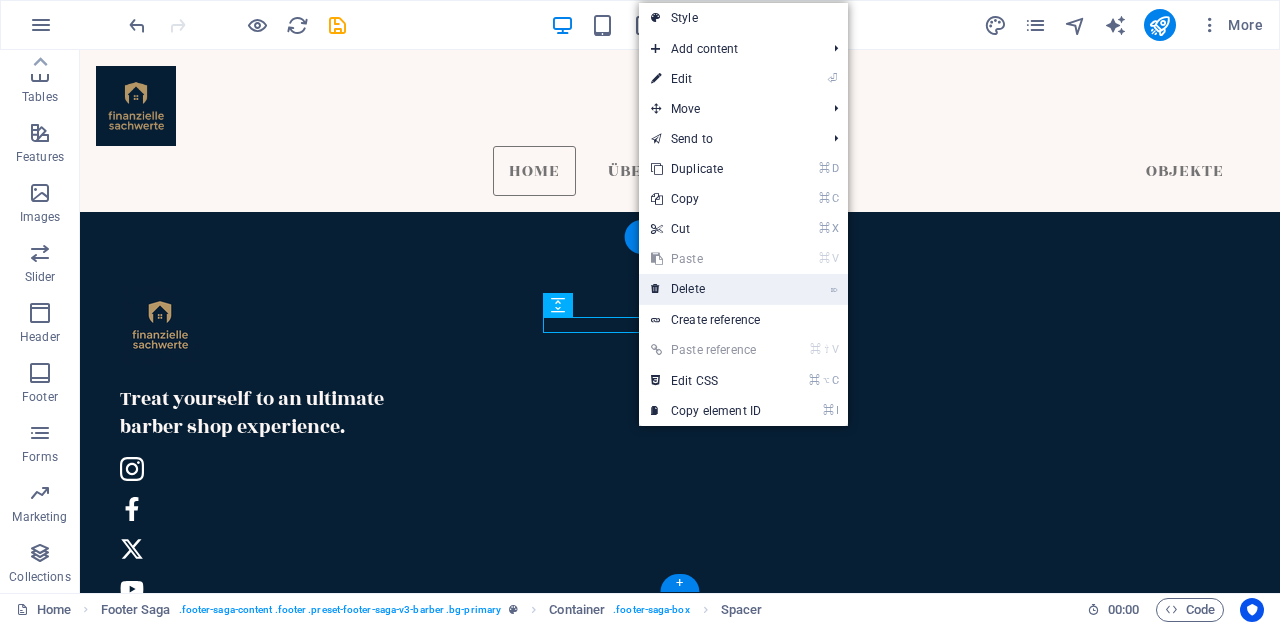 click on "⌦  Delete" at bounding box center [706, 289] 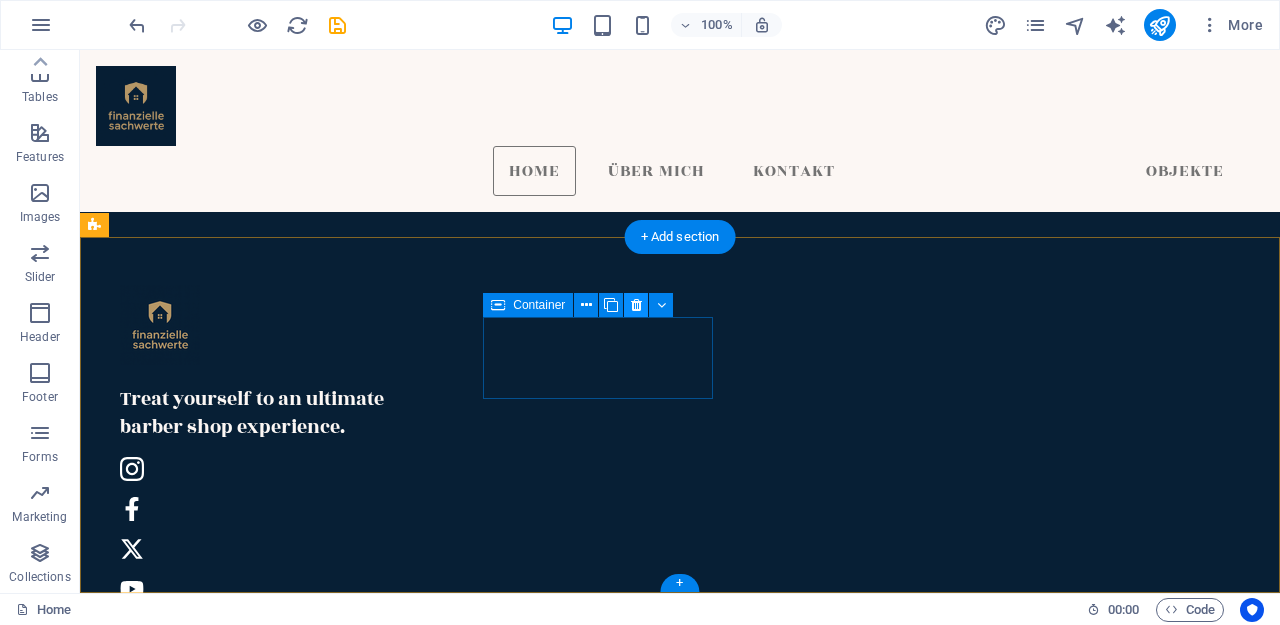 click at bounding box center [636, 305] 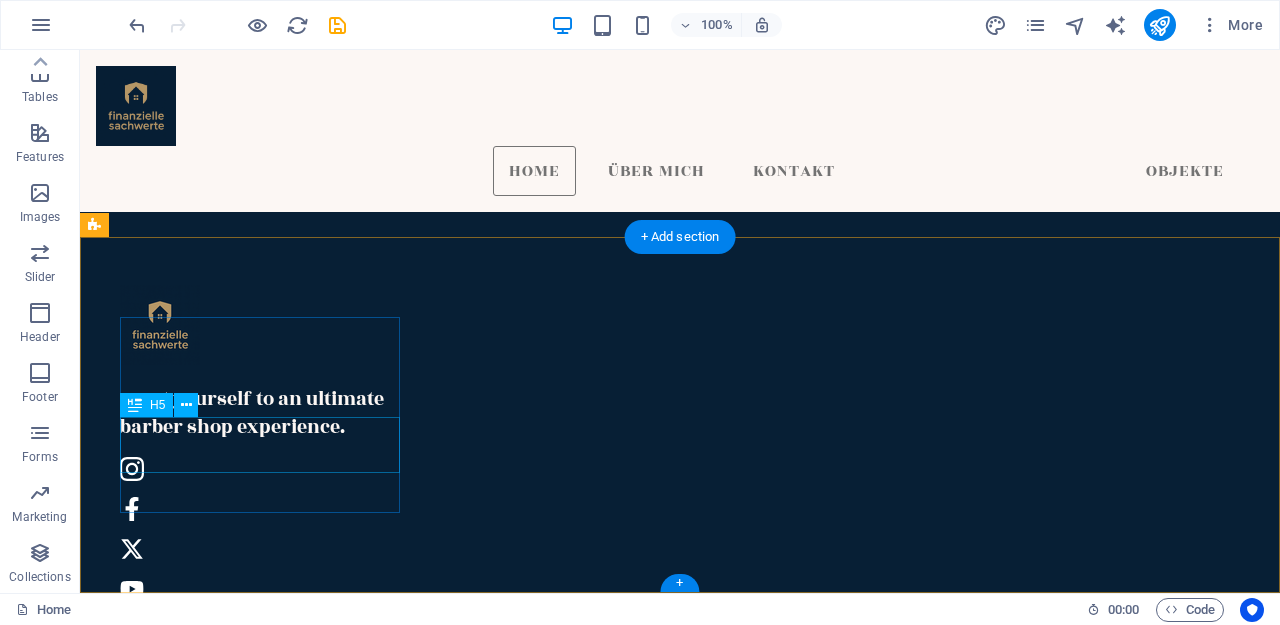 click on "Treat yourself to an ultimate barber shop experience." at bounding box center [260, 413] 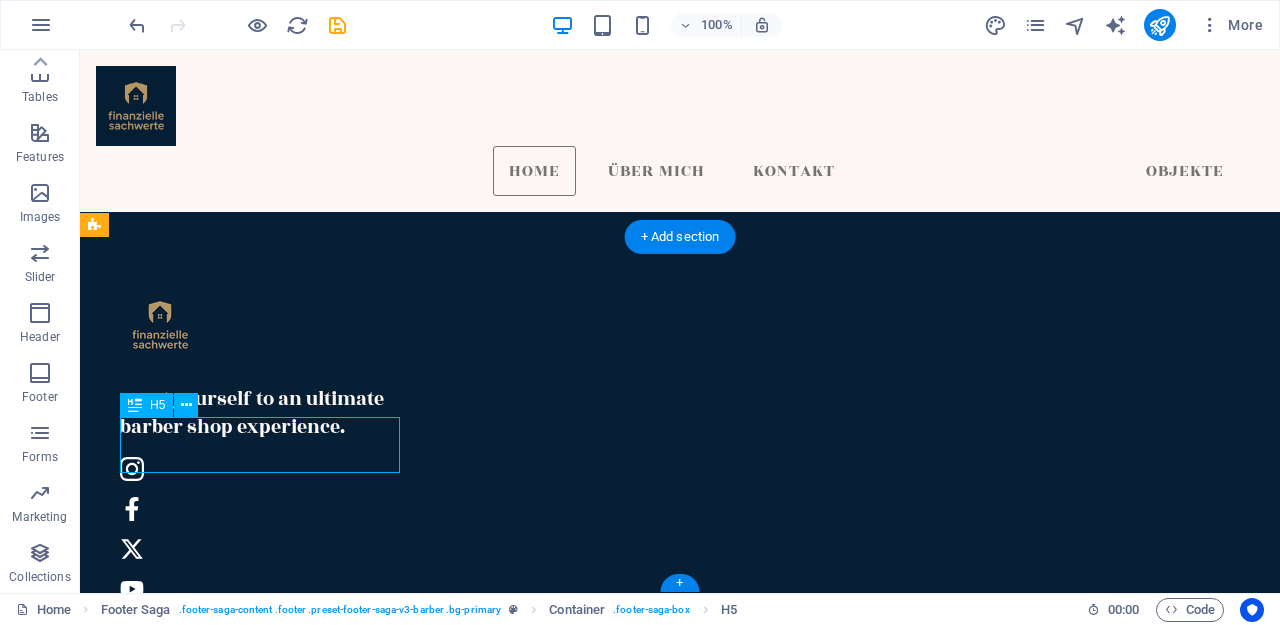 click on "Treat yourself to an ultimate barber shop experience." at bounding box center (260, 413) 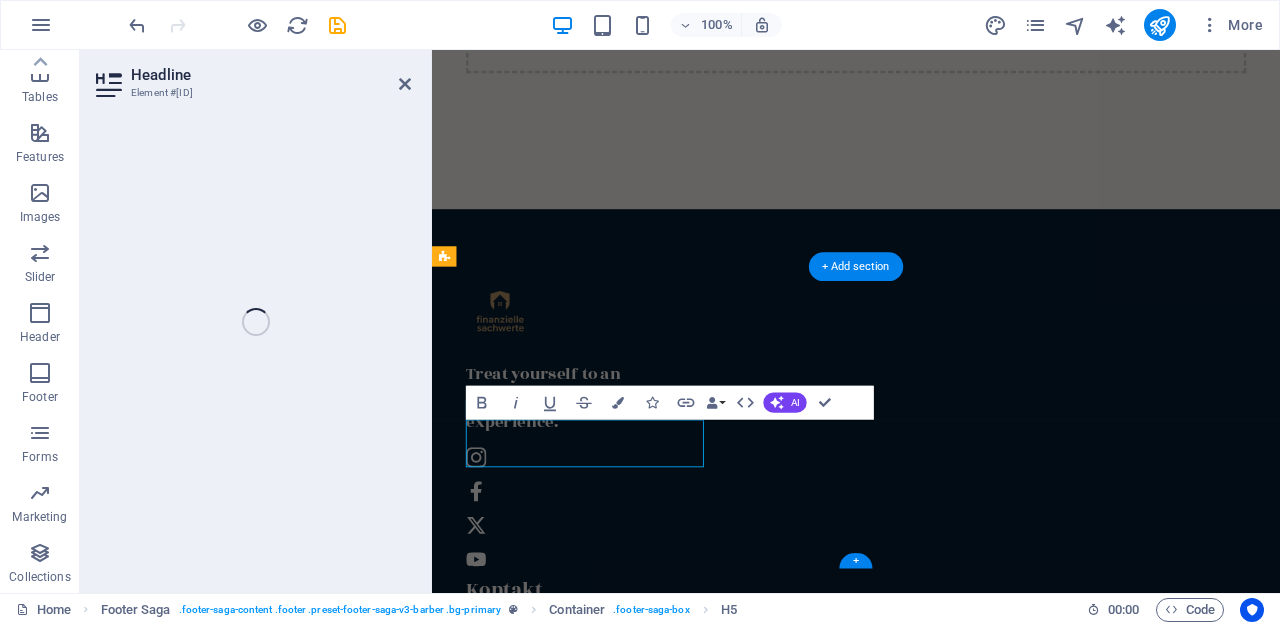 scroll, scrollTop: 4697, scrollLeft: 0, axis: vertical 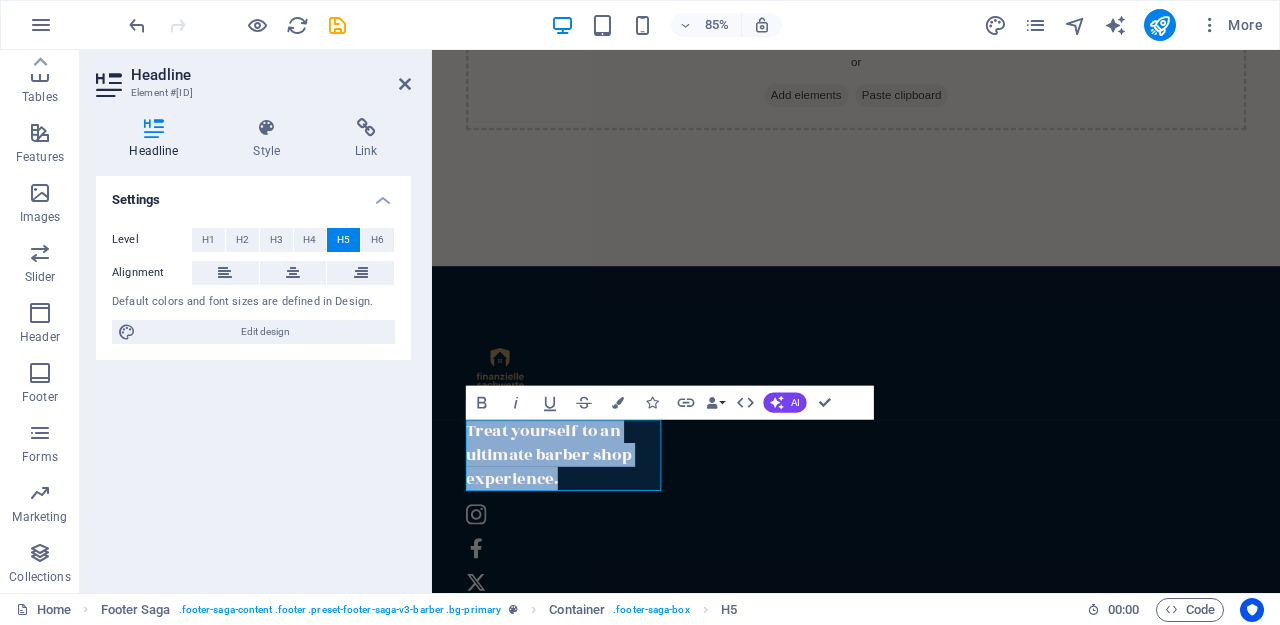 type 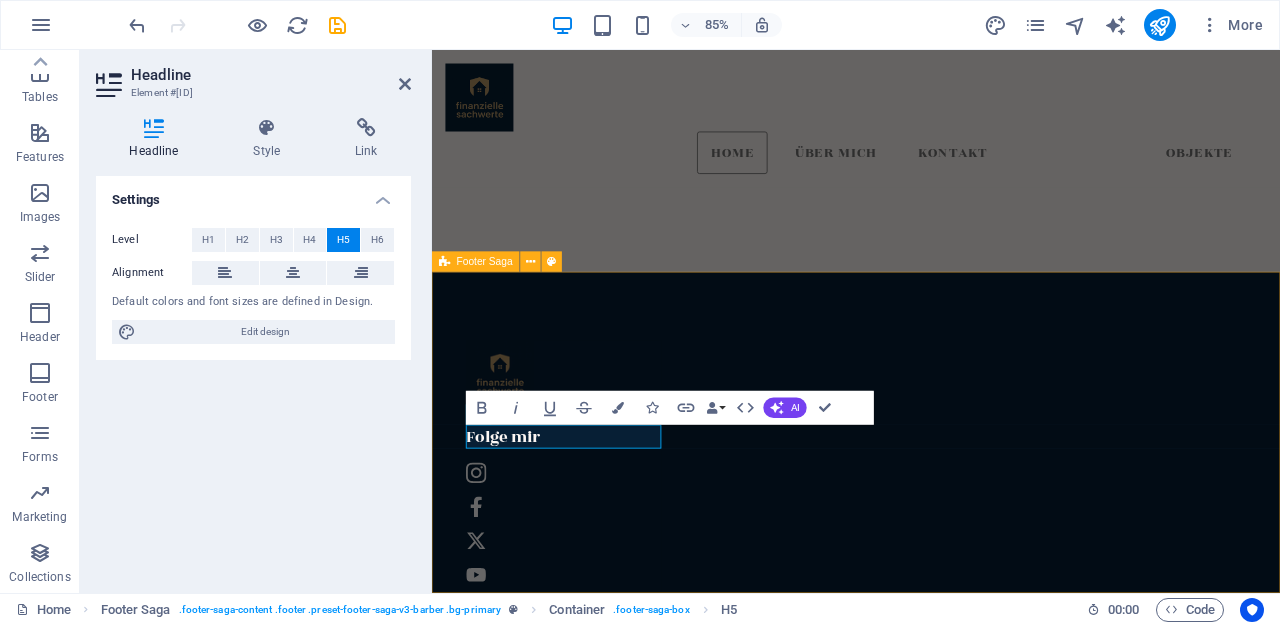 click on "Folge mir Kontakt [PHONE] [EMAIL] [TIME] - [TIME]" at bounding box center (931, 671) 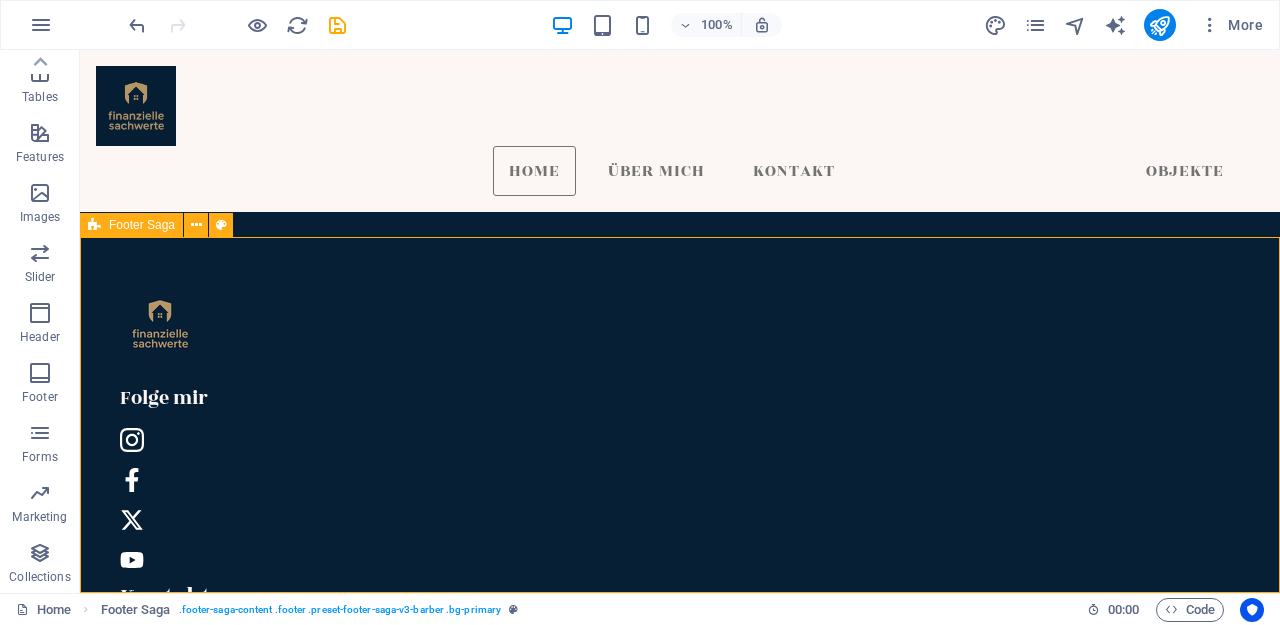 scroll, scrollTop: 4765, scrollLeft: 0, axis: vertical 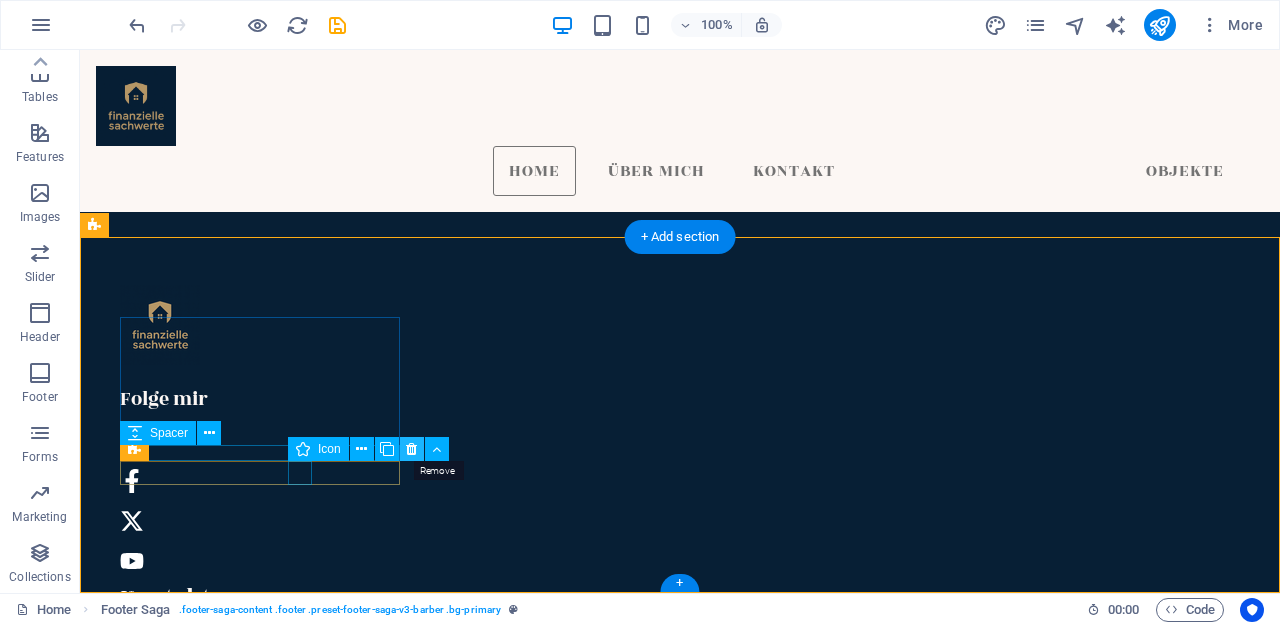click at bounding box center (411, 449) 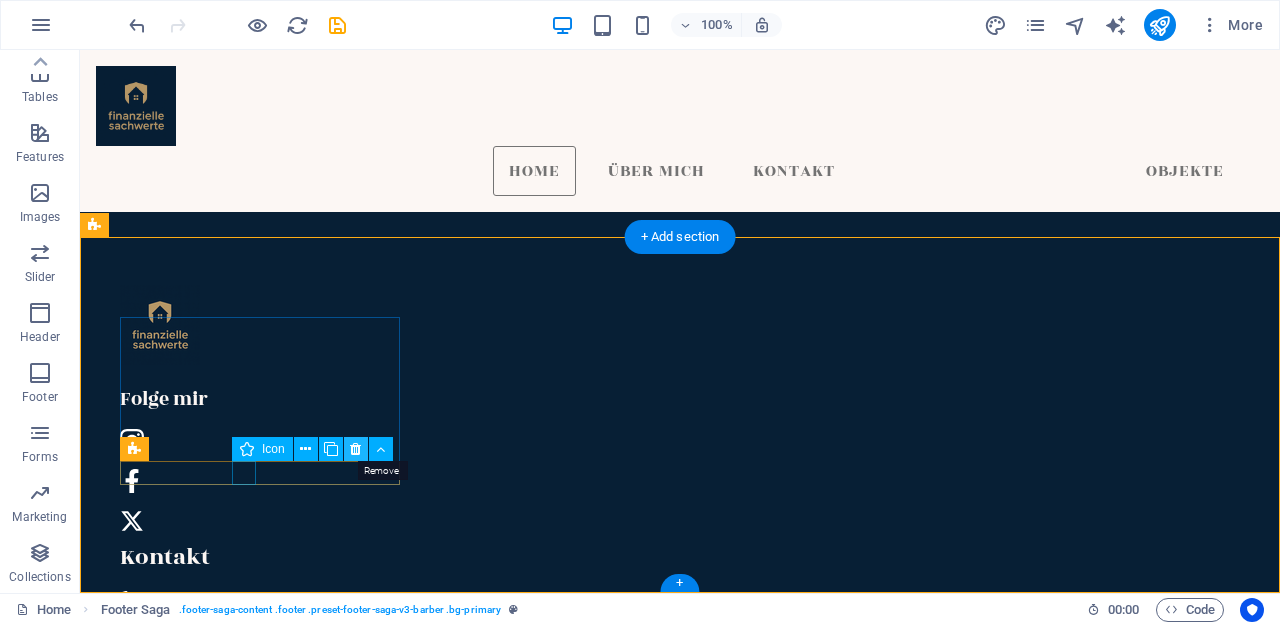 click at bounding box center (355, 449) 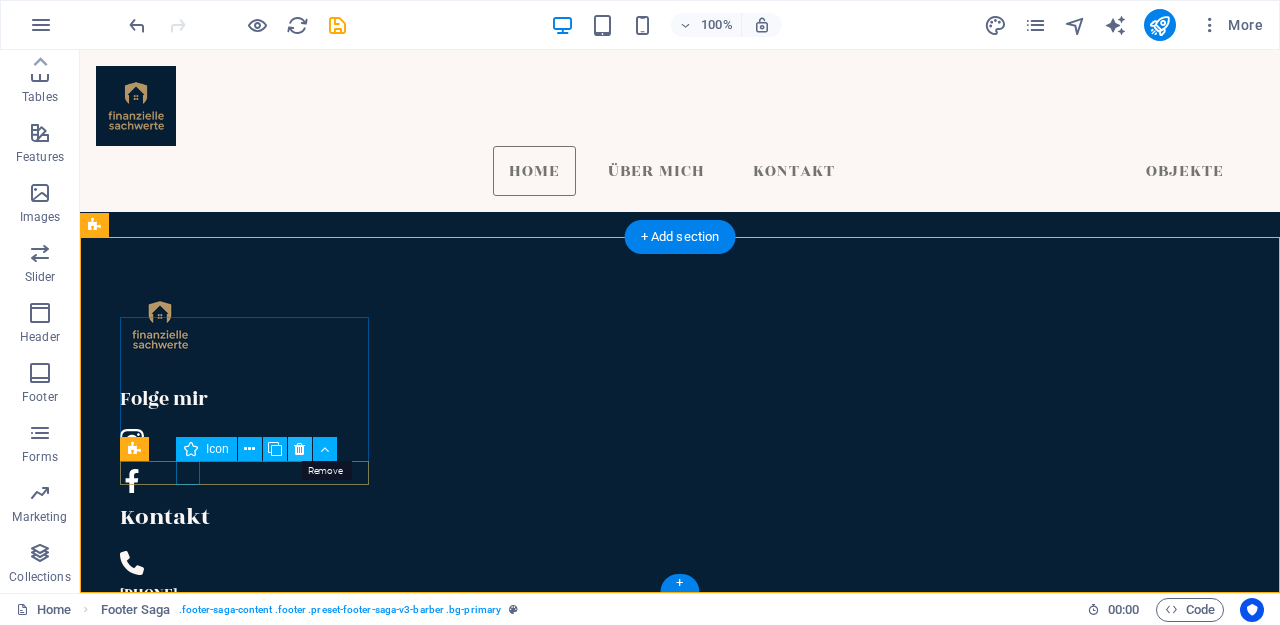 click at bounding box center [299, 449] 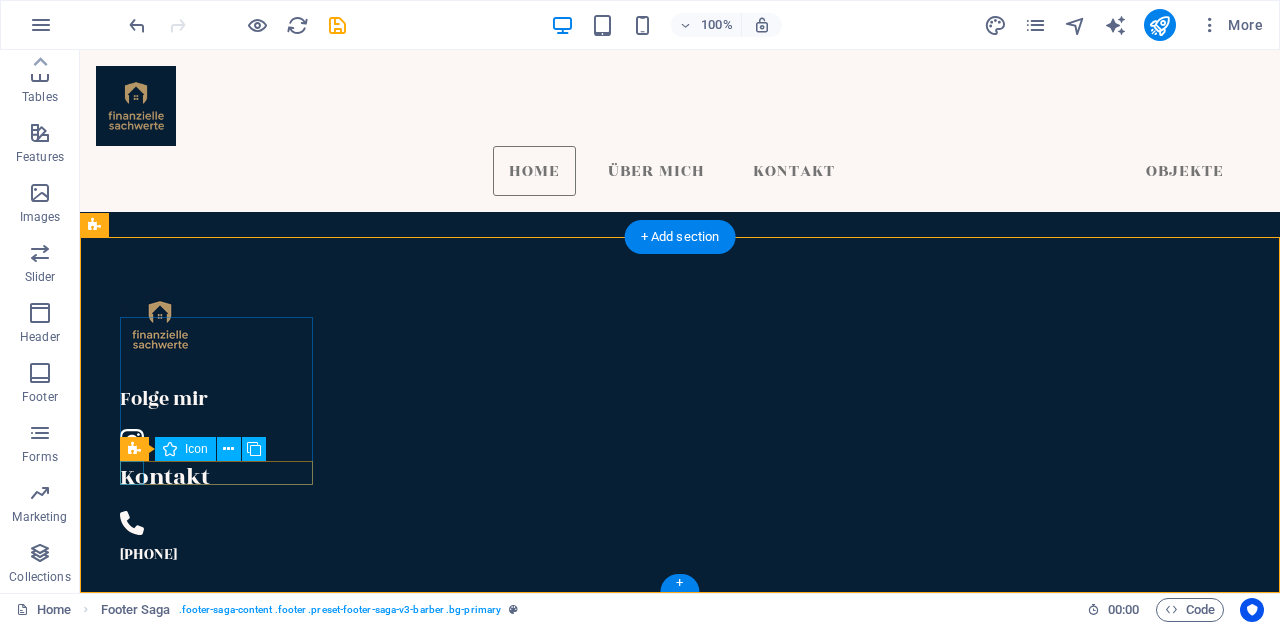 click at bounding box center [260, 441] 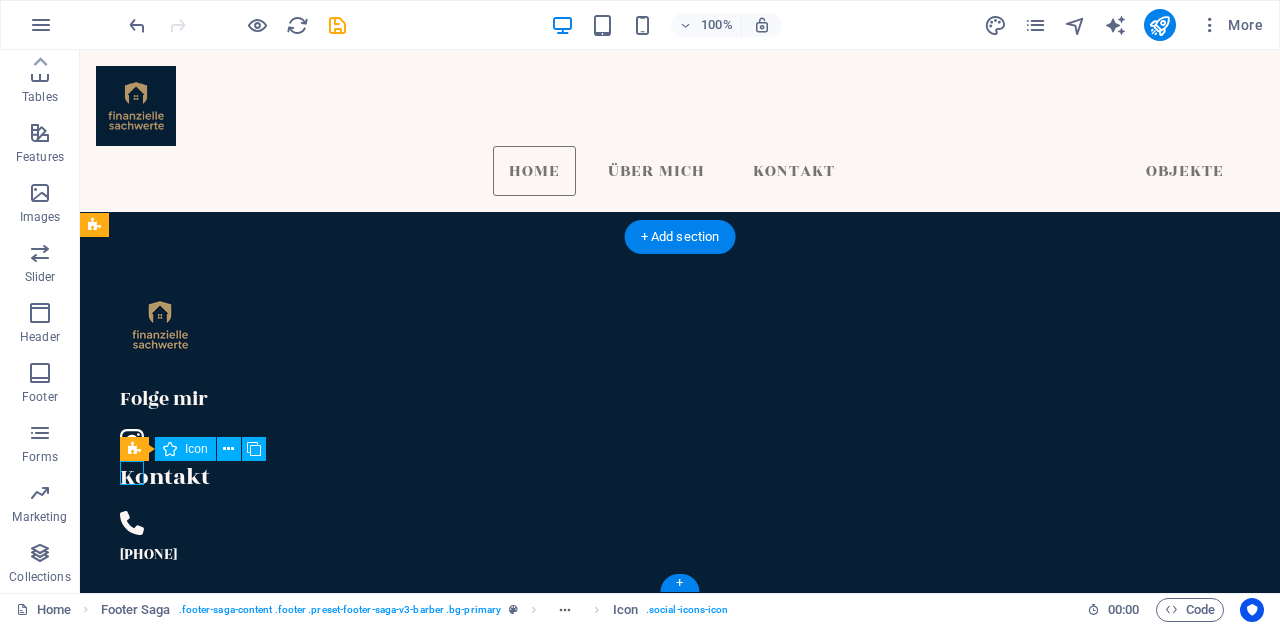 click at bounding box center (260, 441) 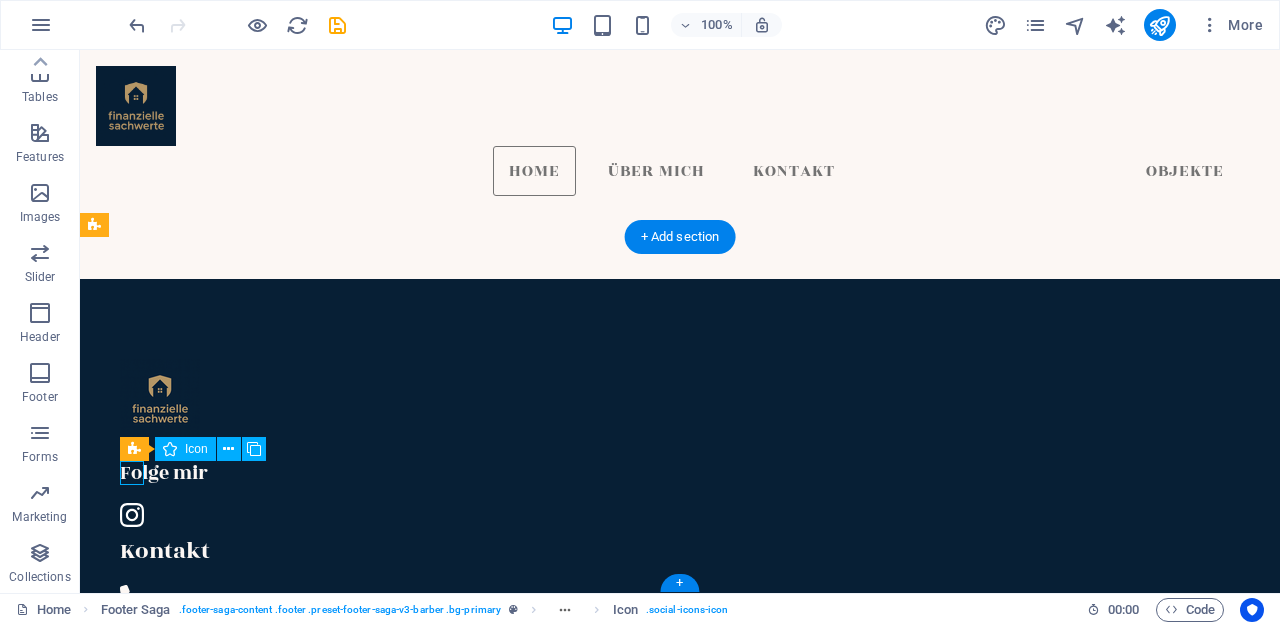 select on "xMidYMid" 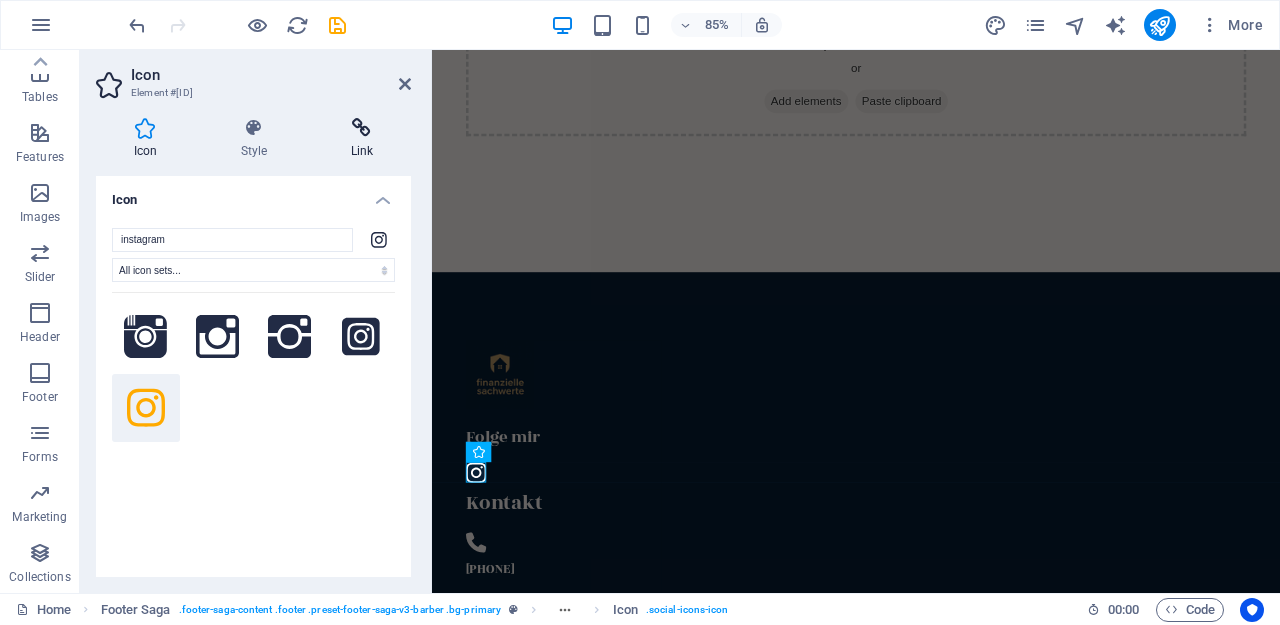 click at bounding box center [362, 128] 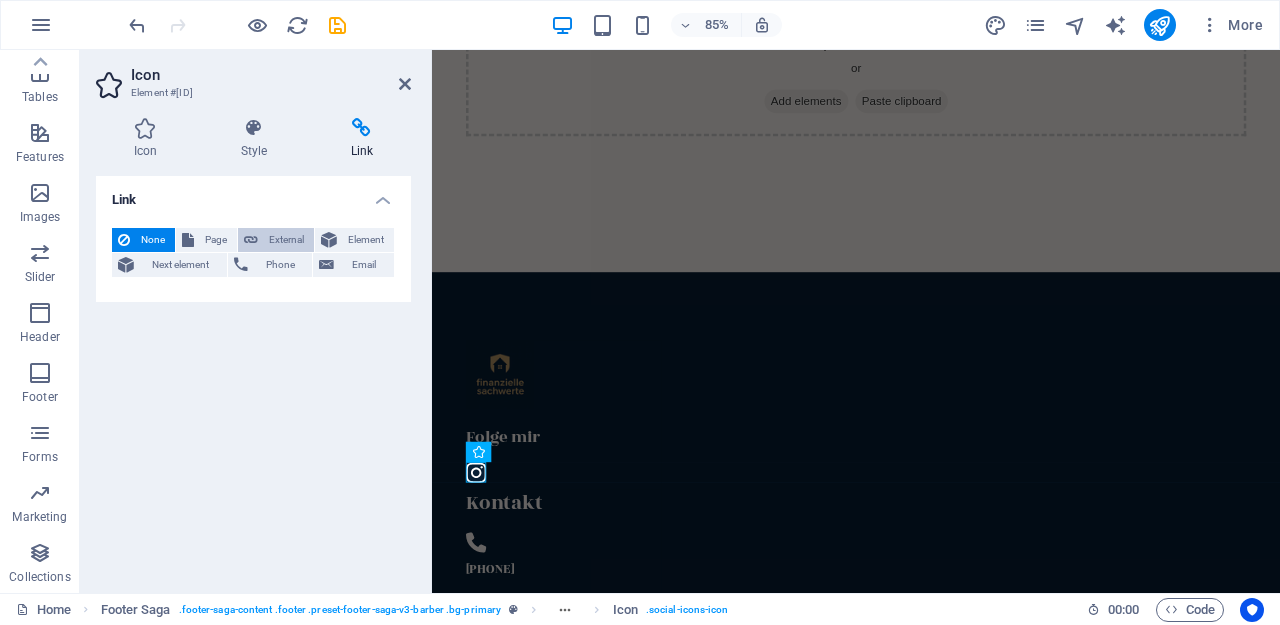 click on "External" at bounding box center [286, 240] 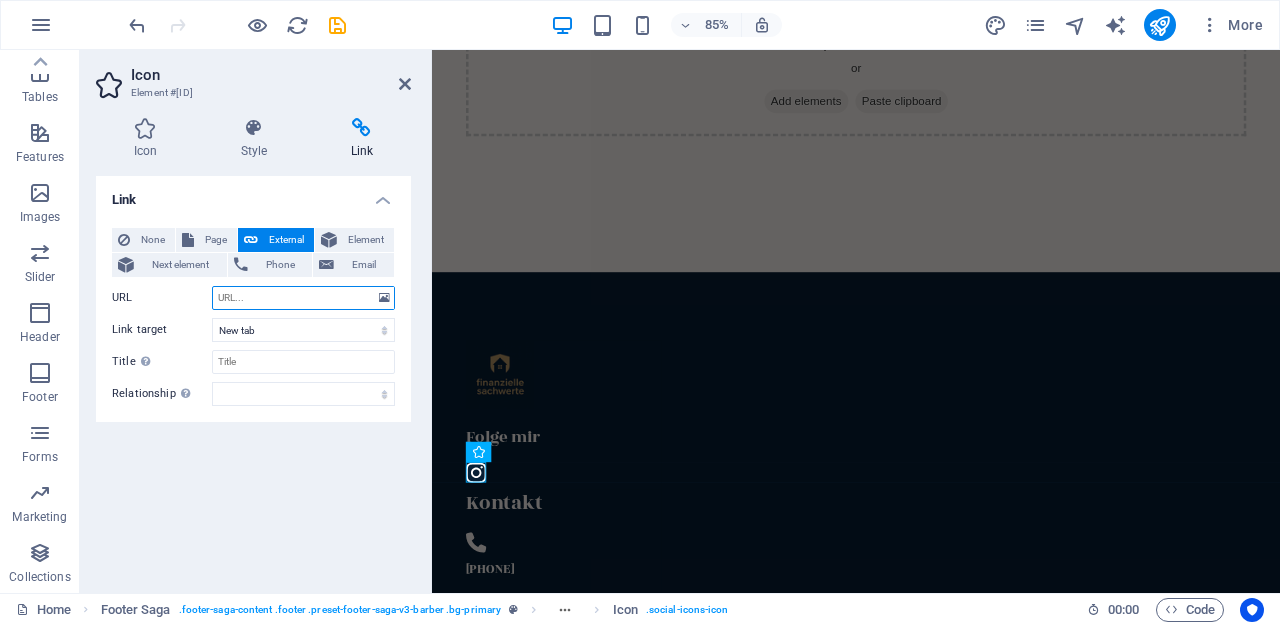 click on "URL" at bounding box center [303, 298] 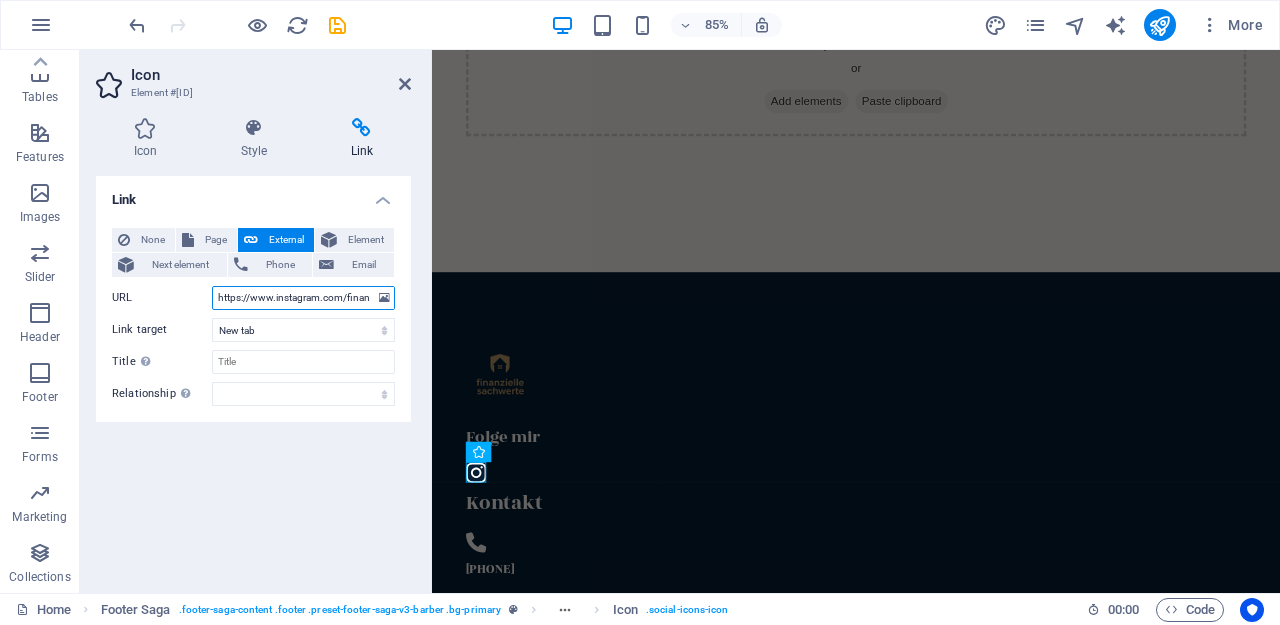 type on "https://www.instagram.com/finanzielle_sachwerte/" 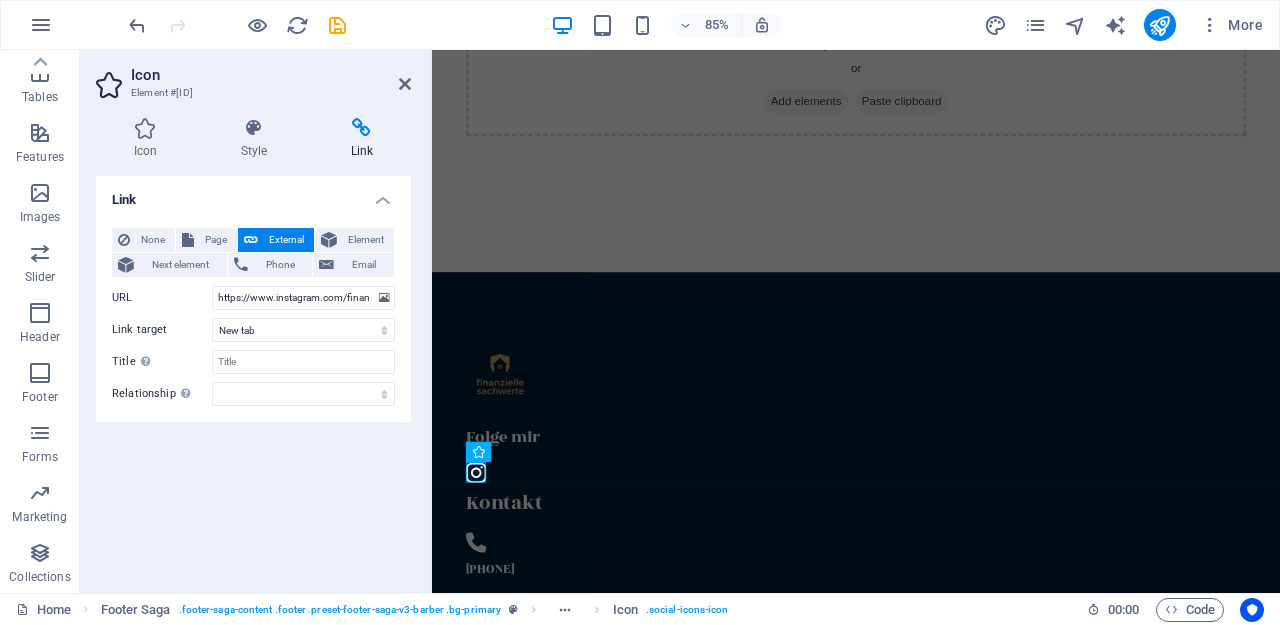 click on "Link None Page External Element Next element Phone Email Page Home About Us Services Gallery Testimonials Contact Us Legal Notice Privacy Element
URL https://www.instagram.com/finanzielle_sachwerte/ Phone Email Link target New tab Same tab Overlay Title Additional link description, should not be the same as the link text. The title is most often shown as a tooltip text when the mouse moves over the element. Leave empty if uncertain. Relationship Sets the  relationship of this link to the link target . For example, the value "nofollow" instructs search engines not to follow the link. Can be left empty. alternate author bookmark external help license next nofollow noreferrer noopener prev search tag" at bounding box center [253, 376] 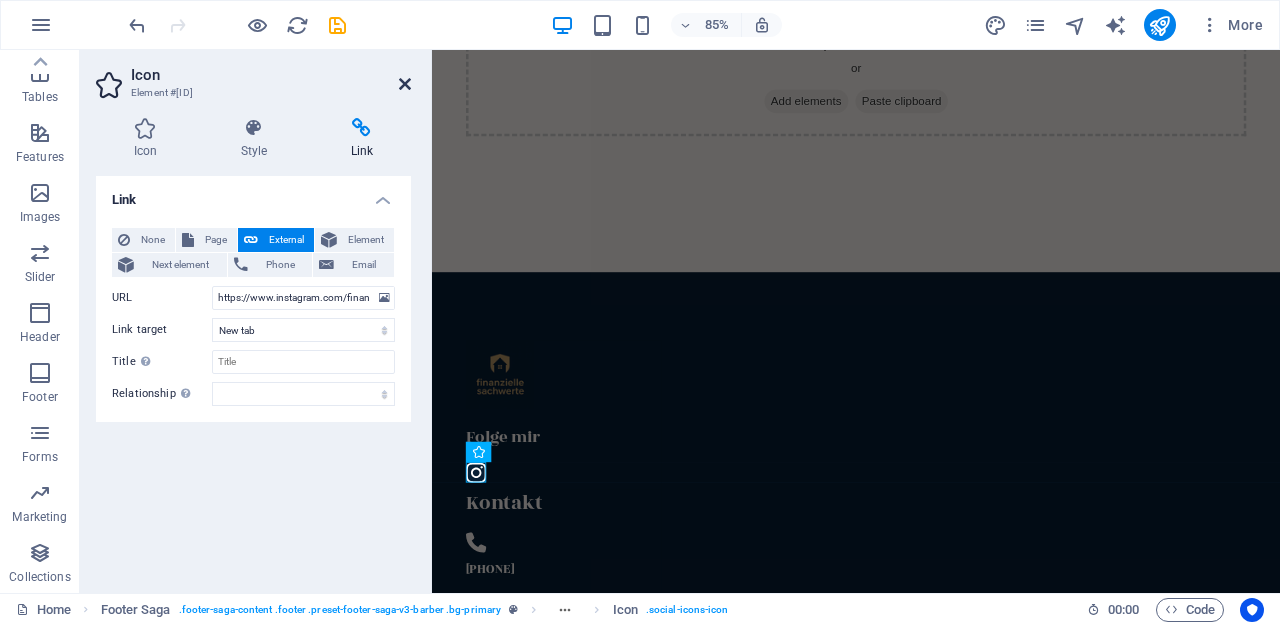 click at bounding box center [405, 84] 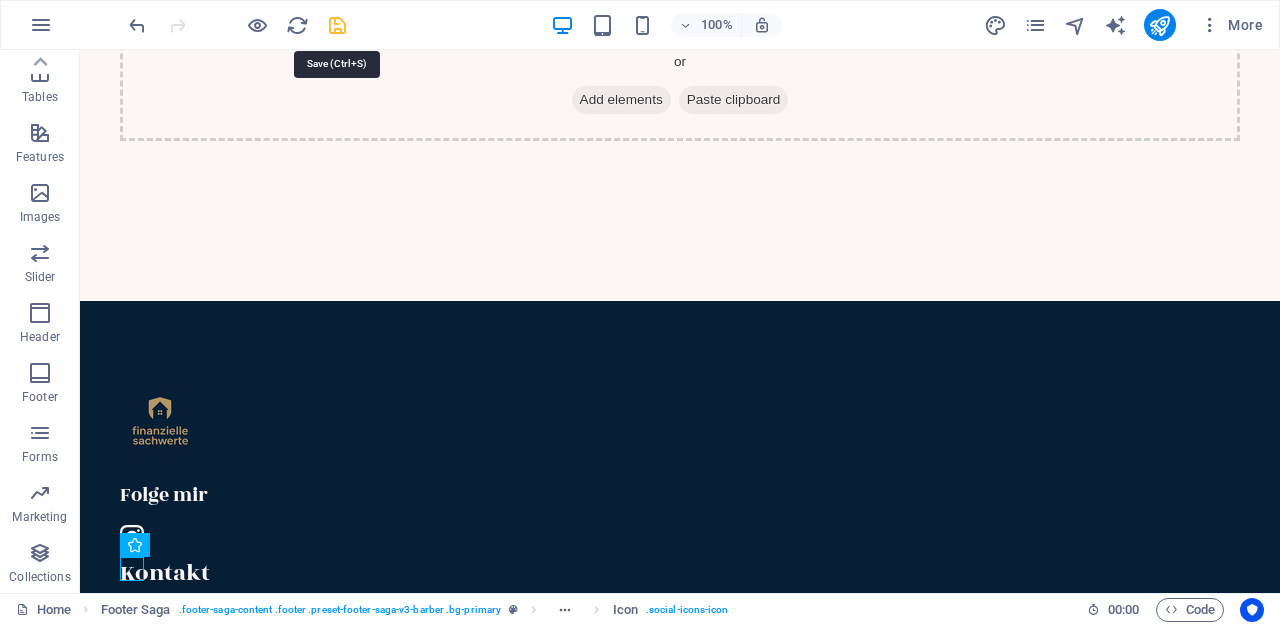click at bounding box center [337, 25] 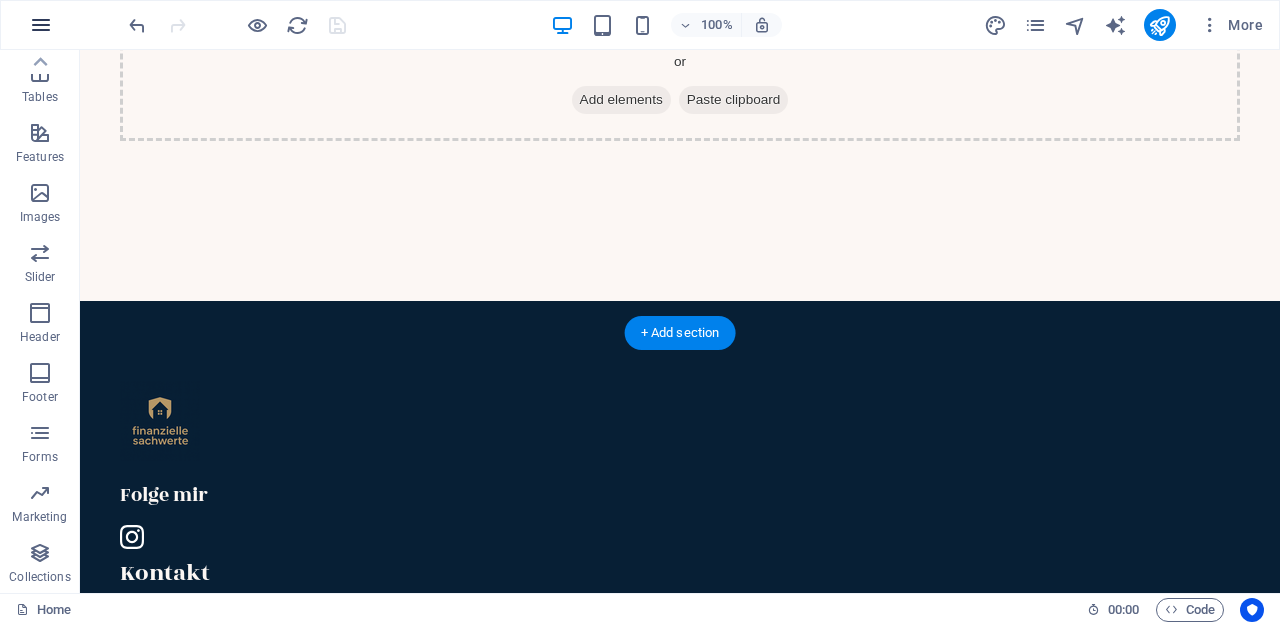 click at bounding box center (41, 25) 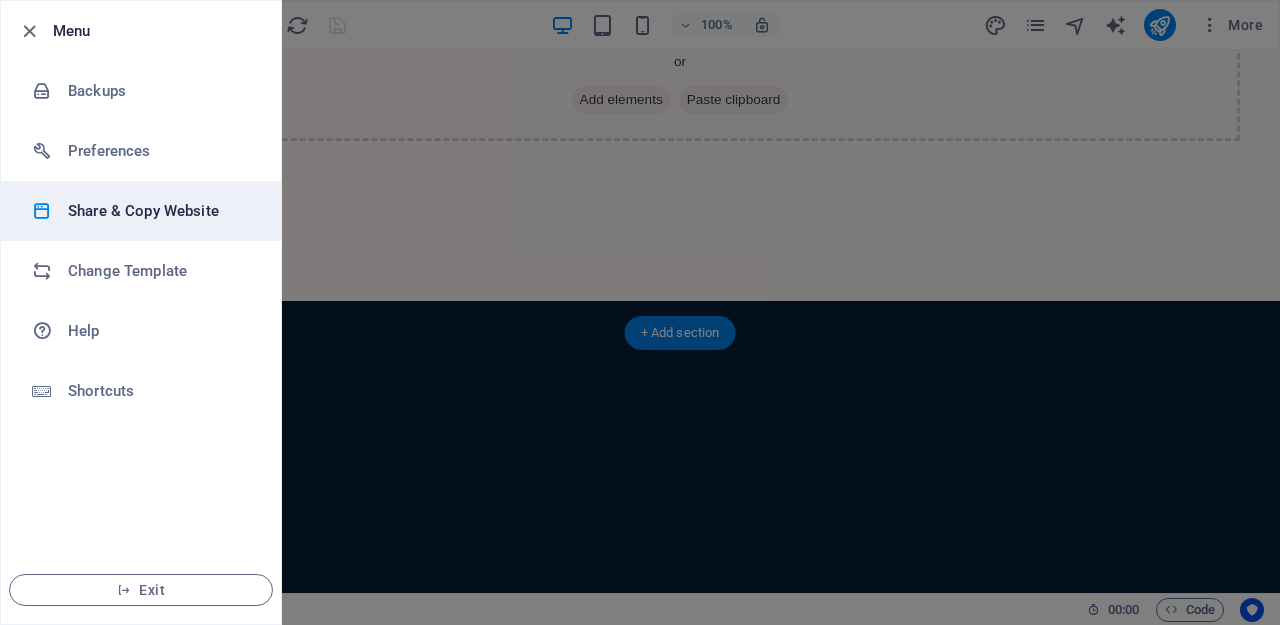 click on "Share & Copy Website" at bounding box center (160, 211) 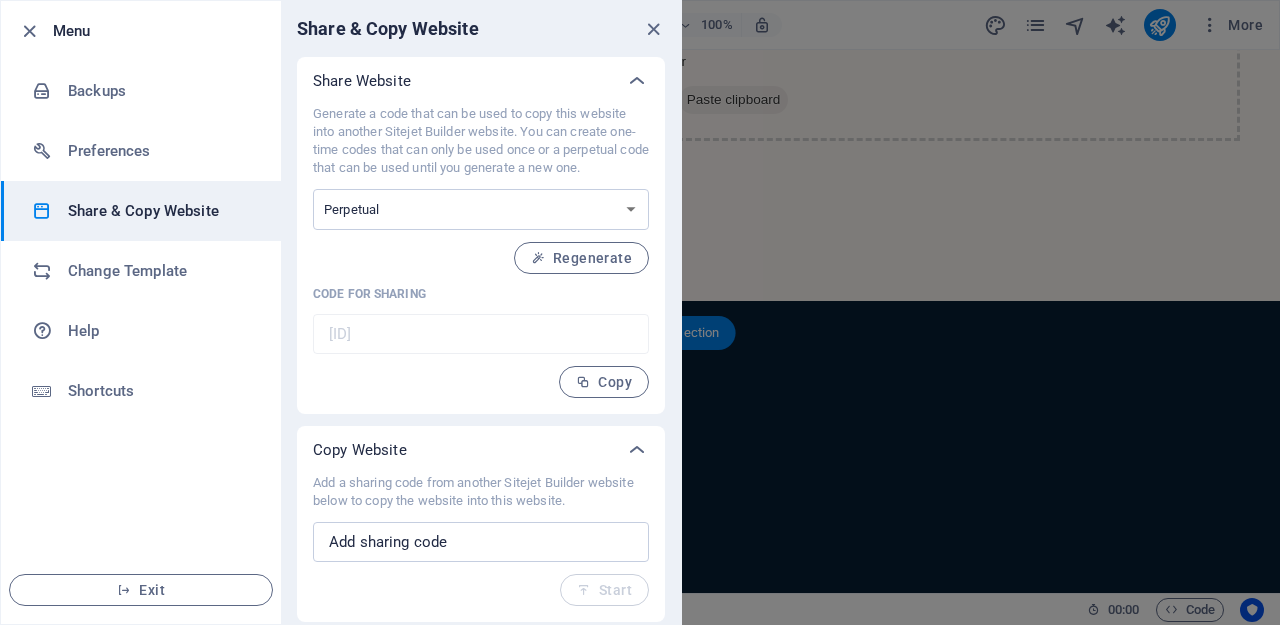 click on "Menu" at bounding box center [159, 31] 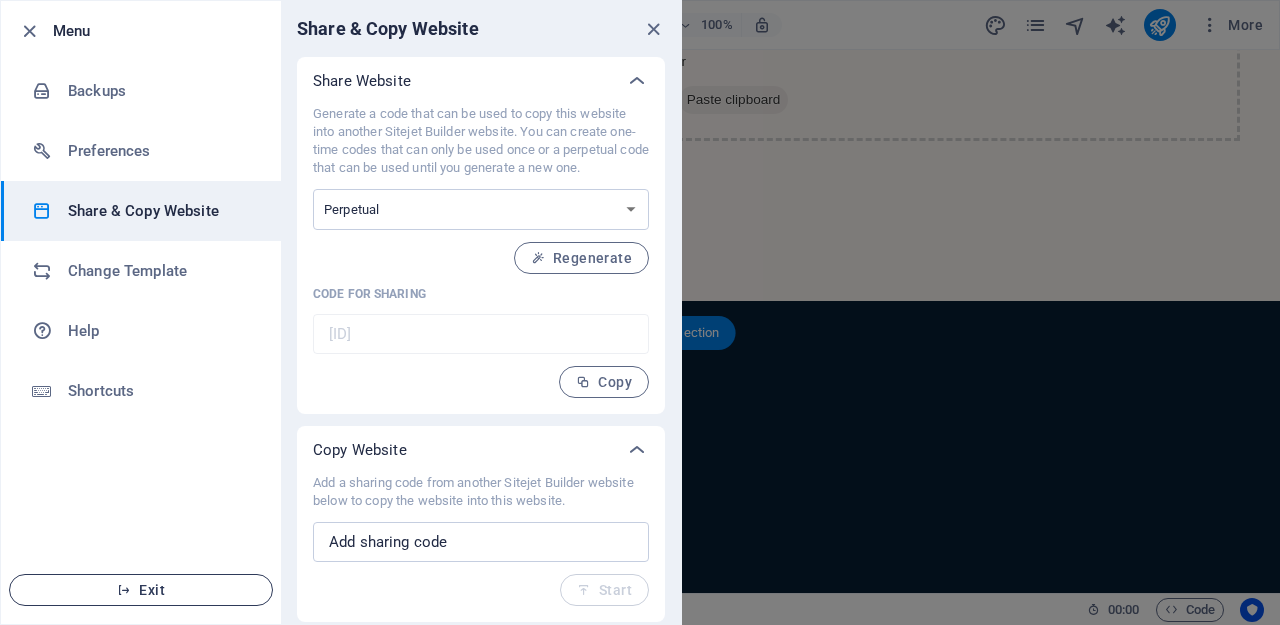 click on "Exit" at bounding box center (141, 590) 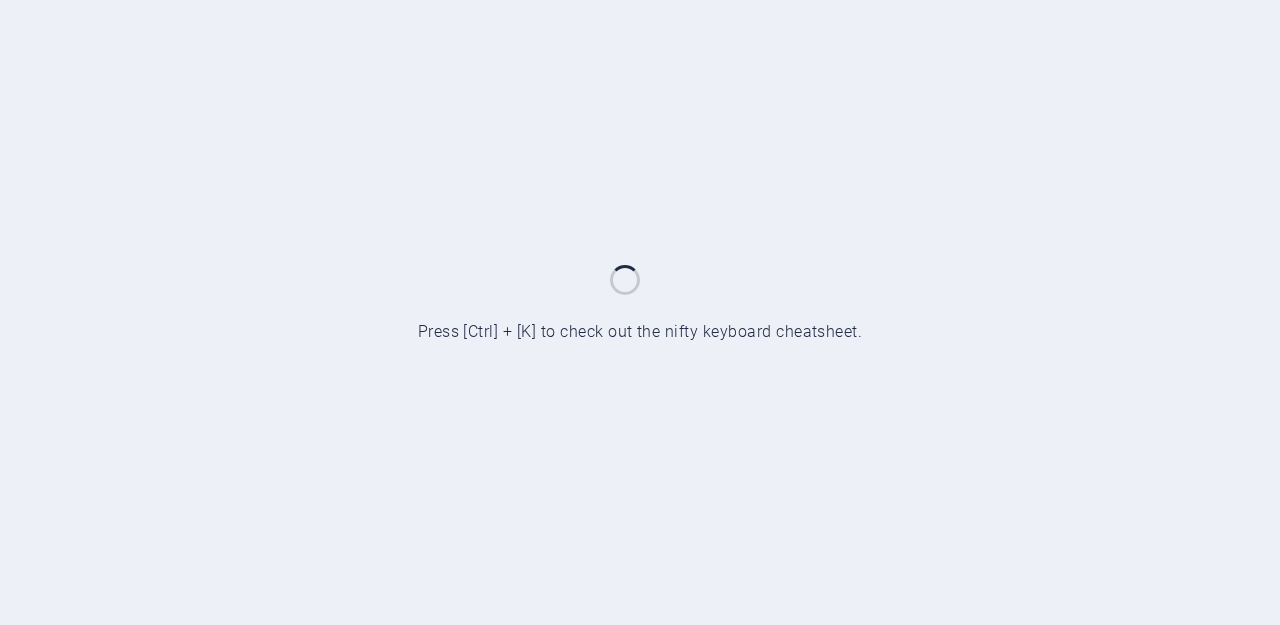 scroll, scrollTop: 0, scrollLeft: 0, axis: both 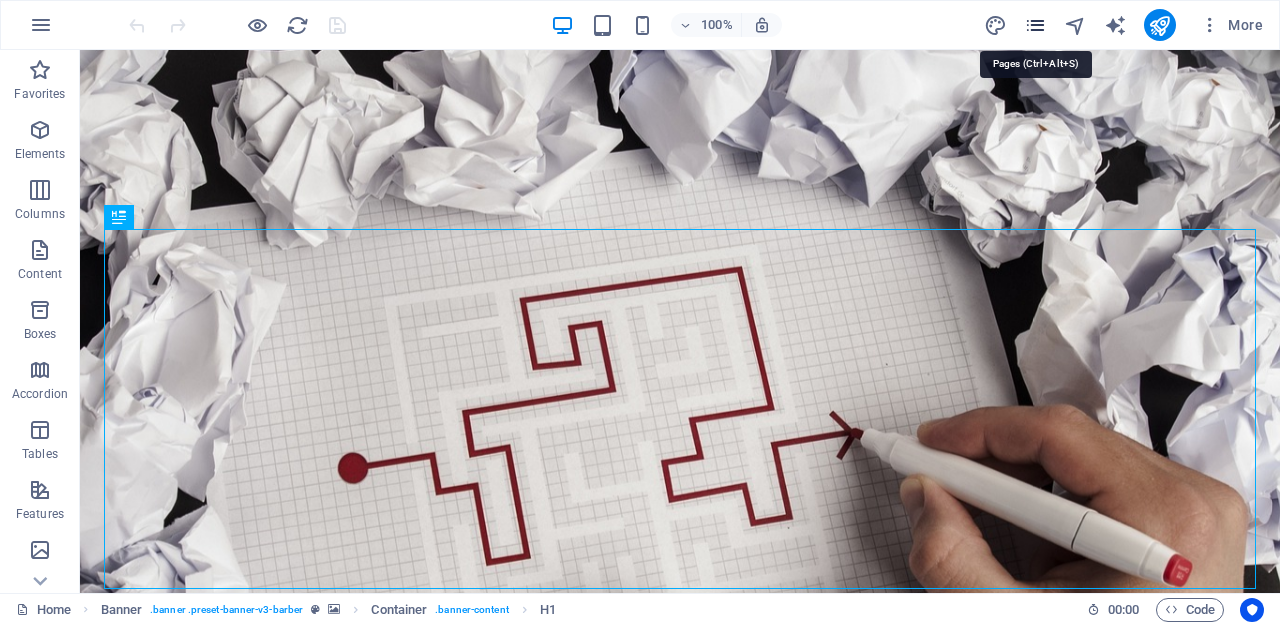 click at bounding box center (1035, 25) 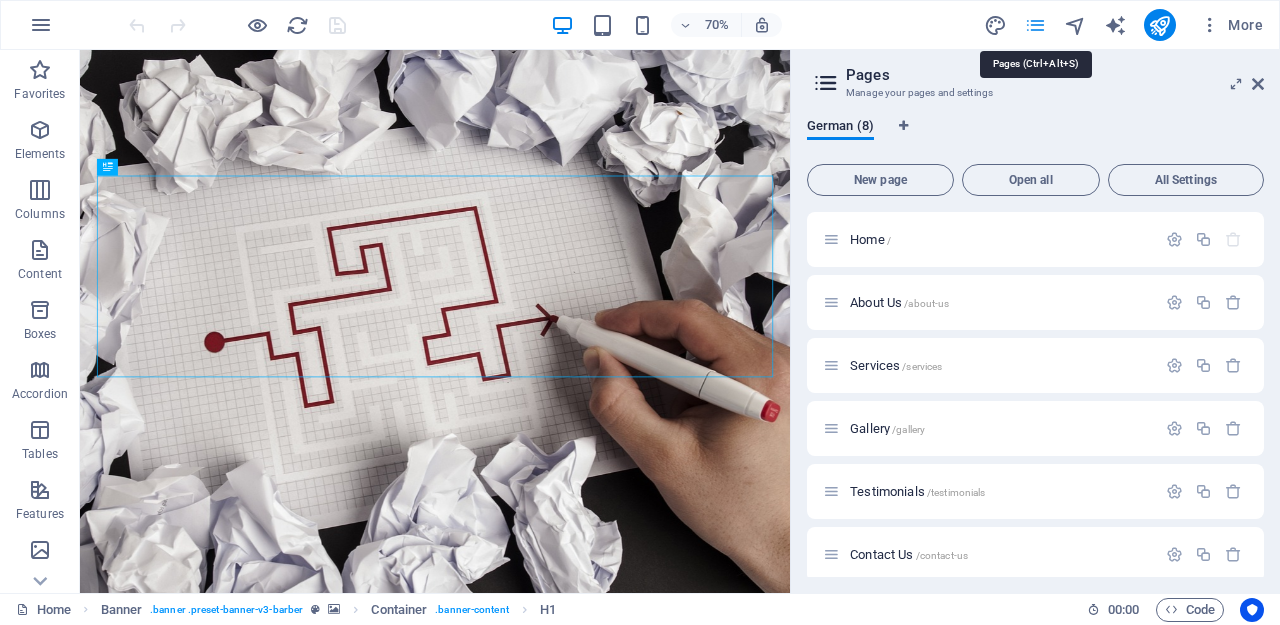 click at bounding box center (1035, 25) 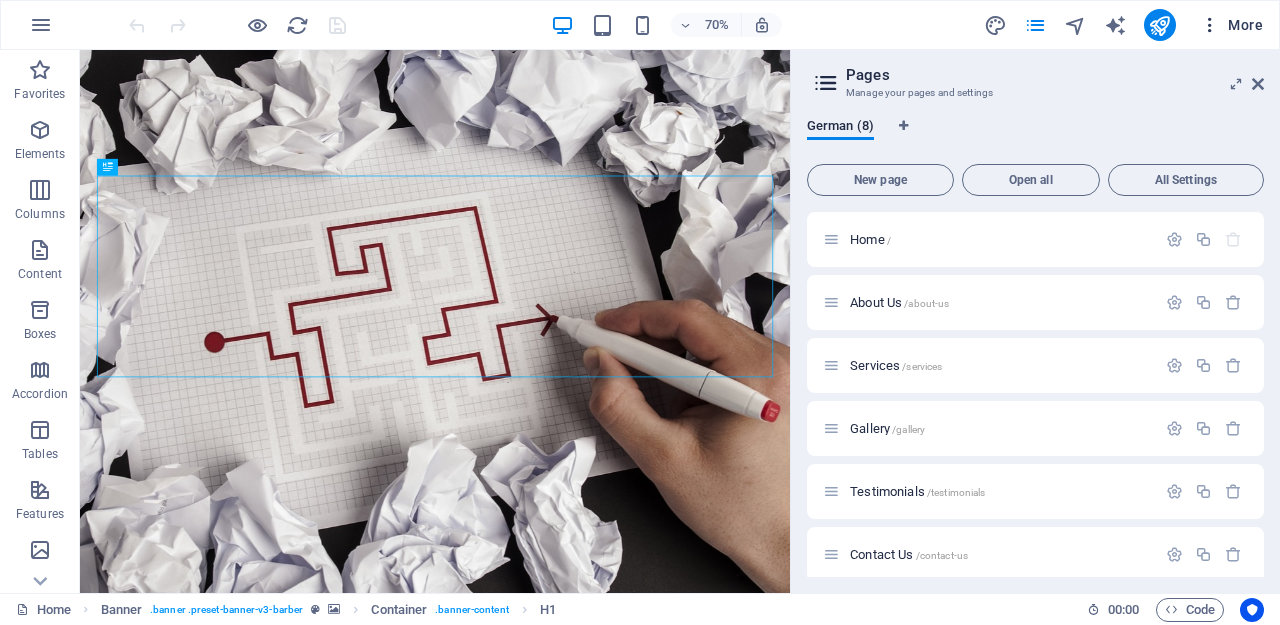 click at bounding box center (1210, 25) 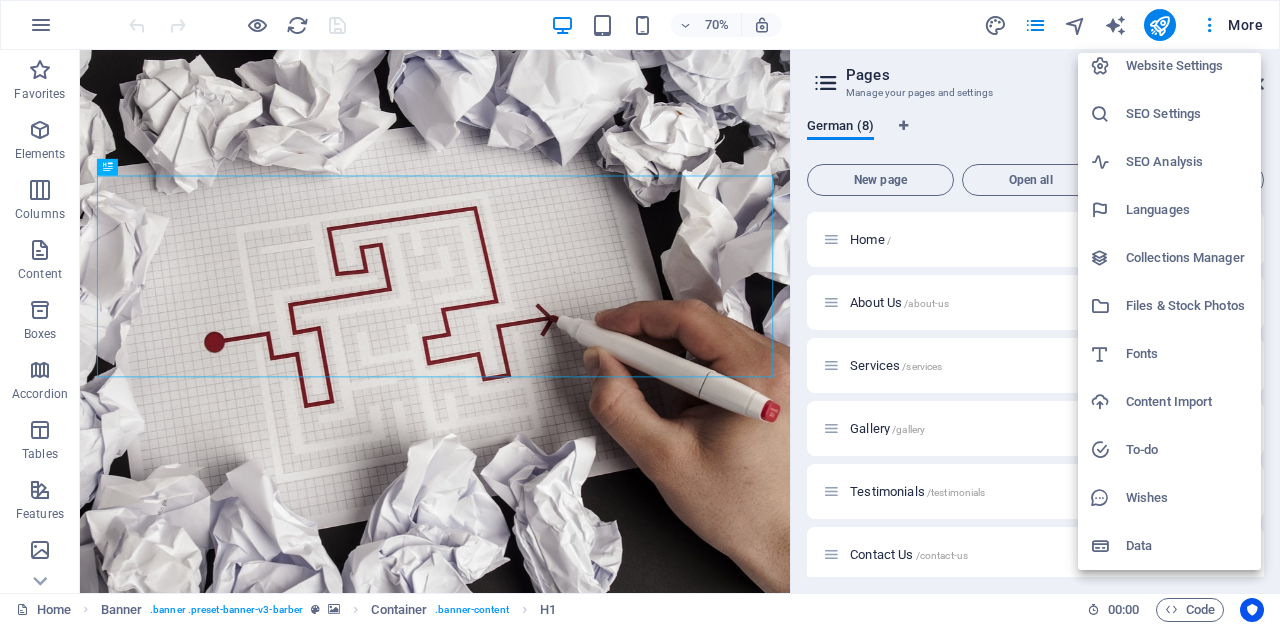 scroll, scrollTop: 11, scrollLeft: 0, axis: vertical 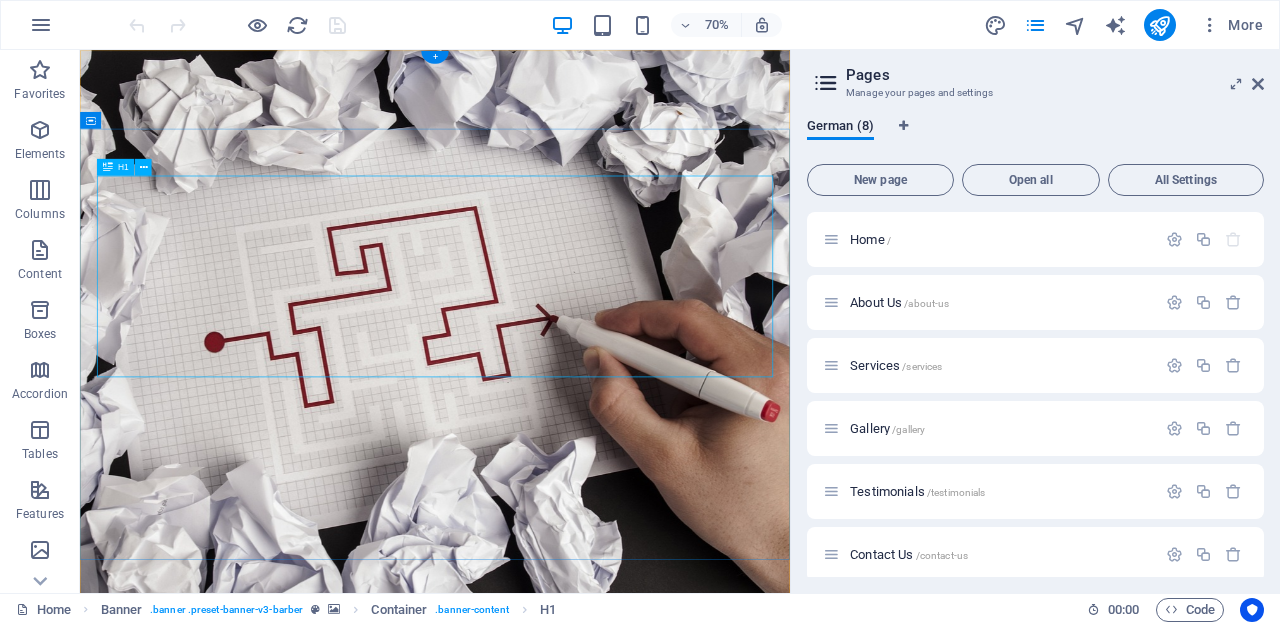 click on "Willkommen bei finanzielle Sachwerte" at bounding box center [587, 1223] 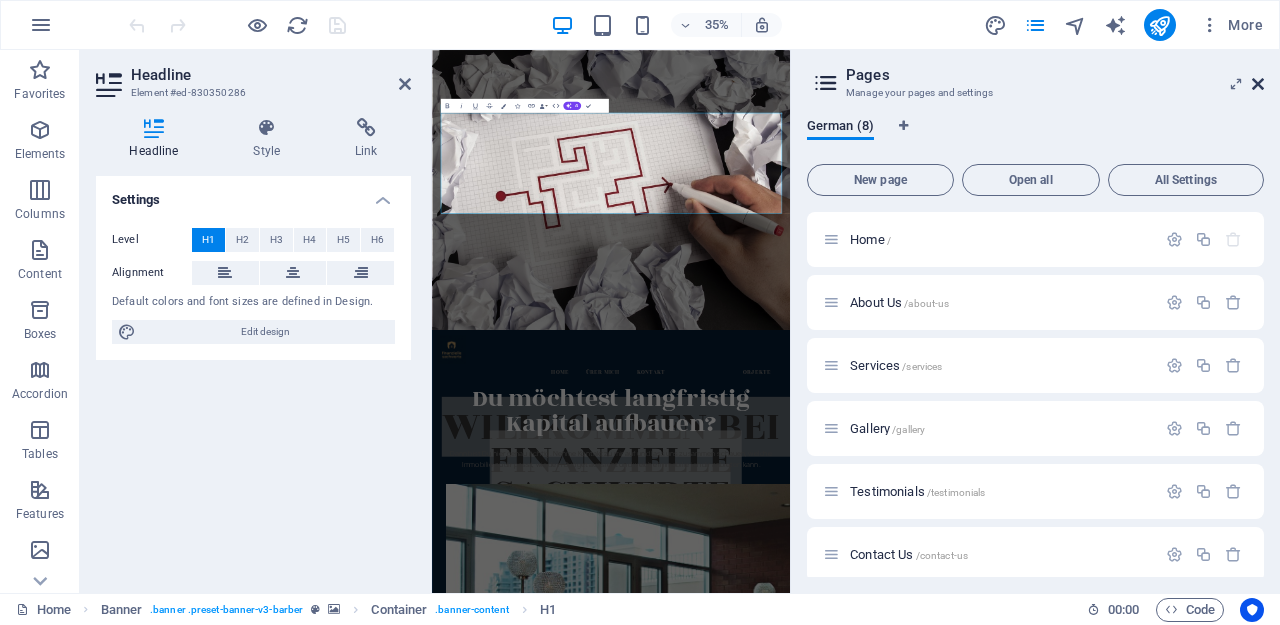 click at bounding box center [1258, 84] 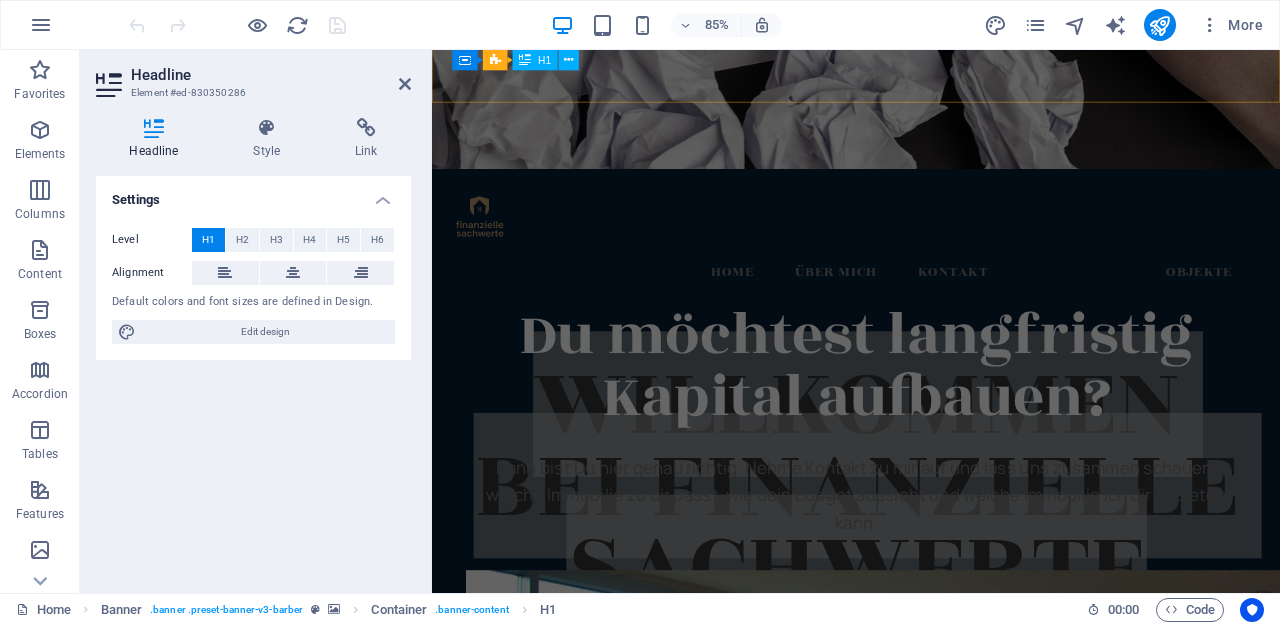 scroll, scrollTop: 739, scrollLeft: 0, axis: vertical 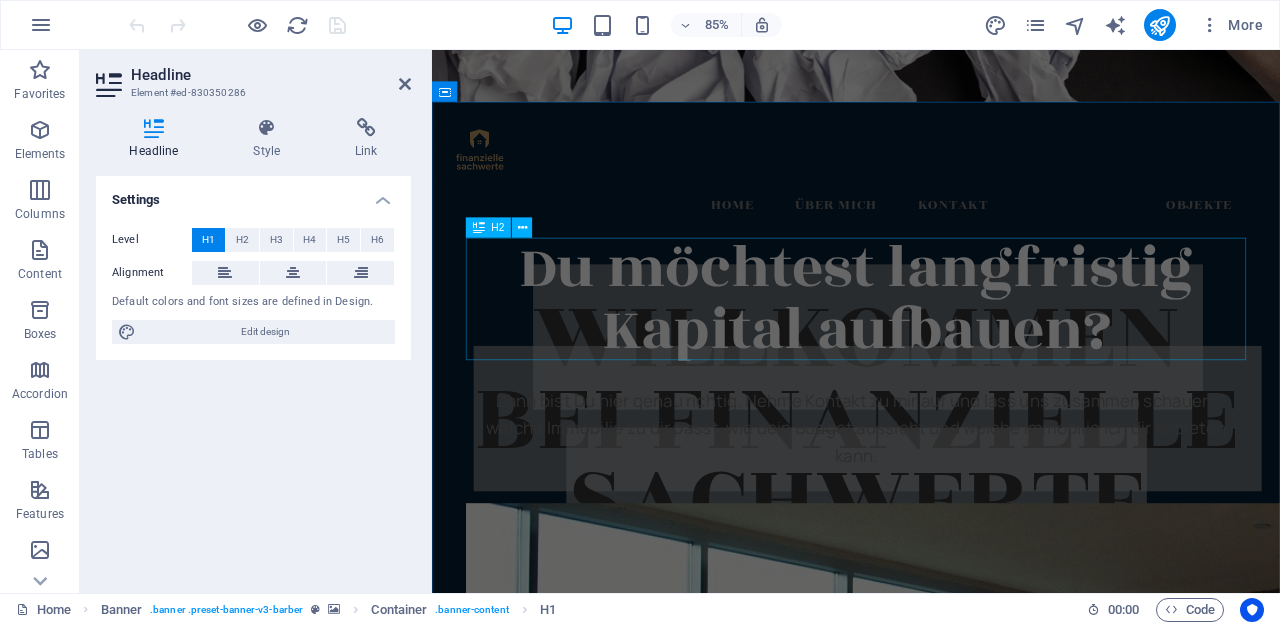click on "Du möchtest langfristig Kapital aufbauen?" at bounding box center [931, 343] 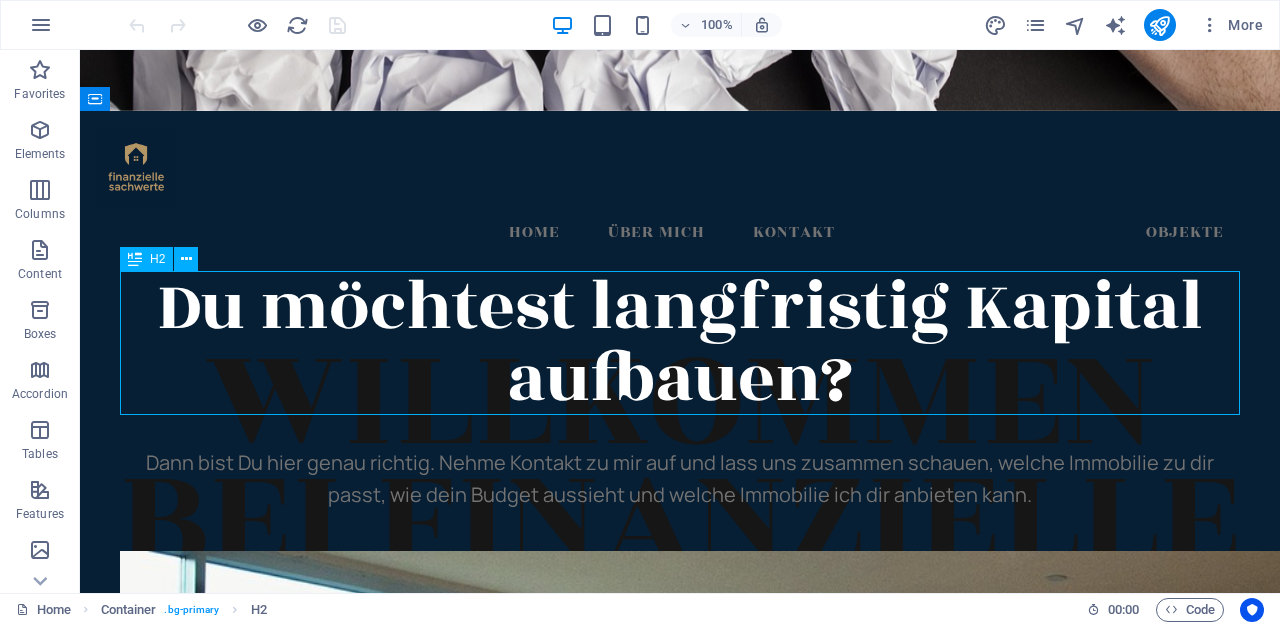 click on "Du möchtest langfristig Kapital aufbauen?" at bounding box center (680, 343) 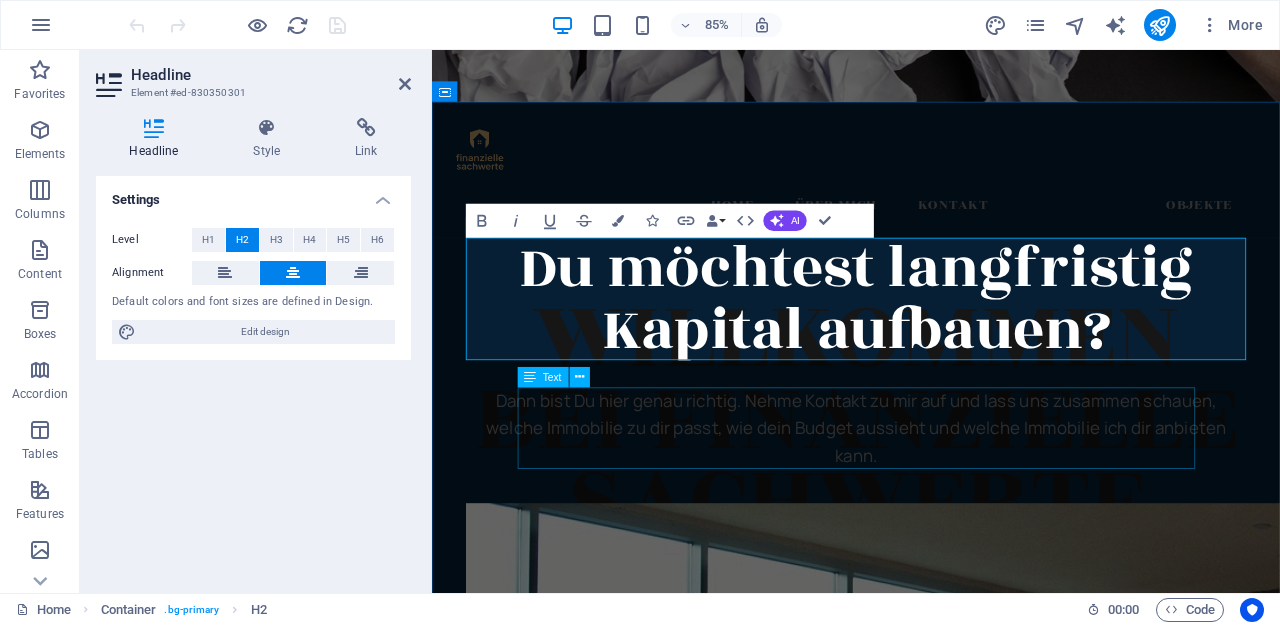 click on "Dann bist Du hier genau richtig. Nehme Kontakt zu mir auf und lass uns zusammen schauen, welche Immobilie zu dir passt, wie dein Budget aussieht und welche Immobilie ich dir anbieten kann." at bounding box center [931, 495] 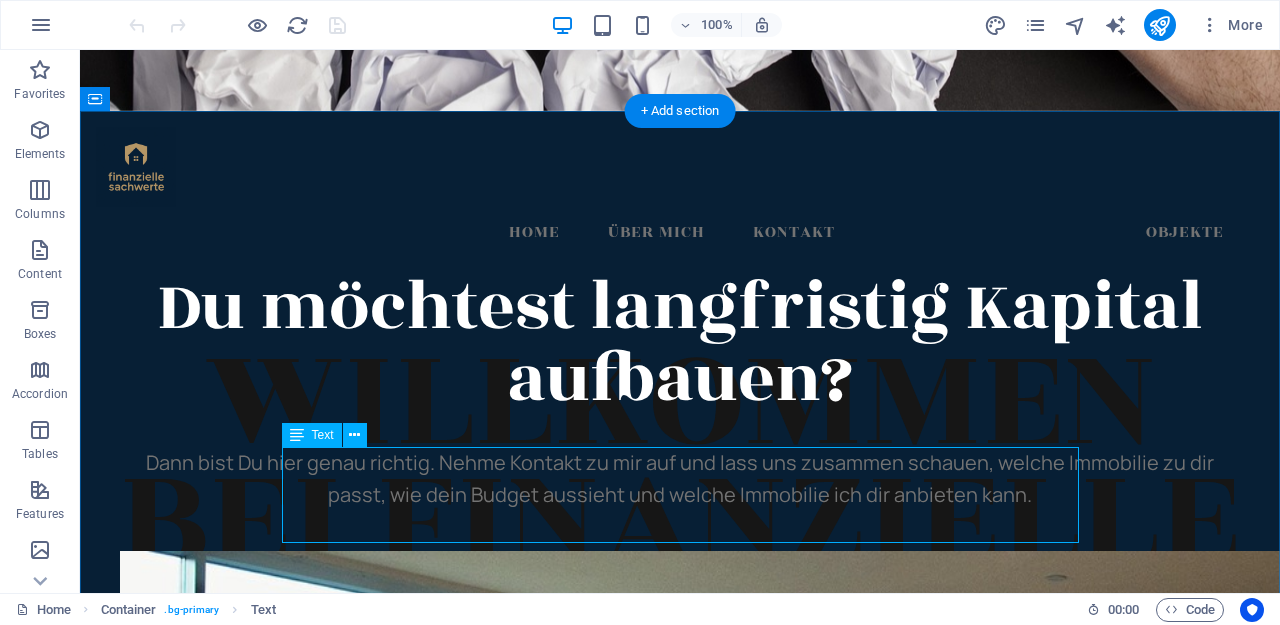 click on "Dann bist Du hier genau richtig. Nehme Kontakt zu mir auf und lass uns zusammen schauen, welche Immobilie zu dir passt, wie dein Budget aussieht und welche Immobilie ich dir anbieten kann." at bounding box center (680, 479) 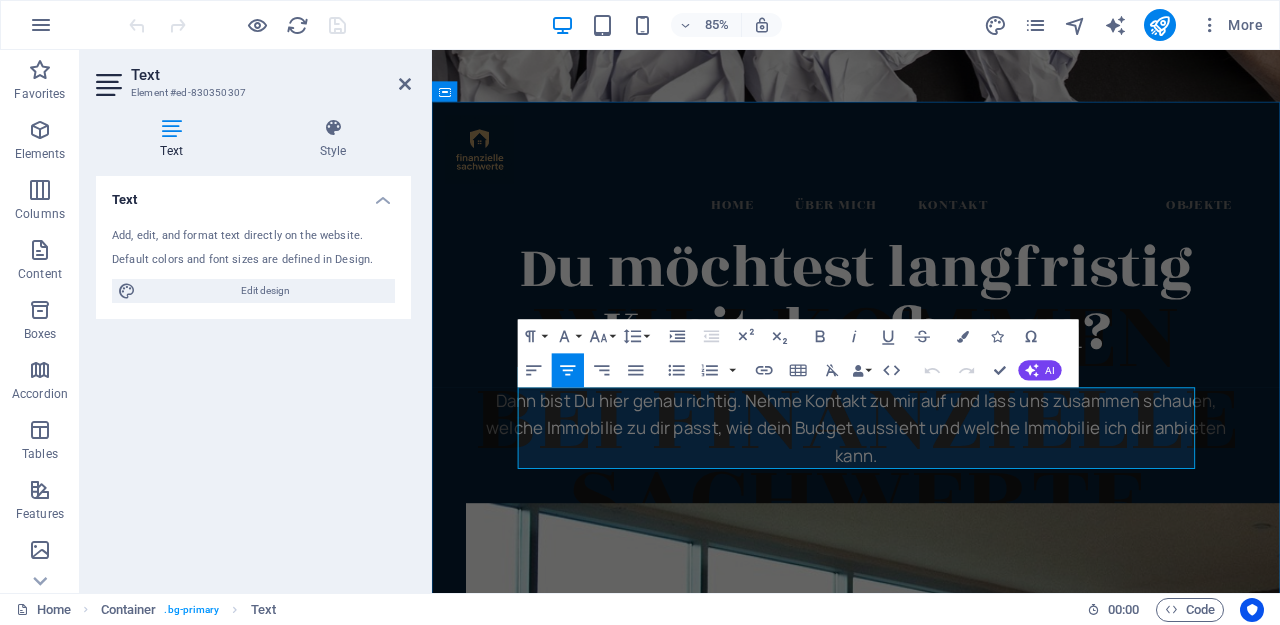 click on "Dann bist Du hier genau richtig. Nehme Kontakt zu mir auf und lass uns zusammen schauen, welche Immobilie zu dir passt, wie dein Budget aussieht und welche Immobilie ich dir anbieten kann." at bounding box center [931, 495] 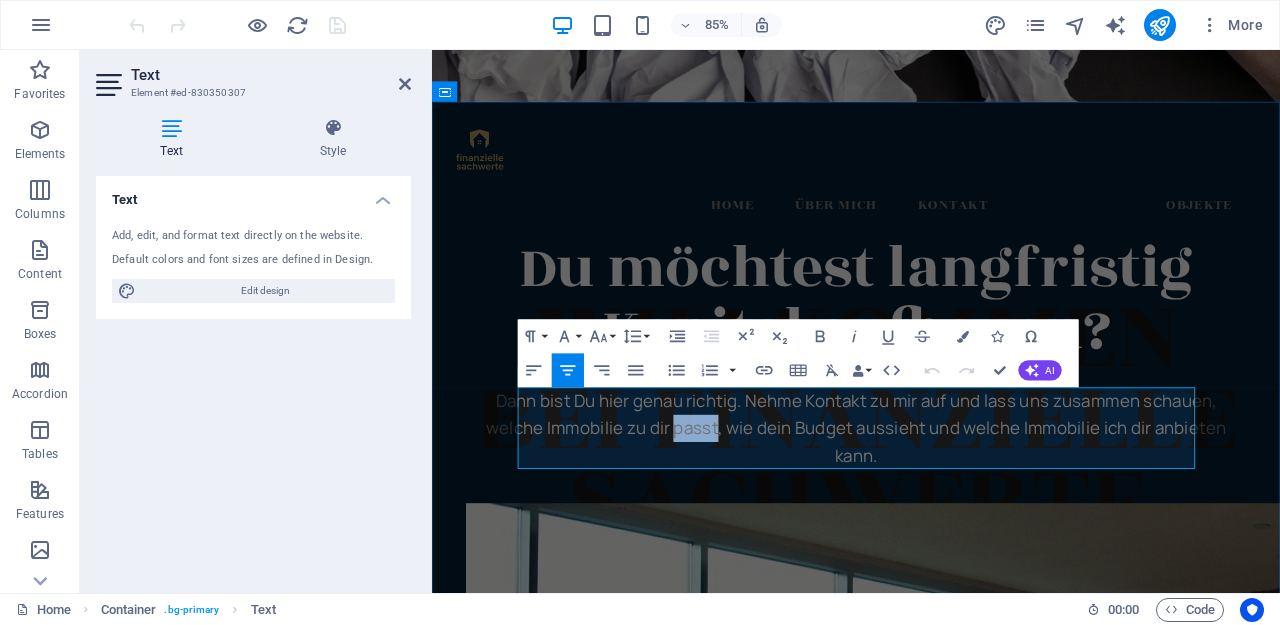 click on "Dann bist Du hier genau richtig. Nehme Kontakt zu mir auf und lass uns zusammen schauen, welche Immobilie zu dir passt, wie dein Budget aussieht und welche Immobilie ich dir anbieten kann." at bounding box center (931, 495) 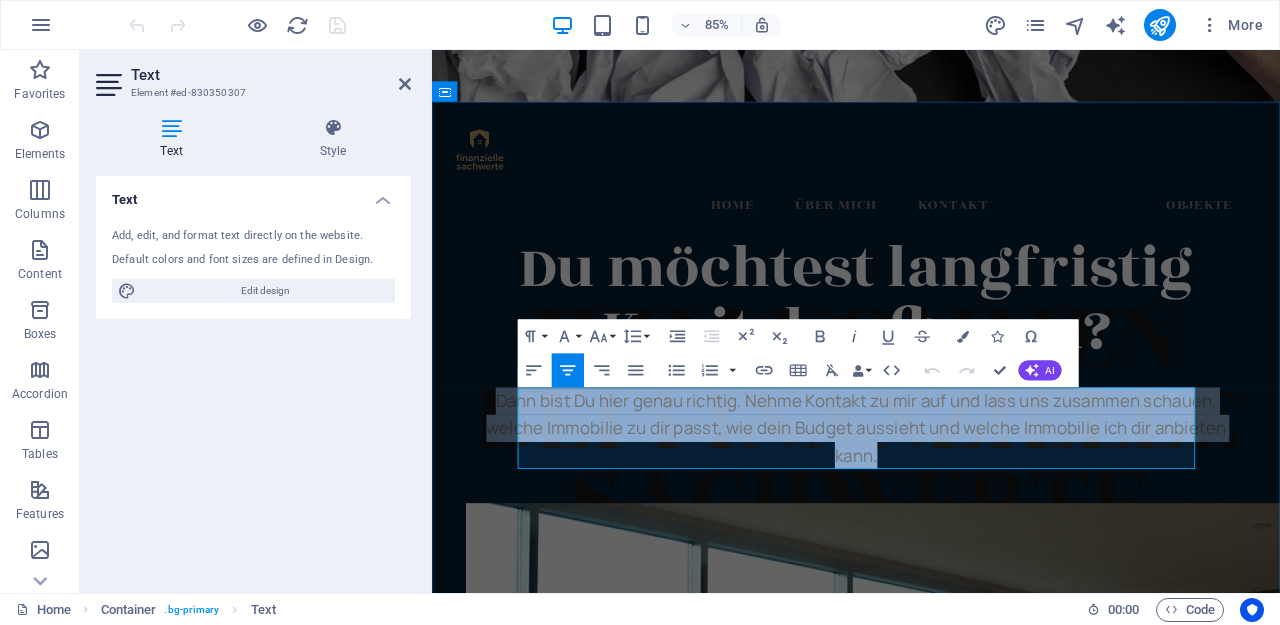 copy on "Dann bist Du hier genau richtig. Nehme Kontakt zu mir auf und lass uns zusammen schauen, welche Immobilie zu dir passt, wie dein Budget aussieht und welche Immobilie ich dir anbieten kann." 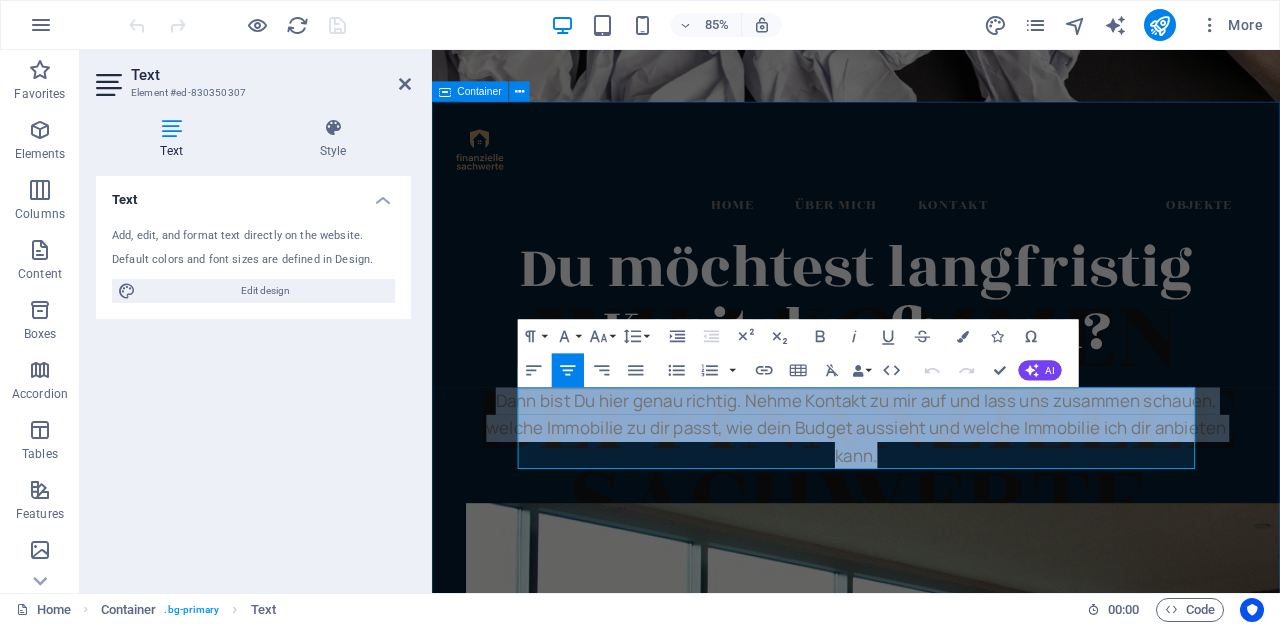 click on "Du möchtest langfristig Kapital aufbauen? Dann bist Du hier genau richtig. Nehme Kontakt zu mir auf und lass uns zusammen schauen, welche Immobilie zu dir passt, wie dein Budget aussieht und welche Immobilie ich dir anbieten kann. Kontaktiere mich" at bounding box center [931, 1097] 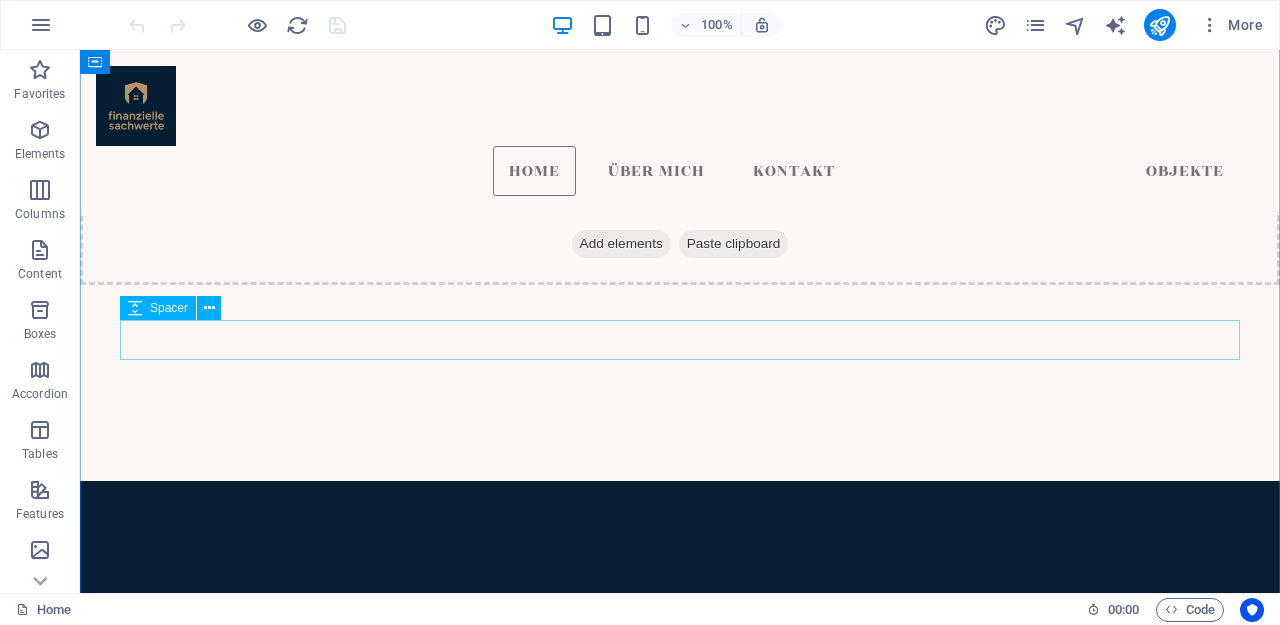 scroll, scrollTop: 3591, scrollLeft: 0, axis: vertical 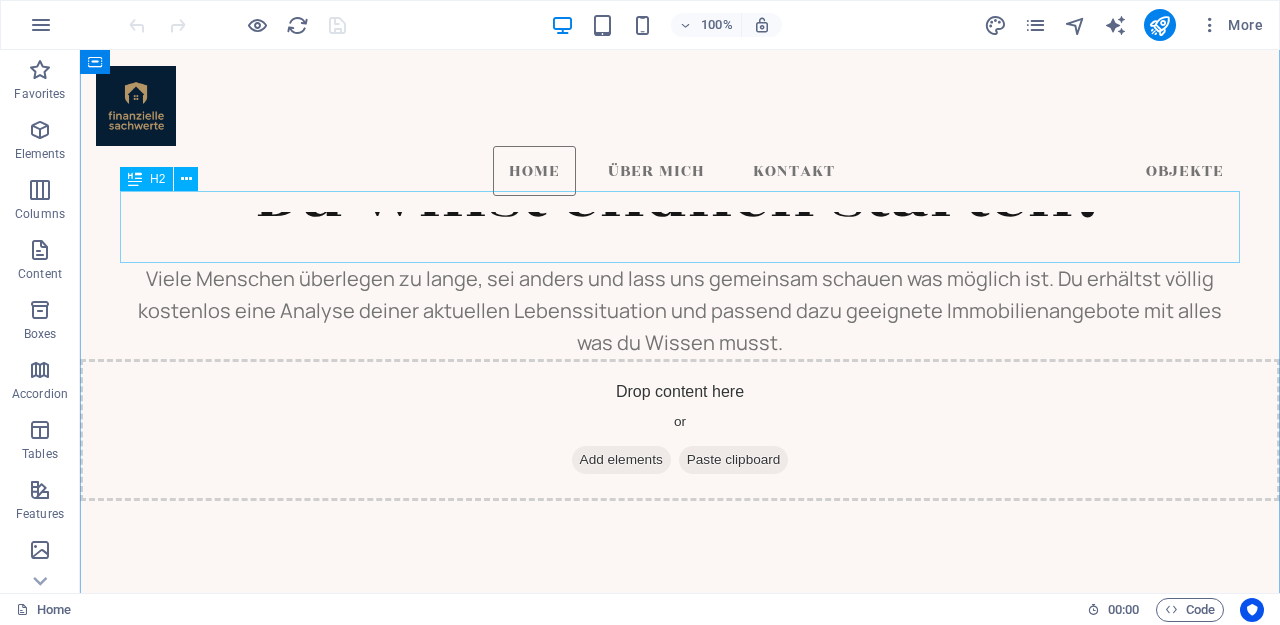 click on "Du willst endlich starten?" at bounding box center (680, 195) 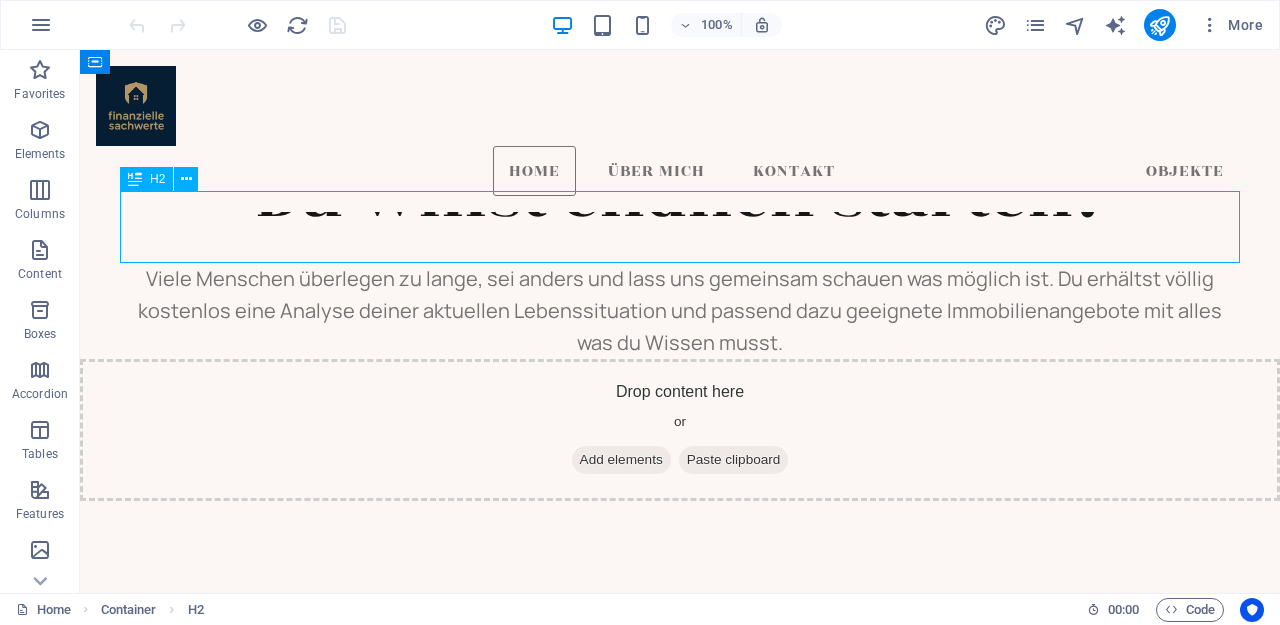 click on "Du willst endlich starten?" at bounding box center (680, 195) 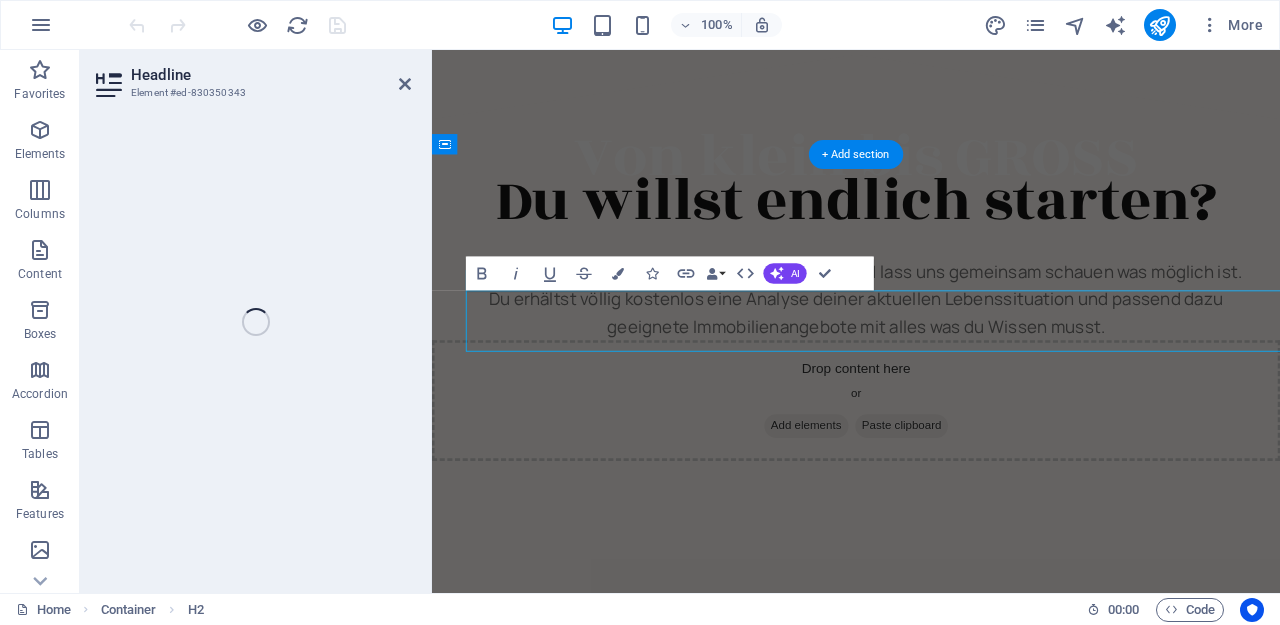 scroll, scrollTop: 3449, scrollLeft: 0, axis: vertical 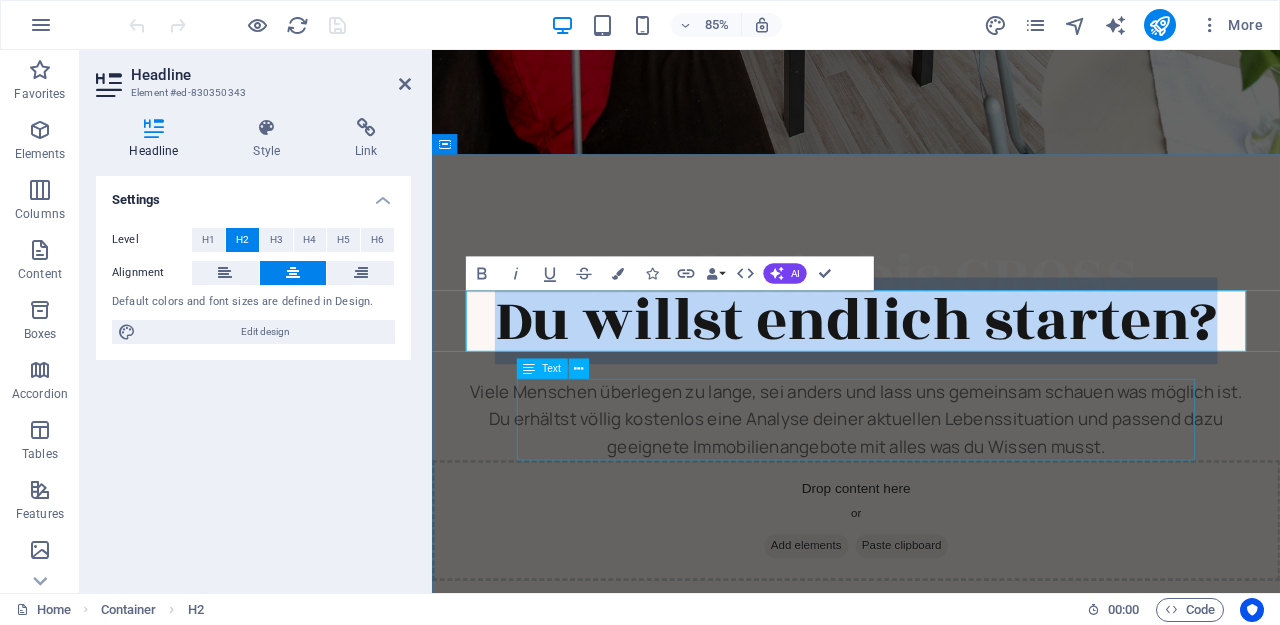 click on "Viele Menschen überlegen zu lange, sei anders und lass uns gemeinsam schauen was möglich ist. Du erhältst völlig kostenlos eine Analyse deiner aktuellen Lebenssituation und passend dazu geeignete Immobilienangebote mit alles was du Wissen musst." at bounding box center [931, 485] 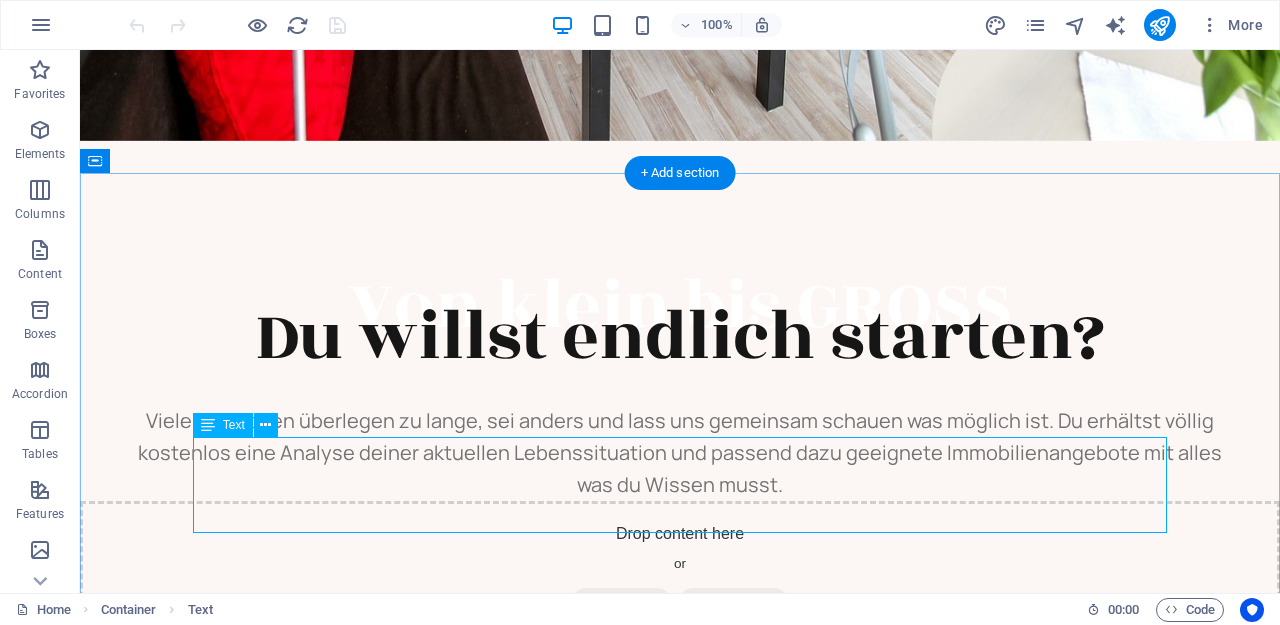 click on "Viele Menschen überlegen zu lange, sei anders und lass uns gemeinsam schauen was möglich ist. Du erhältst völlig kostenlos eine Analyse deiner aktuellen Lebenssituation und passend dazu geeignete Immobilienangebote mit alles was du Wissen musst." at bounding box center (680, 453) 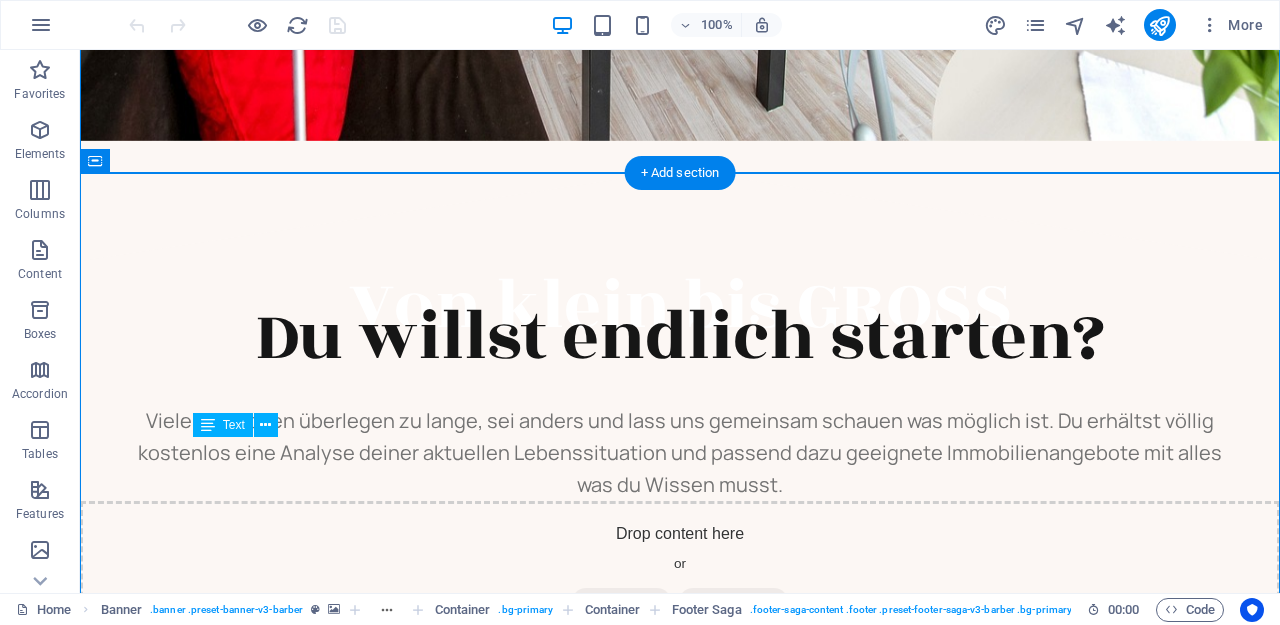 click on "Viele Menschen überlegen zu lange, sei anders und lass uns gemeinsam schauen was möglich ist. Du erhältst völlig kostenlos eine Analyse deiner aktuellen Lebenssituation und passend dazu geeignete Immobilienangebote mit alles was du Wissen musst." at bounding box center [680, 453] 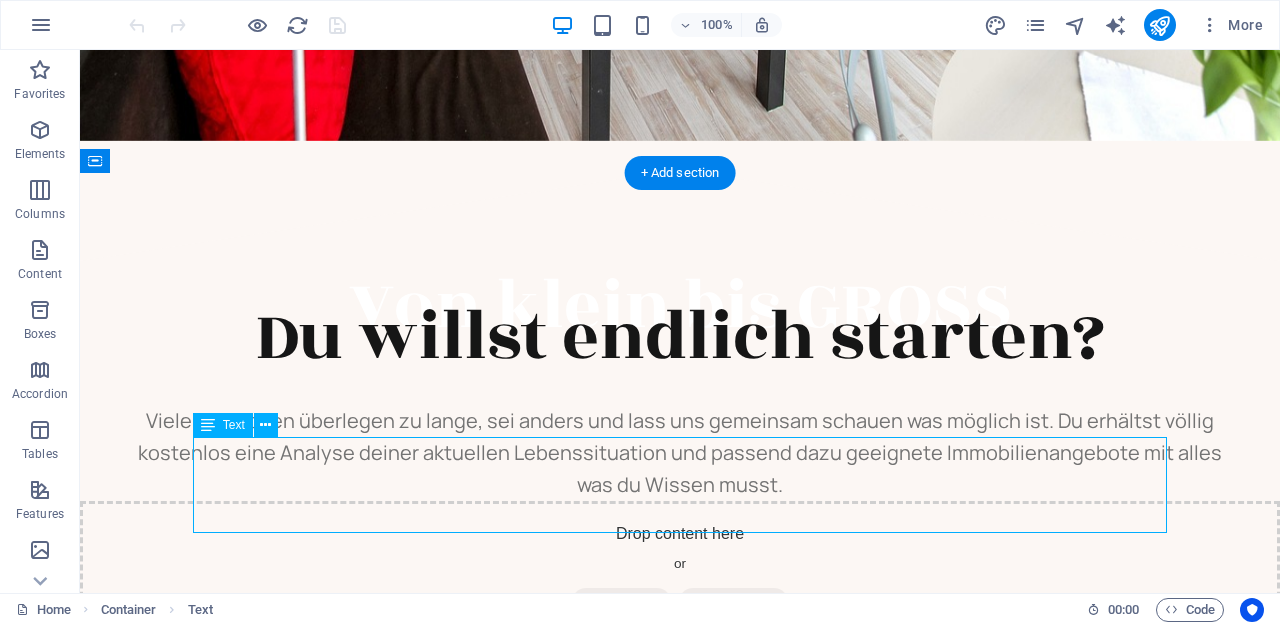 click on "Viele Menschen überlegen zu lange, sei anders und lass uns gemeinsam schauen was möglich ist. Du erhältst völlig kostenlos eine Analyse deiner aktuellen Lebenssituation und passend dazu geeignete Immobilienangebote mit alles was du Wissen musst." at bounding box center [680, 453] 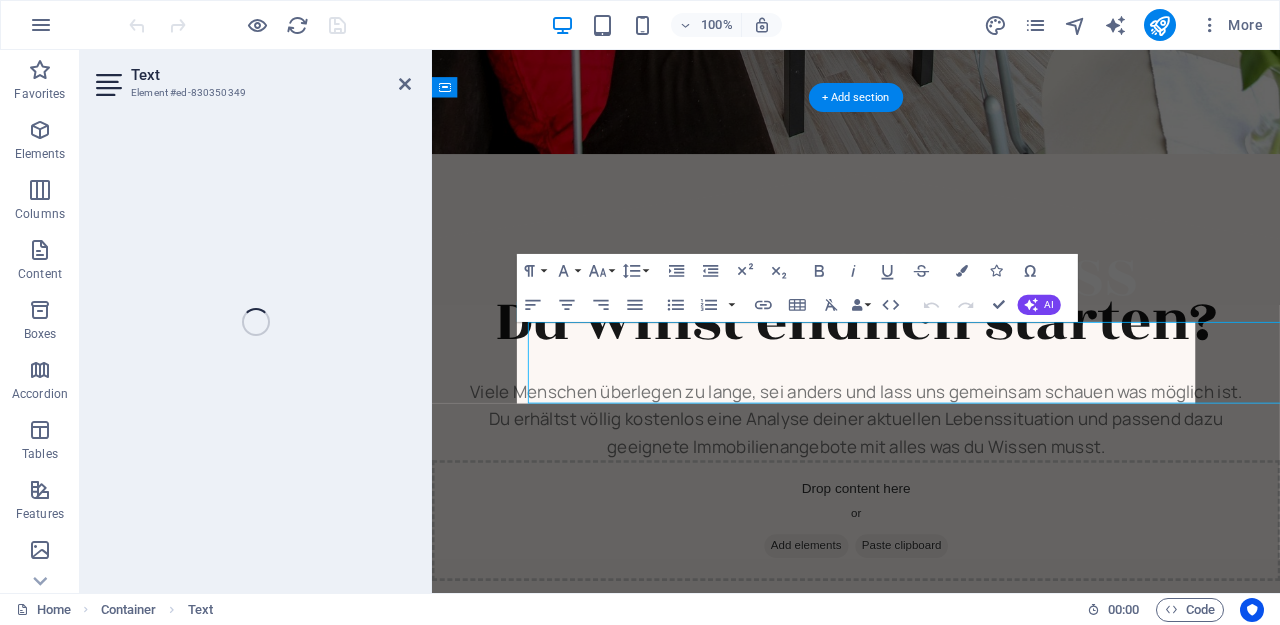 scroll, scrollTop: 3516, scrollLeft: 0, axis: vertical 